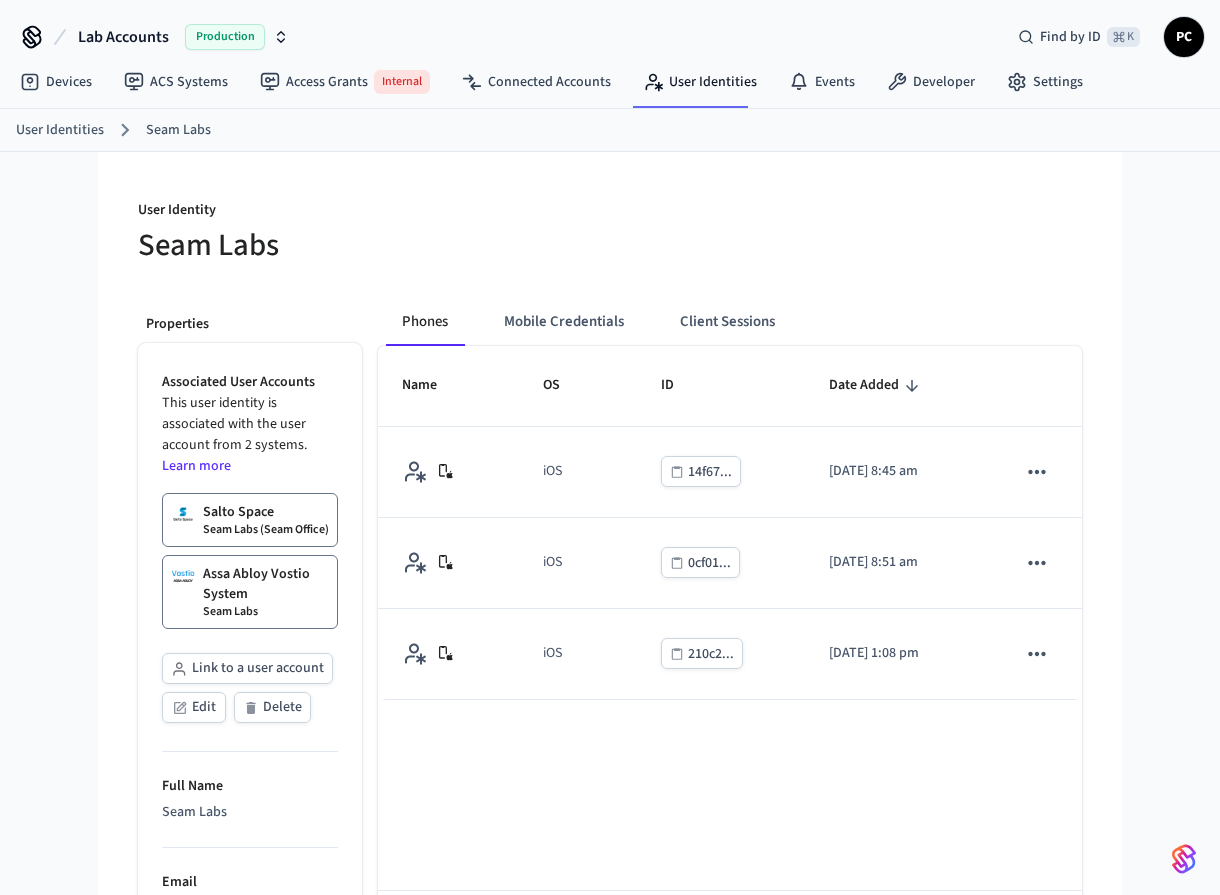 scroll, scrollTop: 0, scrollLeft: 0, axis: both 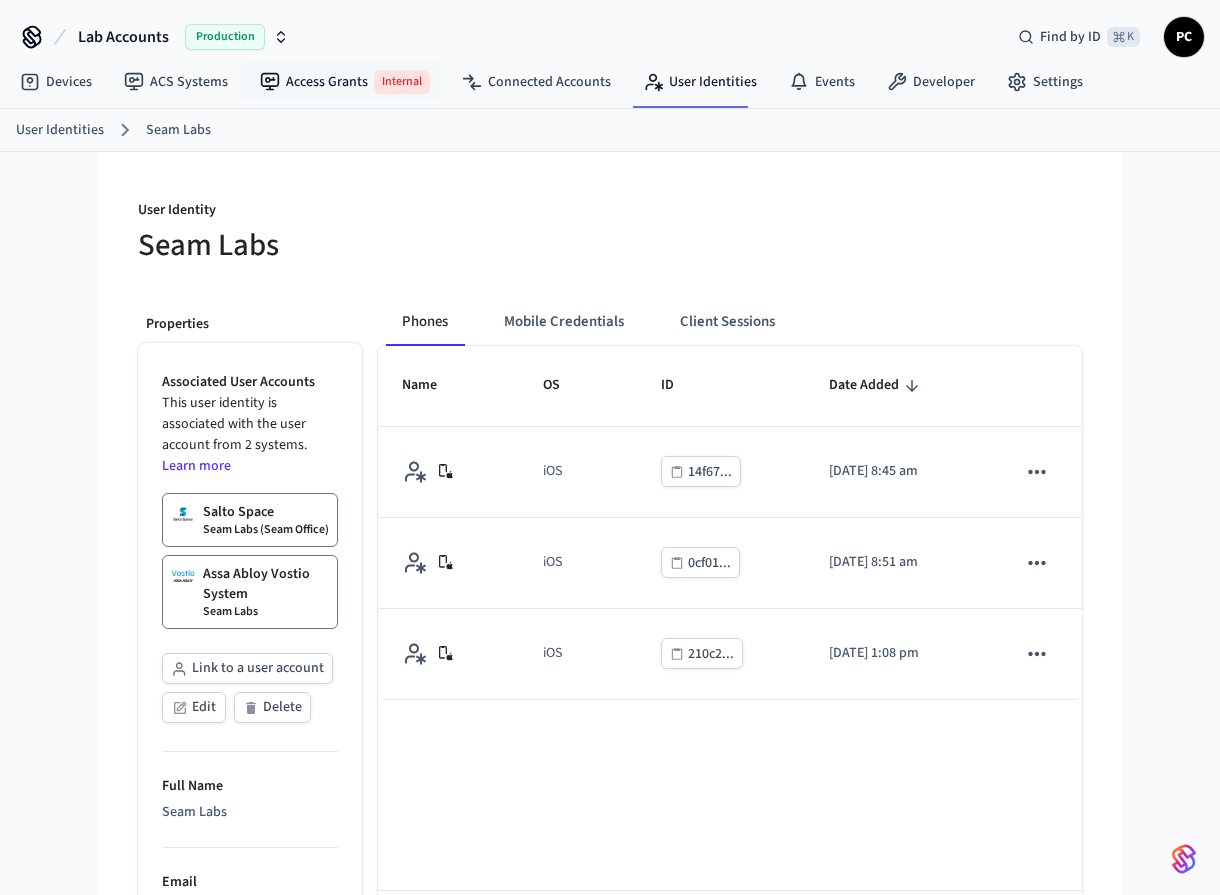click on "Devices ACS Systems Access Grants Internal Connected Accounts User Identities Events Developer Settings" at bounding box center (551, 83) 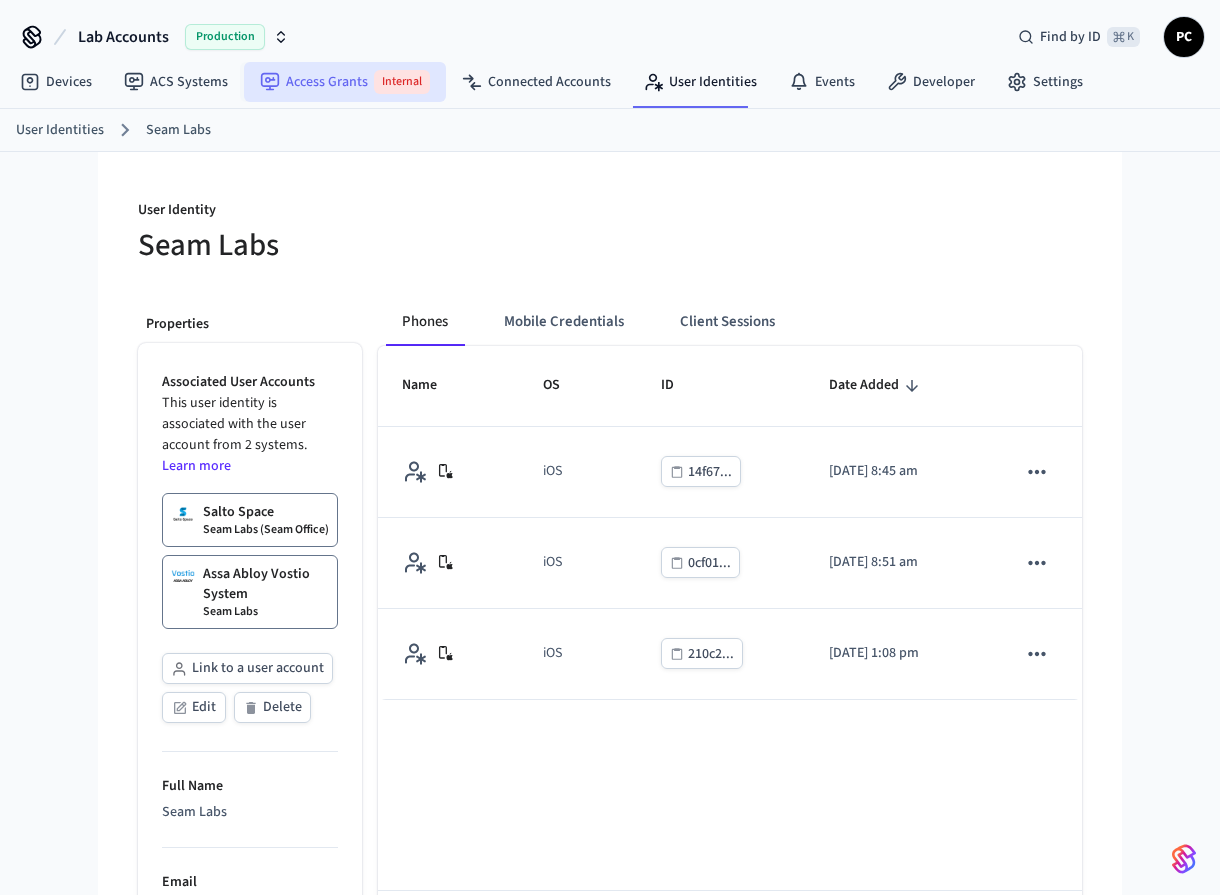 click on "Access Grants Internal" at bounding box center (345, 82) 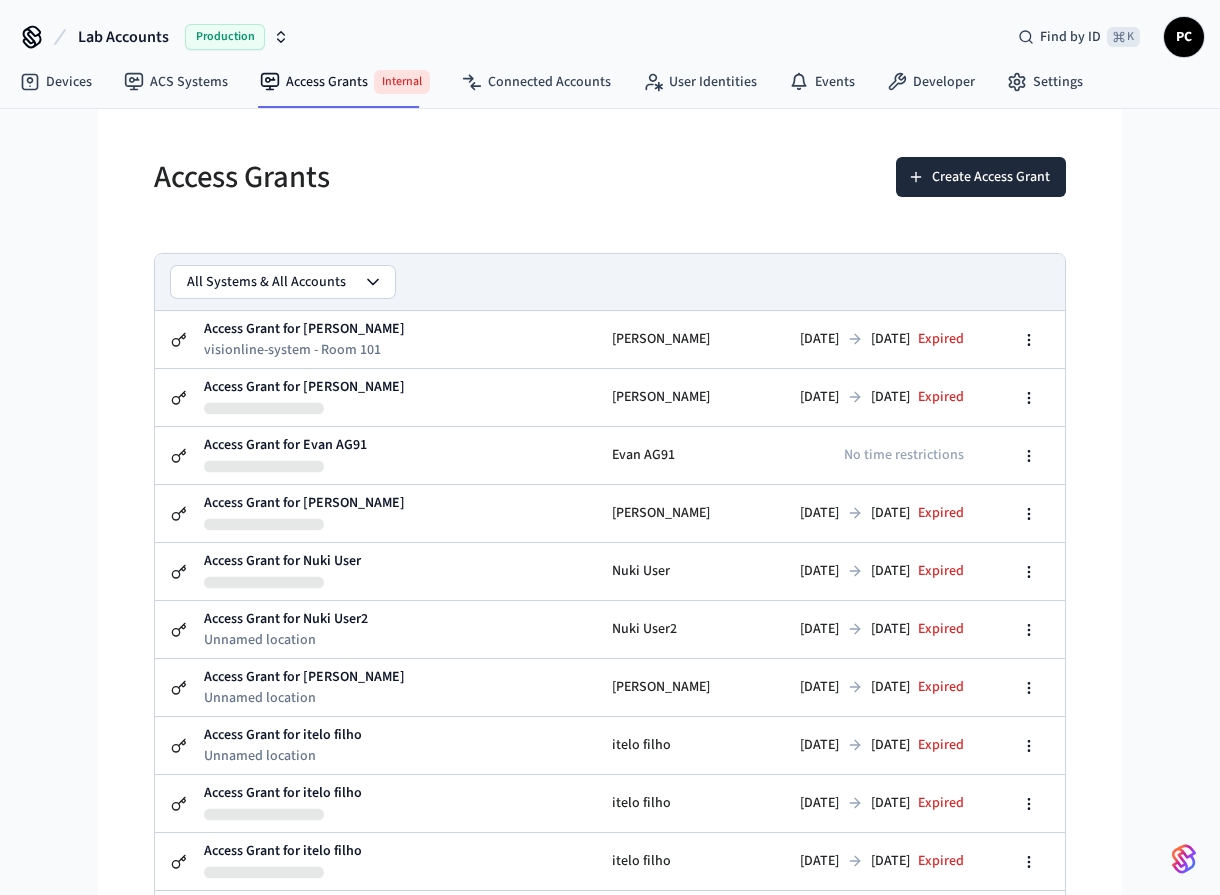 click on "Access Grants" at bounding box center (364, 177) 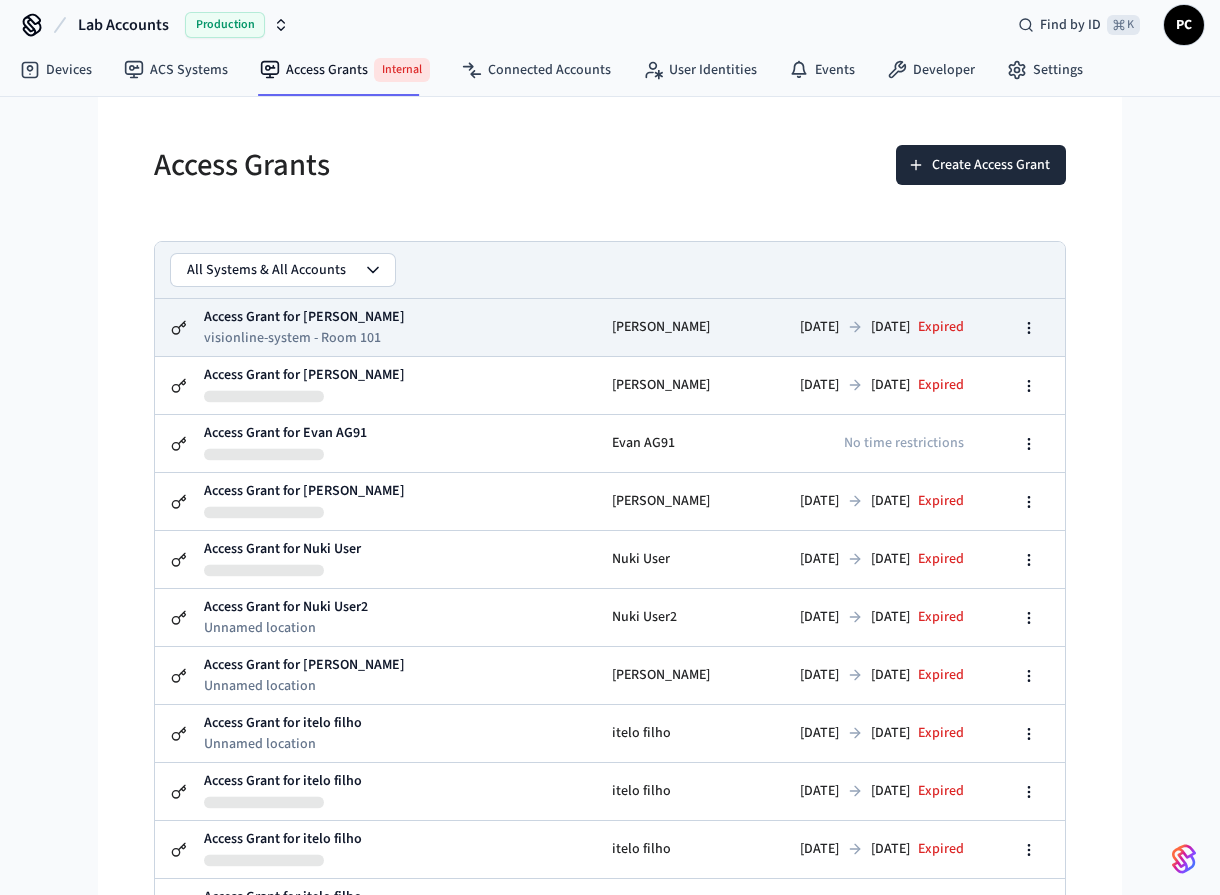 scroll, scrollTop: 0, scrollLeft: 0, axis: both 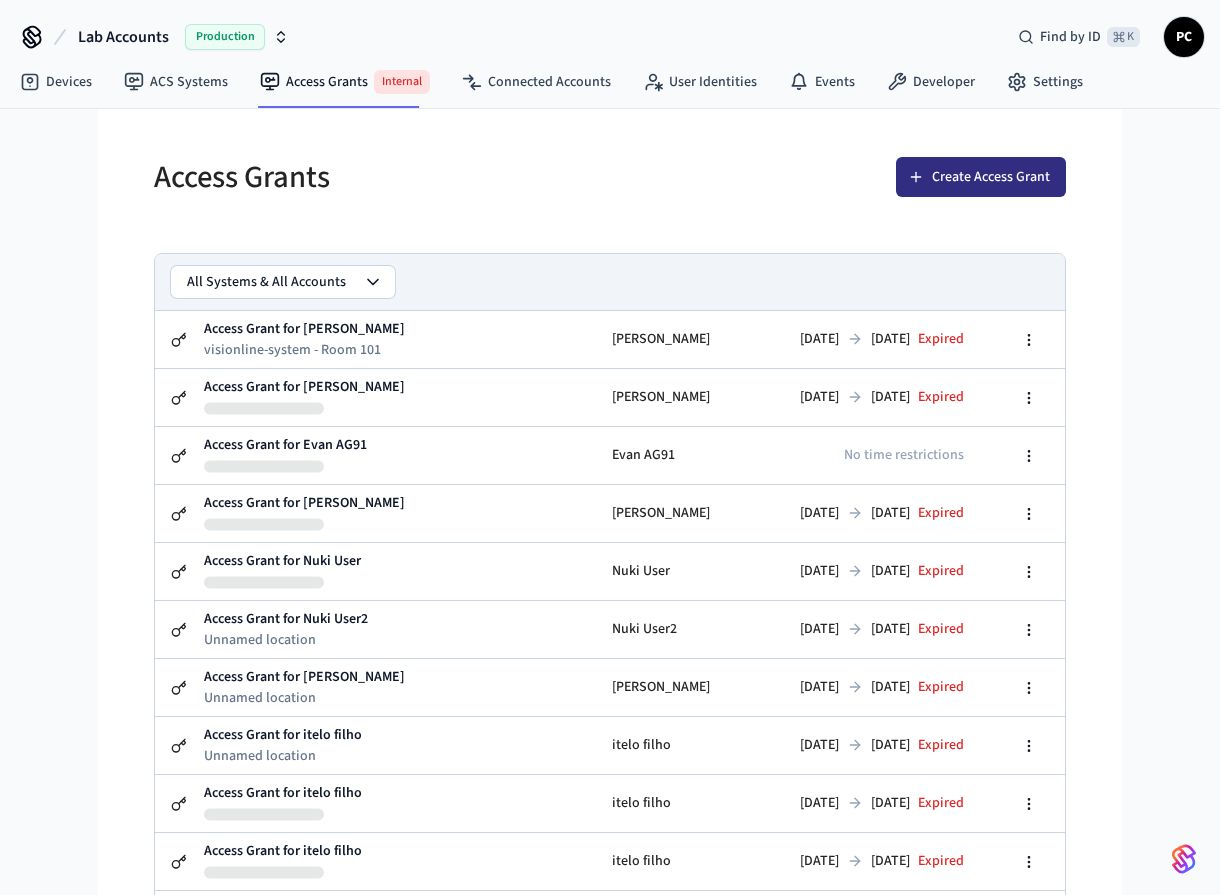 click on "Create Access Grant" at bounding box center [981, 177] 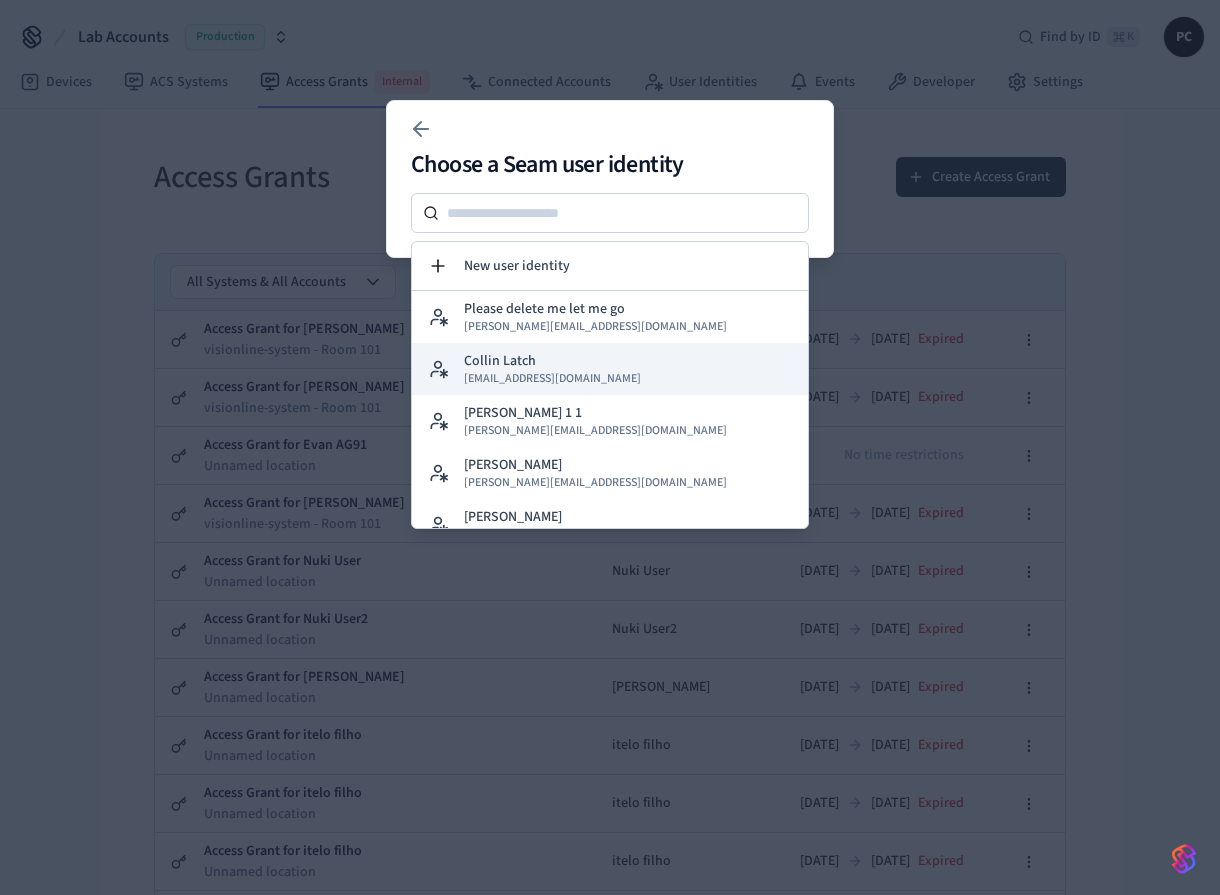 type 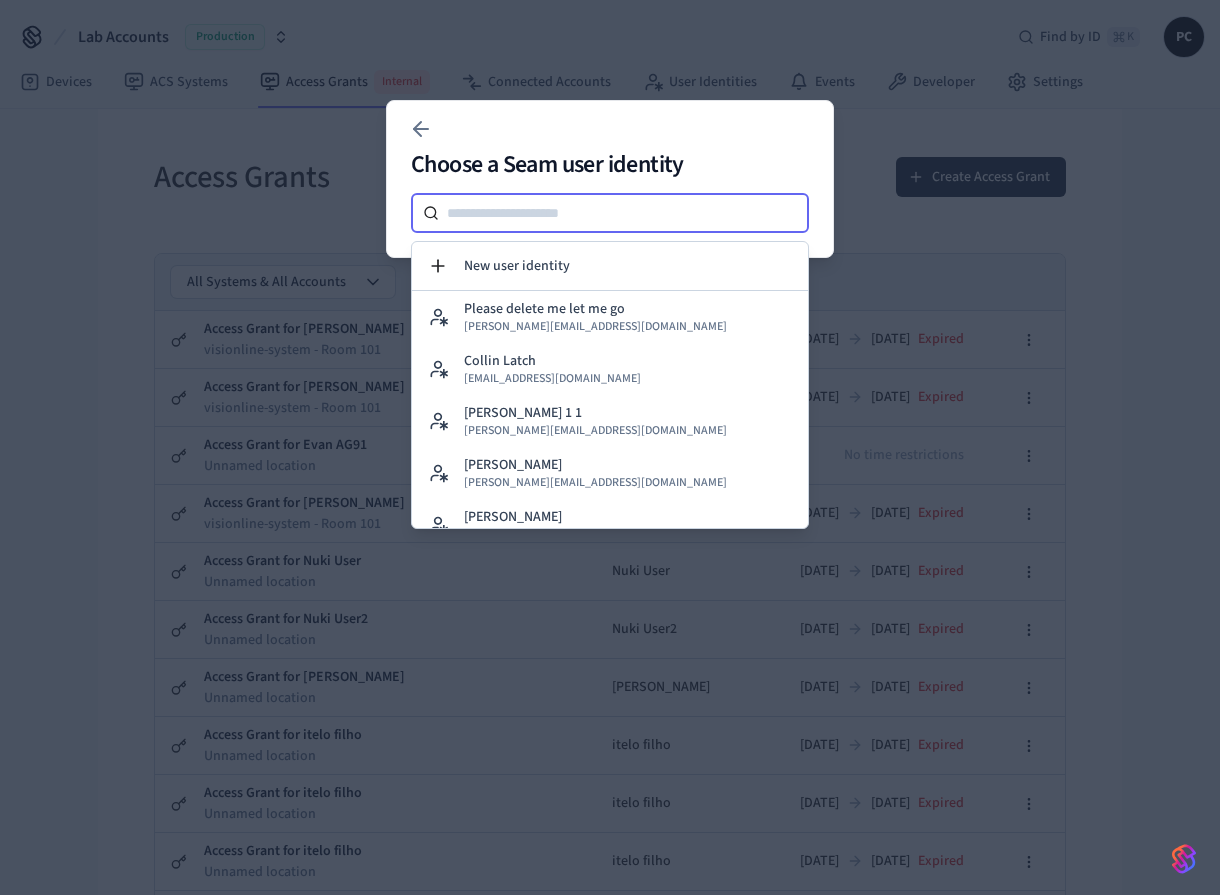 click at bounding box center (624, 213) 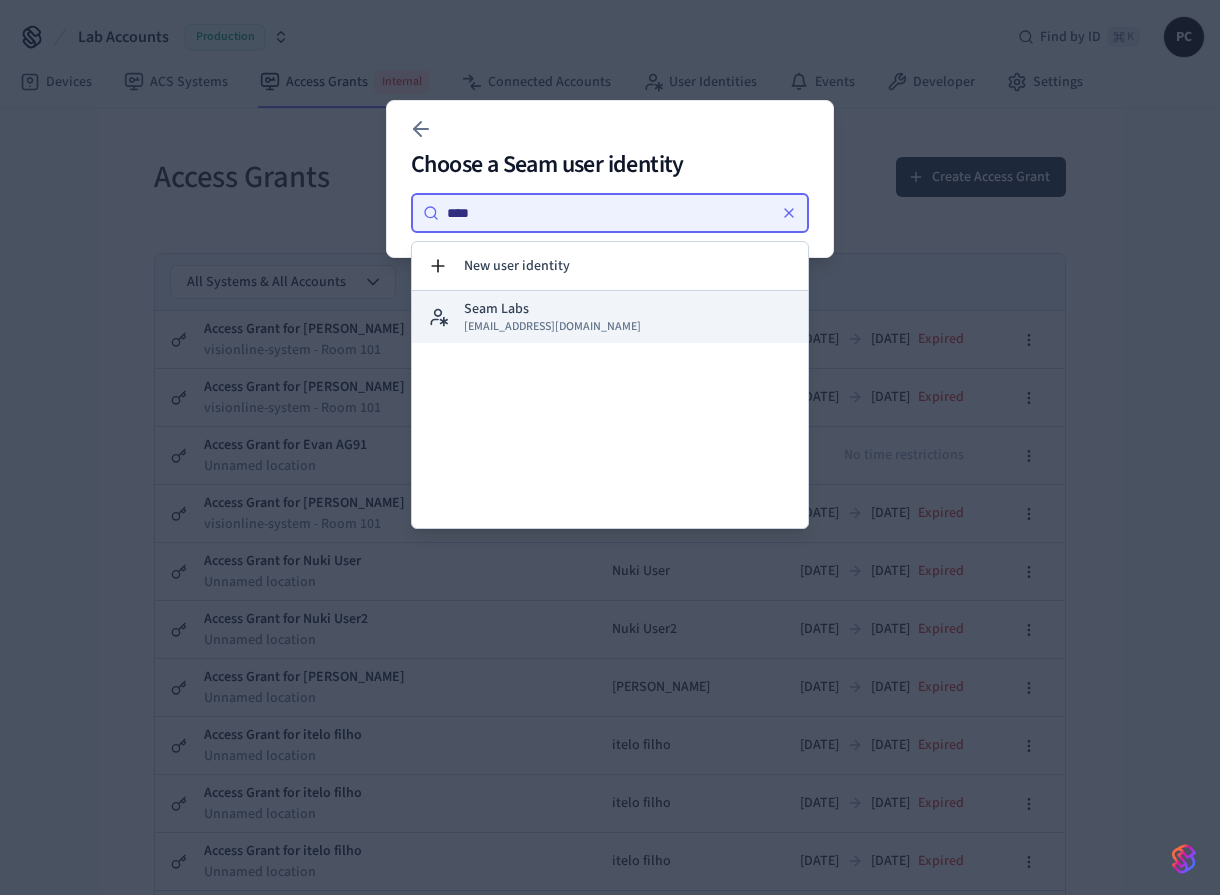 type on "****" 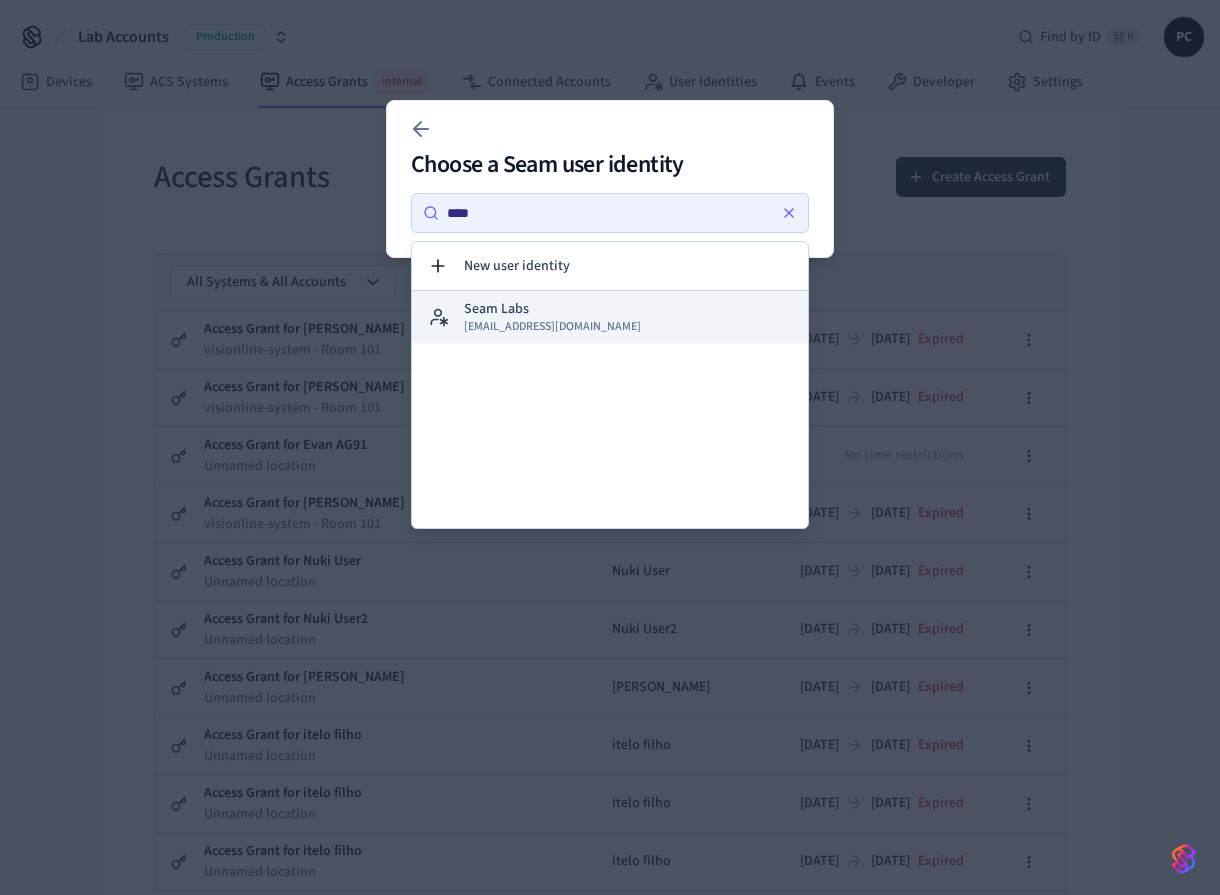 click on "[EMAIL_ADDRESS][DOMAIN_NAME]" at bounding box center (552, 327) 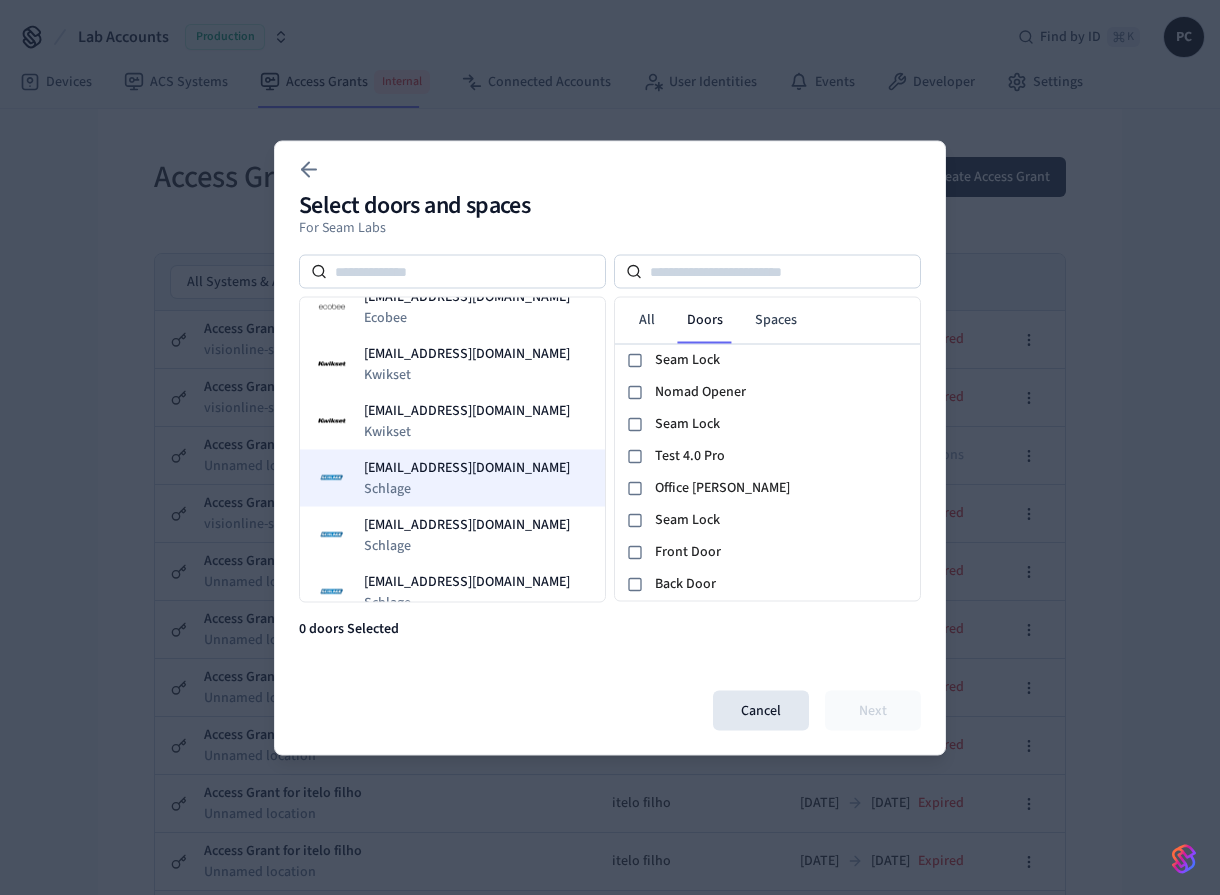 scroll, scrollTop: 991, scrollLeft: 0, axis: vertical 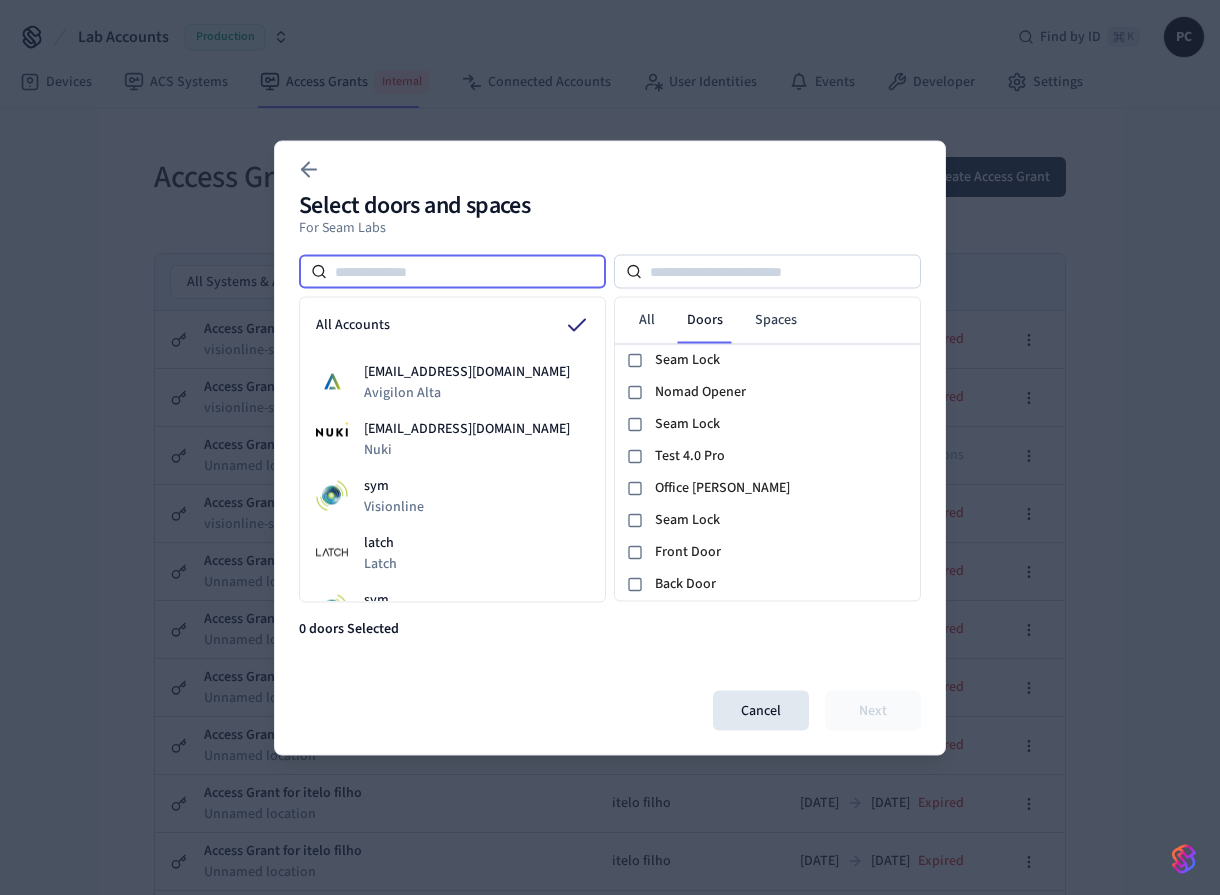 click at bounding box center (466, 271) 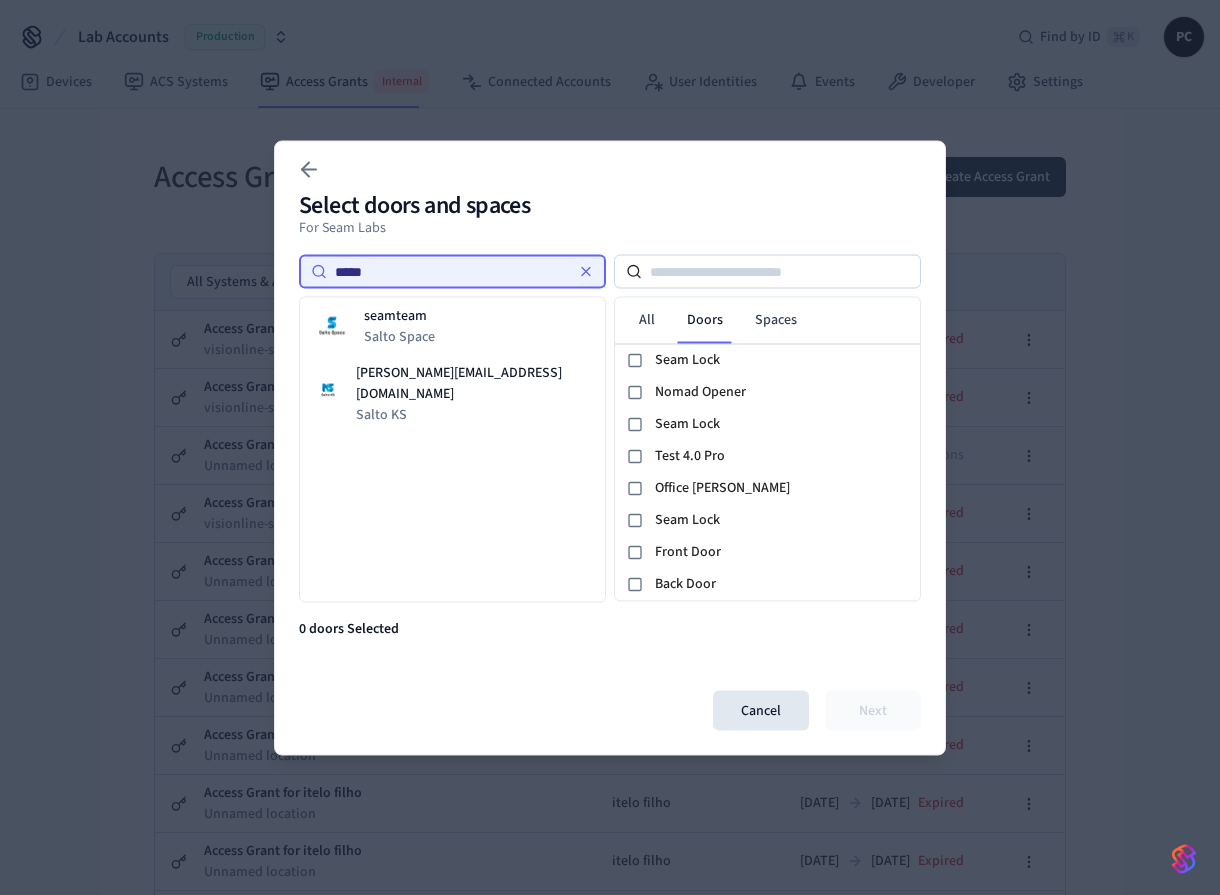 click on "*****" at bounding box center [450, 271] 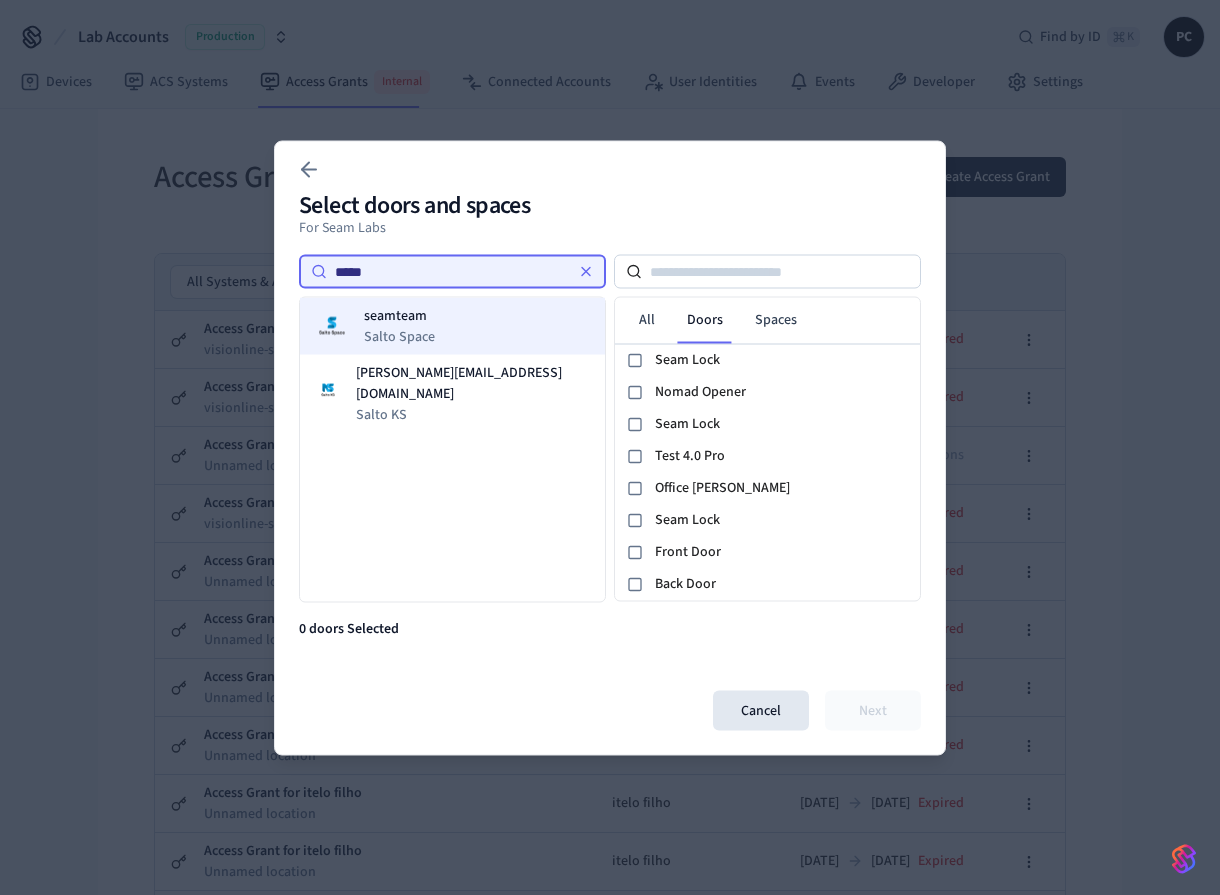 type on "*****" 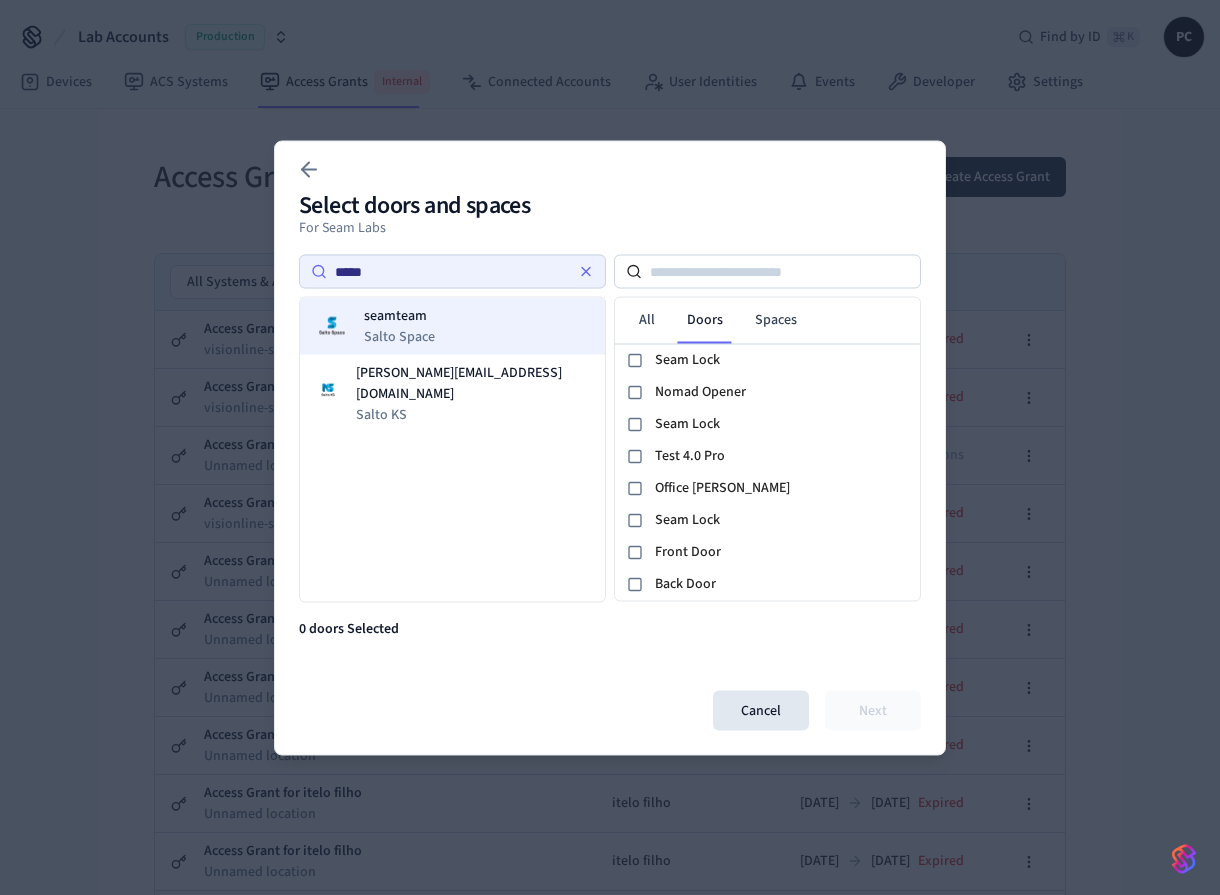 click on "seamteam Salto Space" at bounding box center (452, 325) 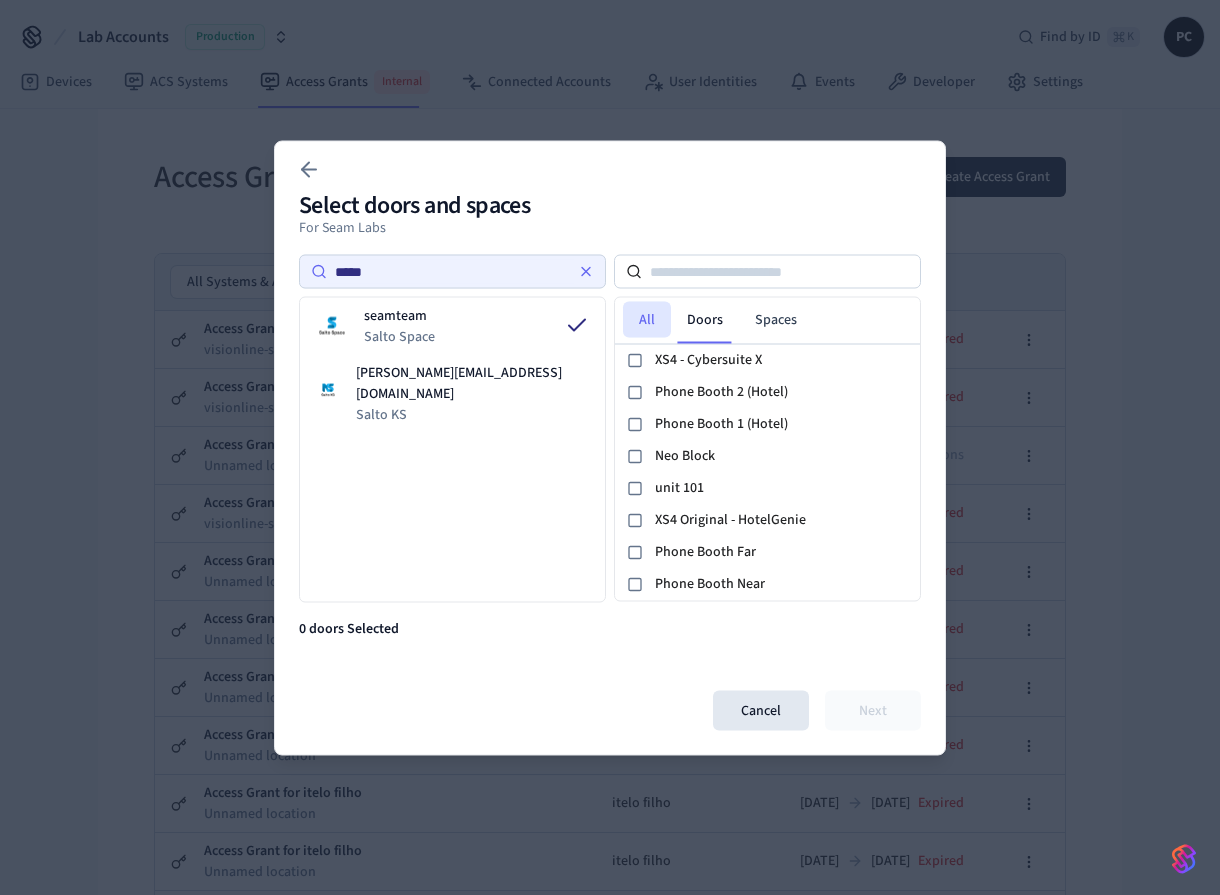 click on "All" at bounding box center (647, 319) 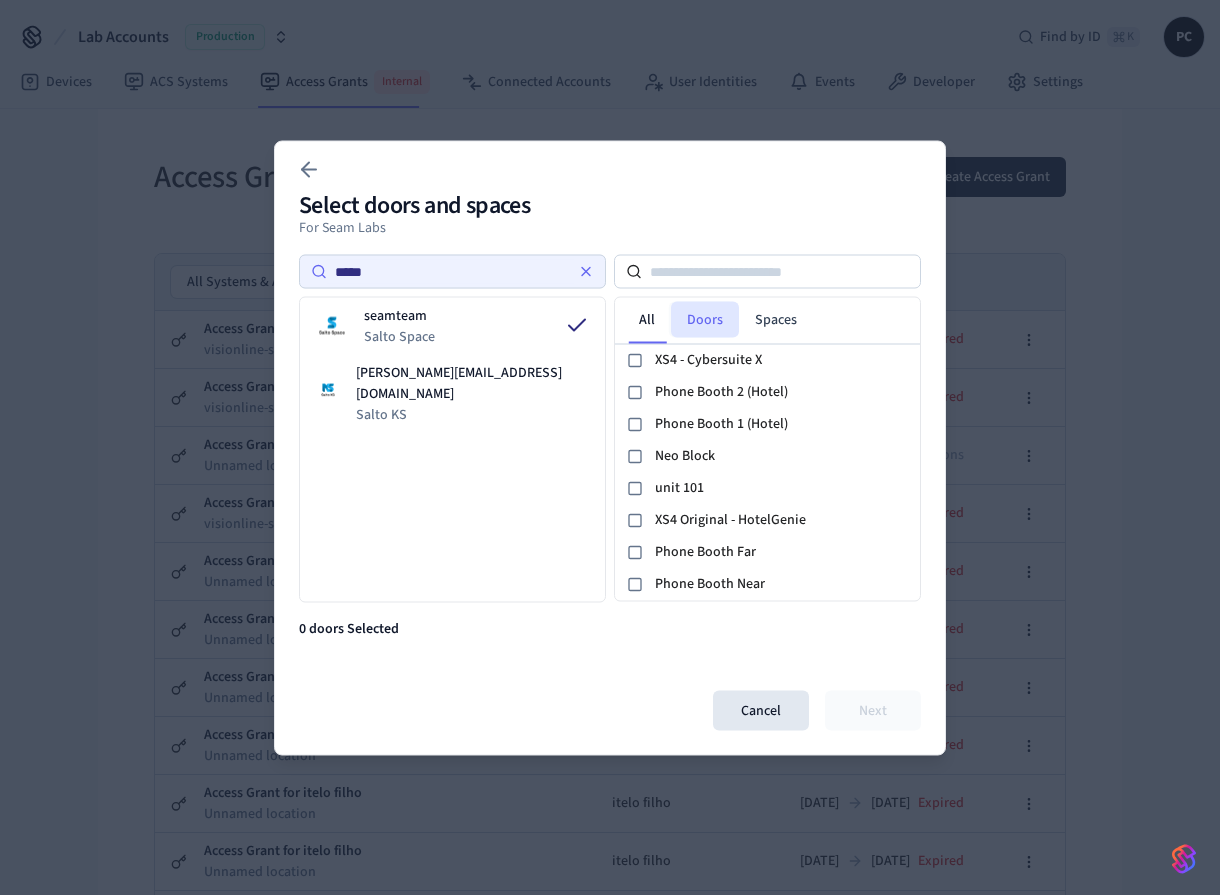 click on "Doors" at bounding box center [705, 319] 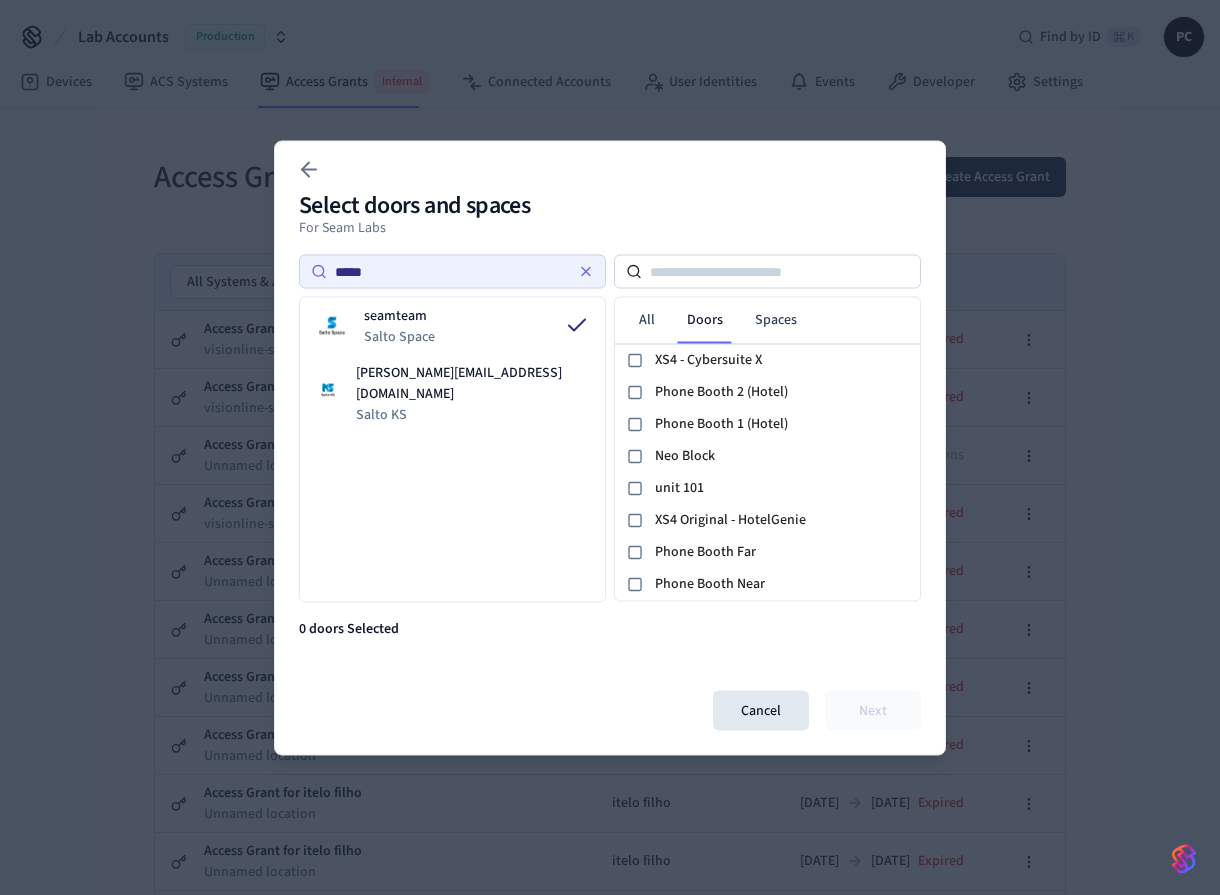scroll, scrollTop: 128, scrollLeft: 0, axis: vertical 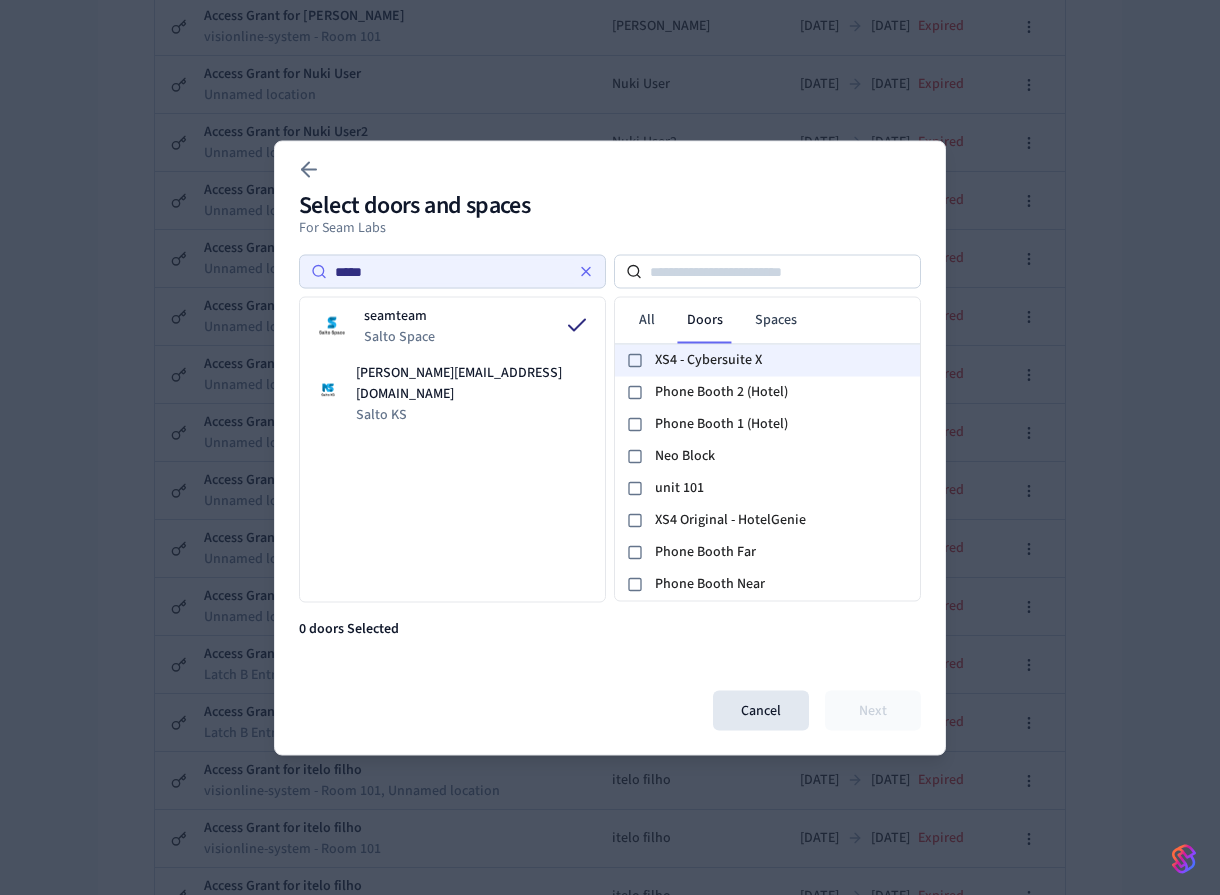 click 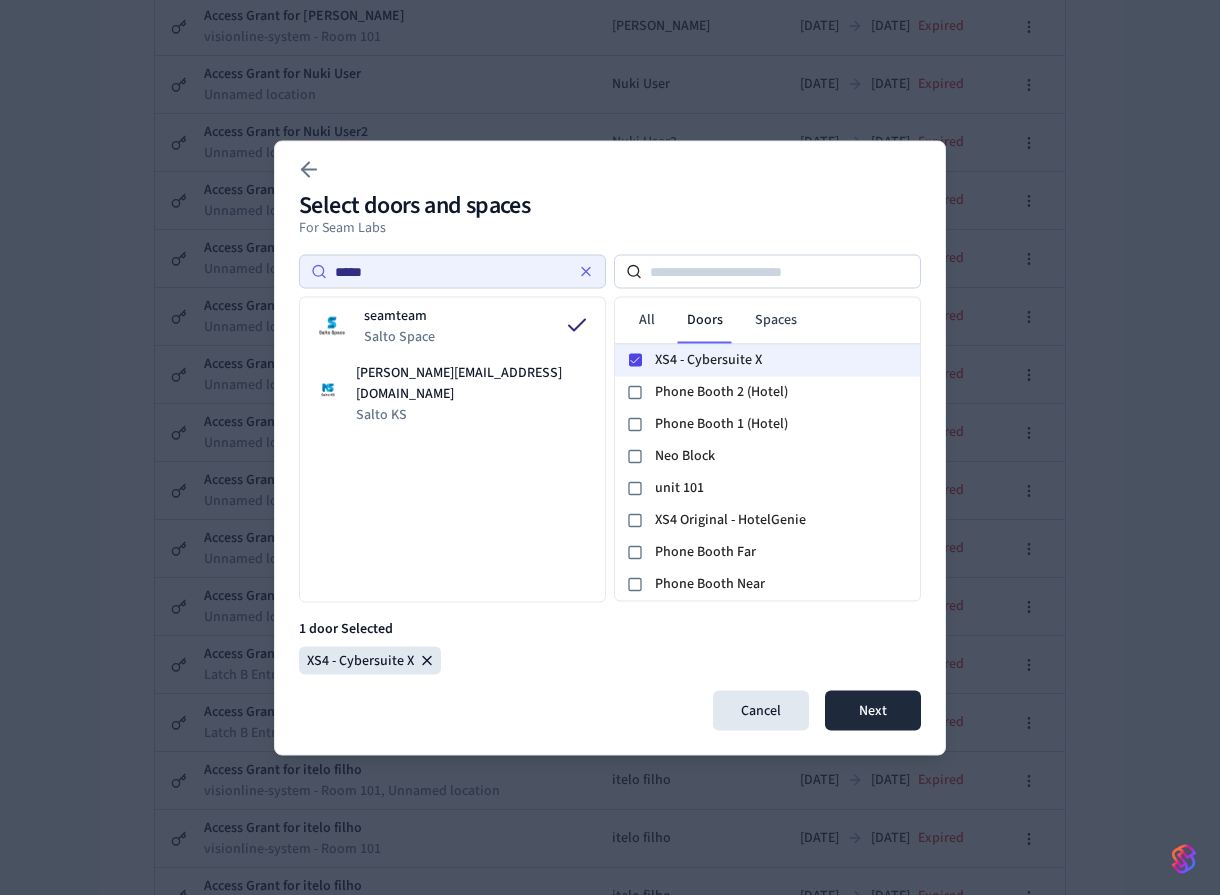 click 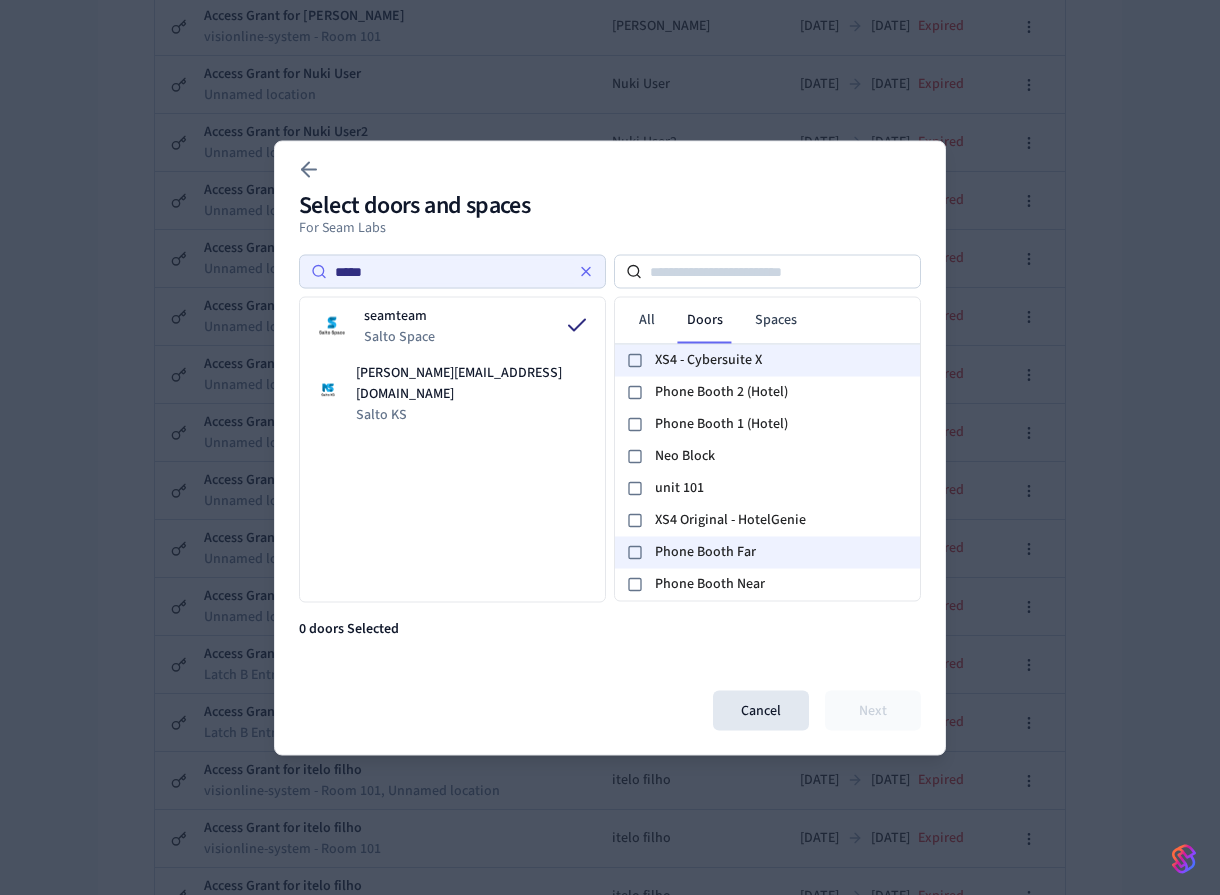 click 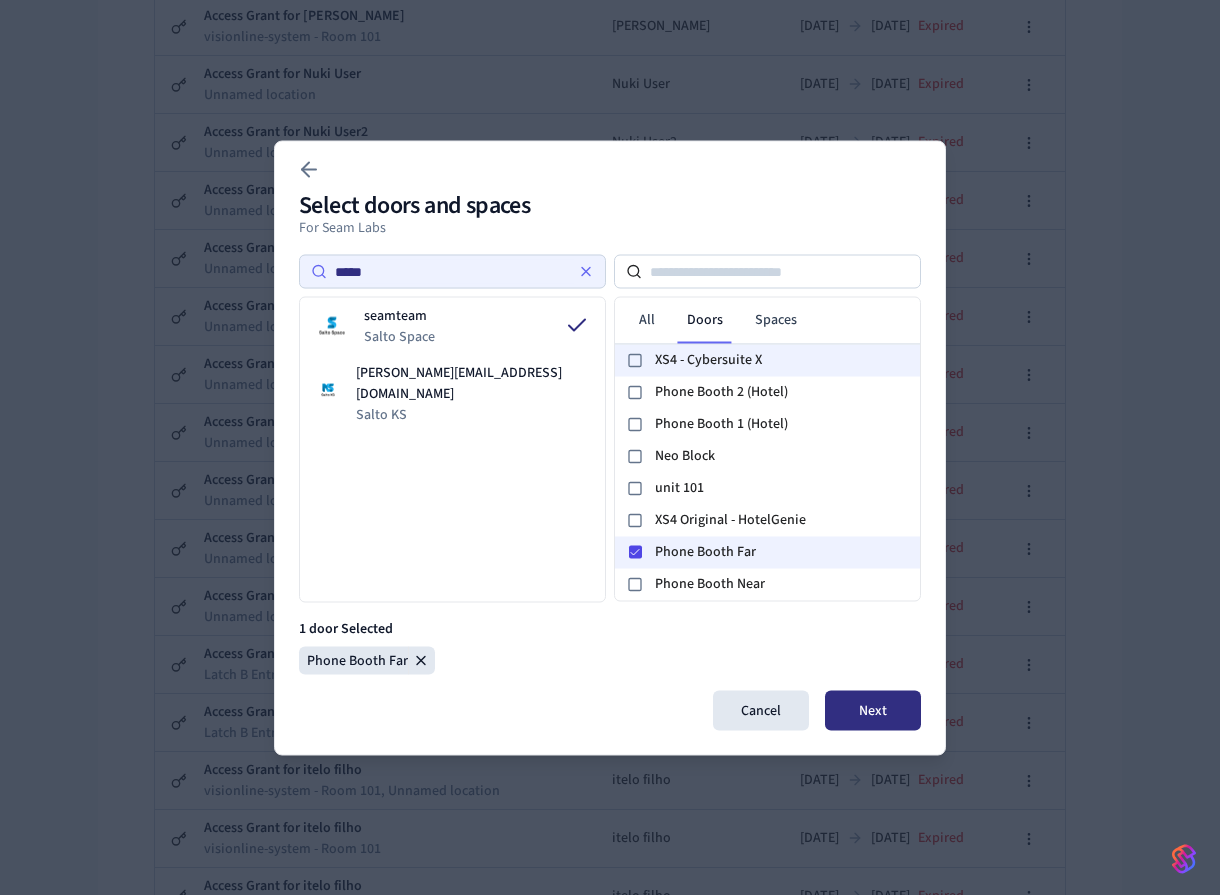 click on "Next" at bounding box center [873, 710] 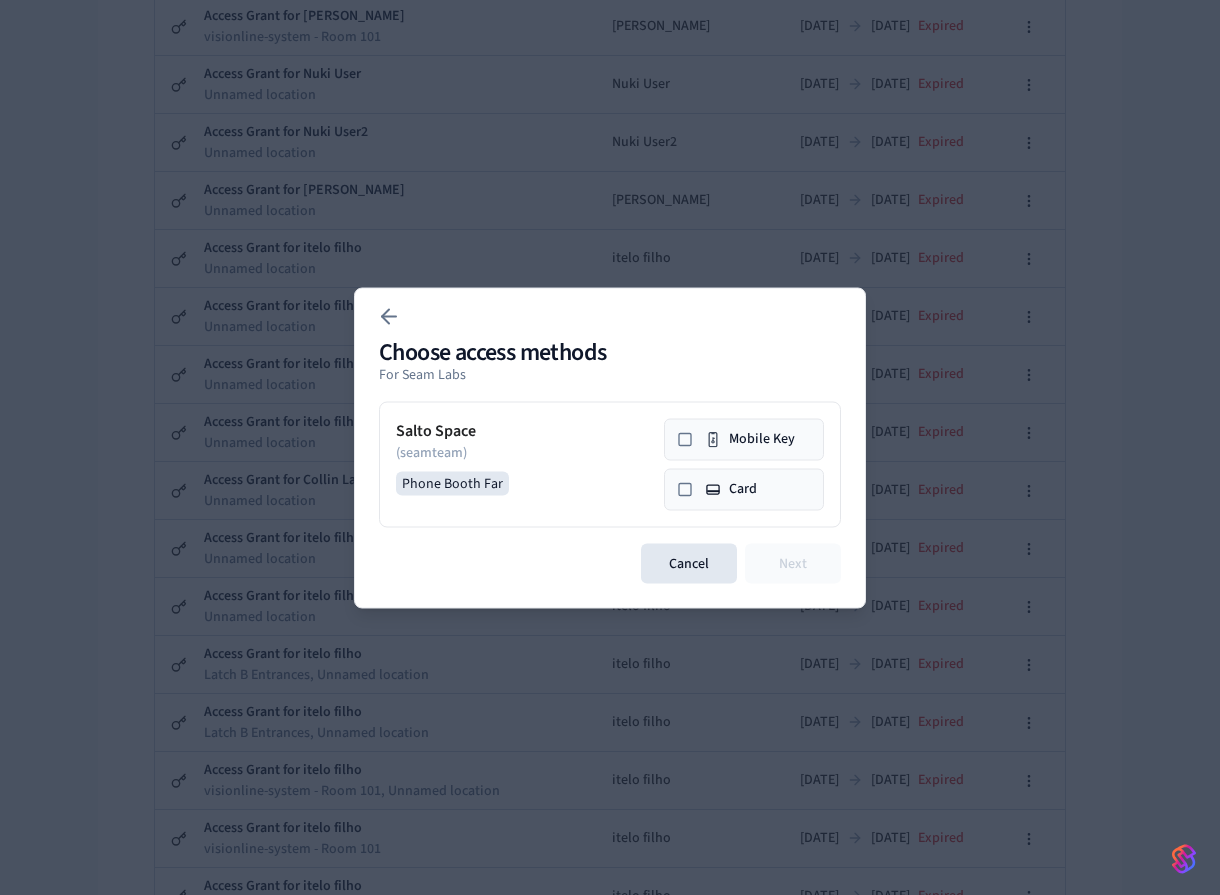 click 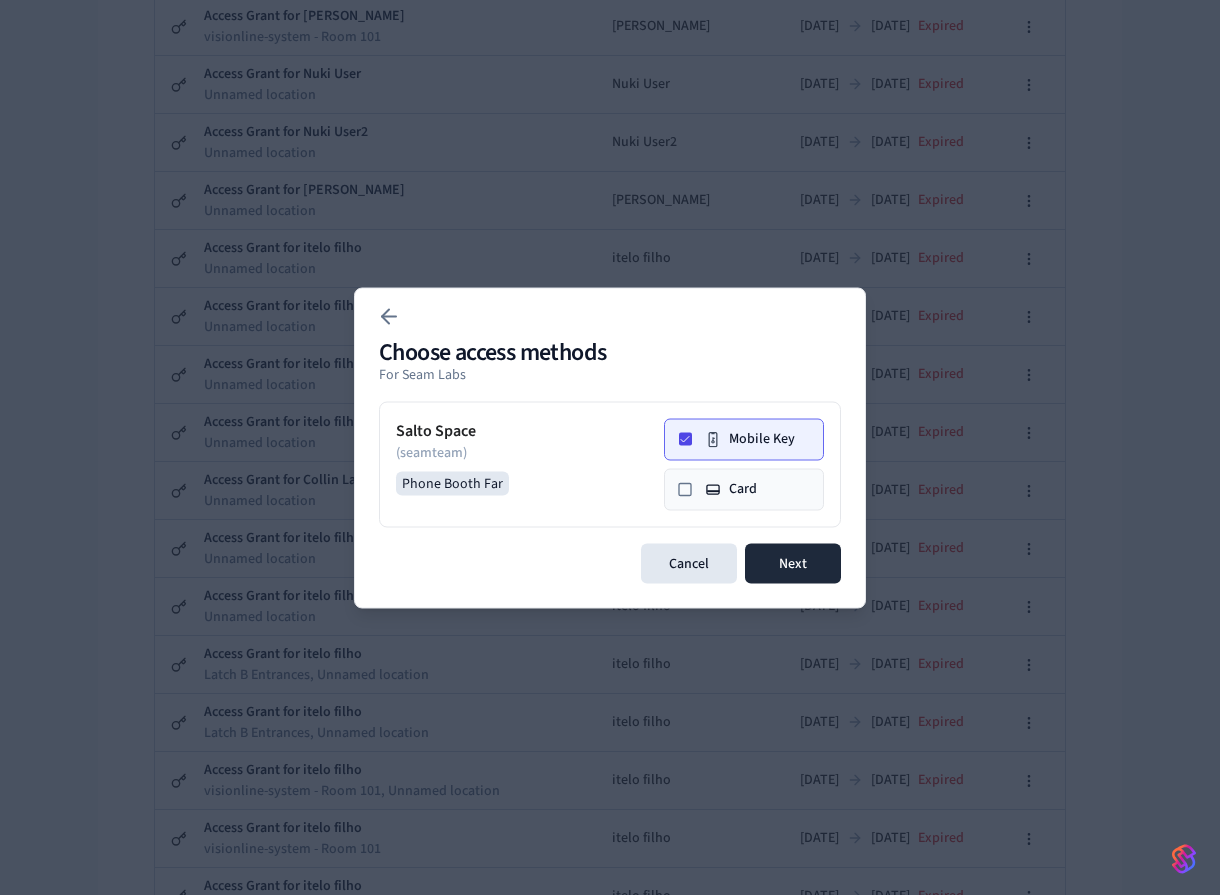 click on "Cancel Next" at bounding box center (610, 563) 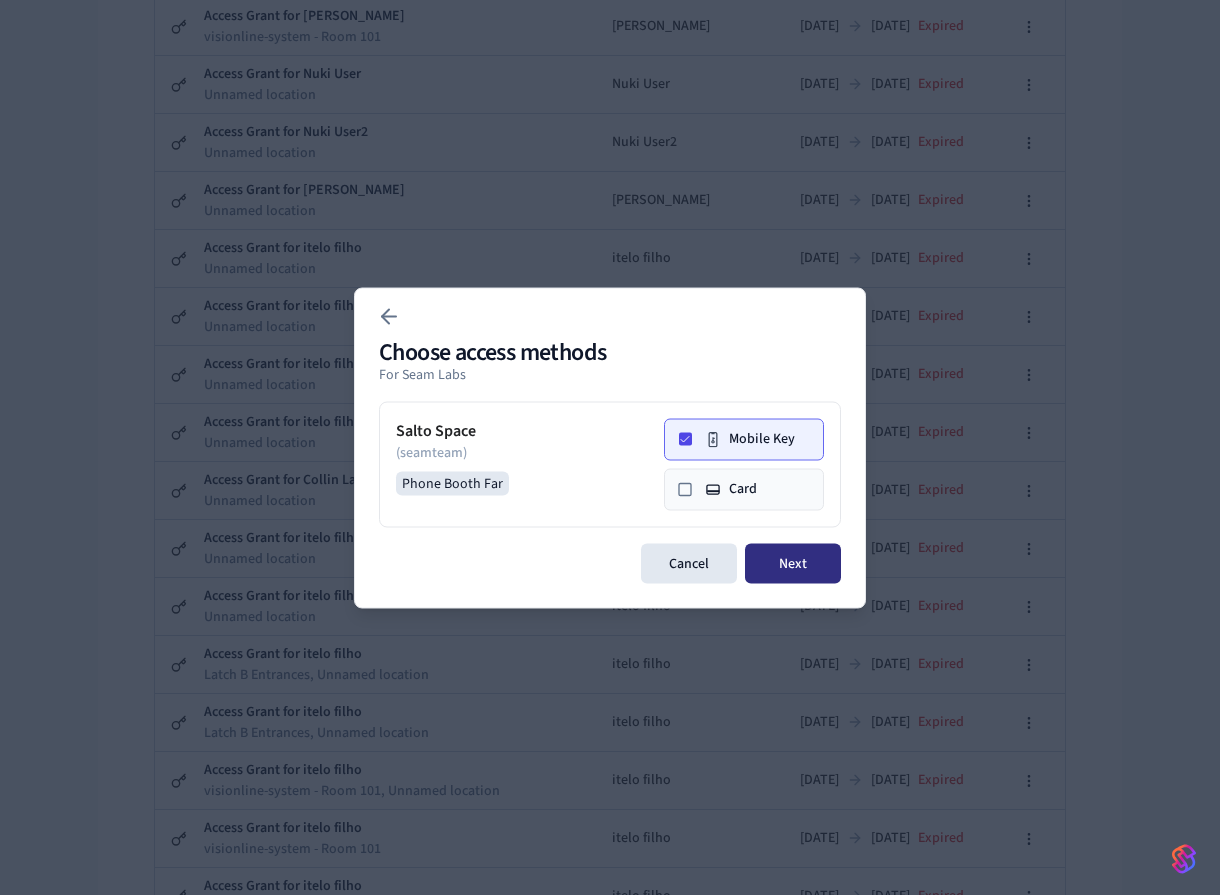 click on "Next" at bounding box center [793, 563] 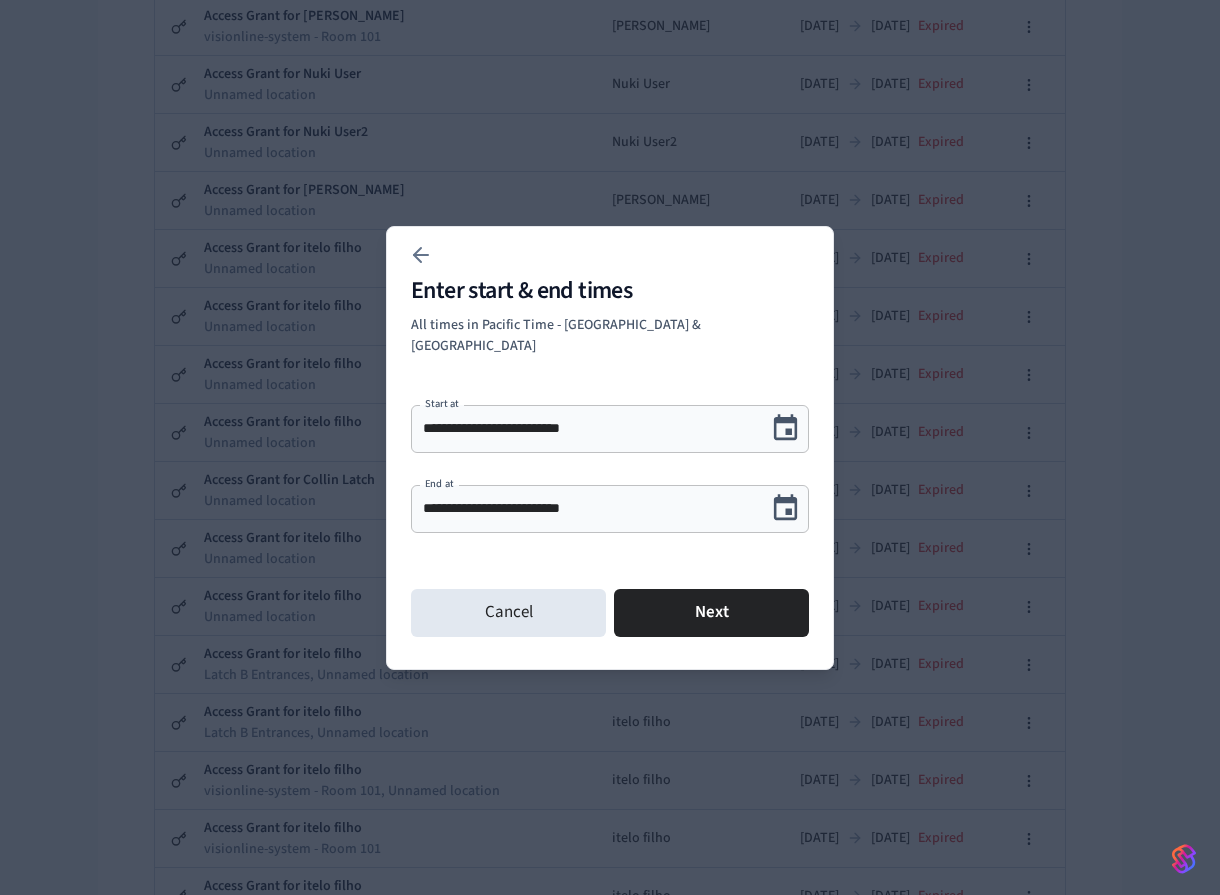 click on "**********" at bounding box center (610, 448) 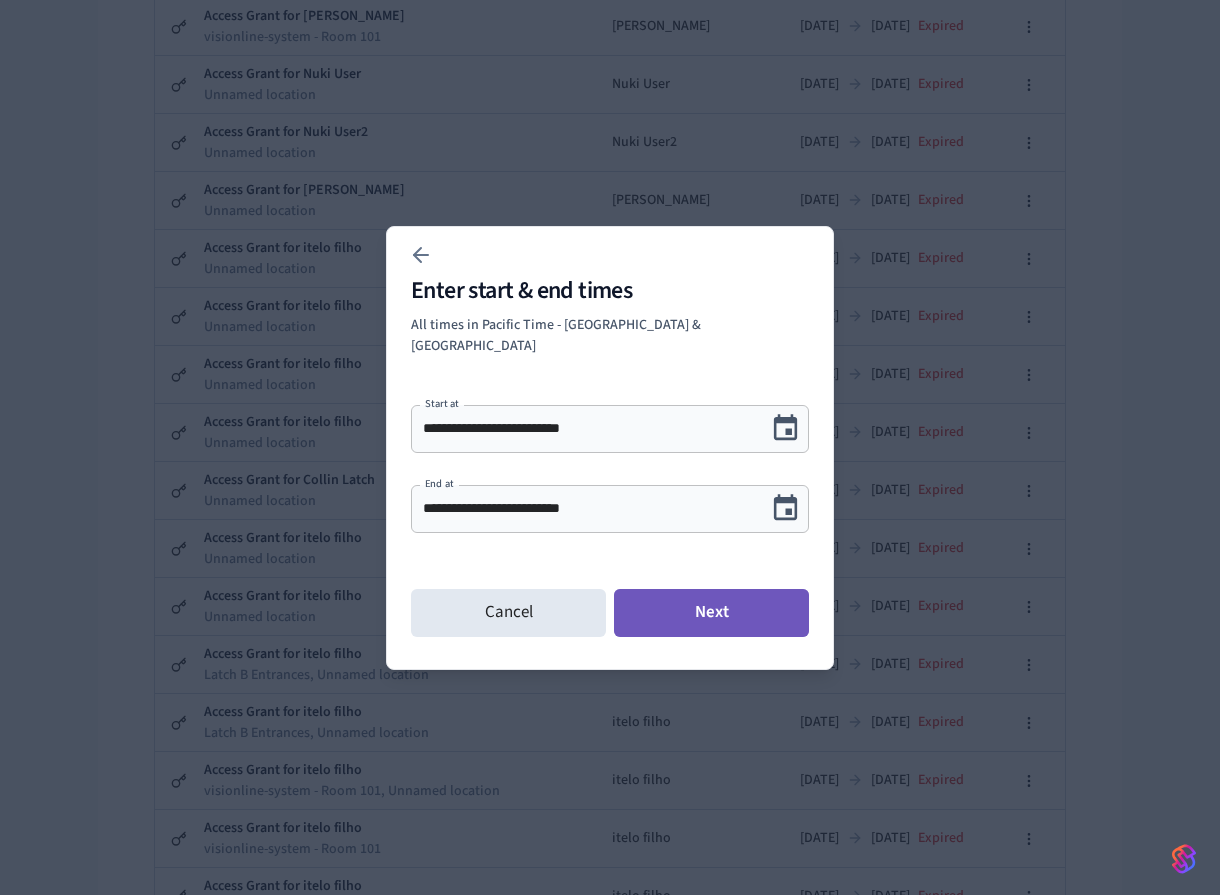 click on "Next" at bounding box center [711, 613] 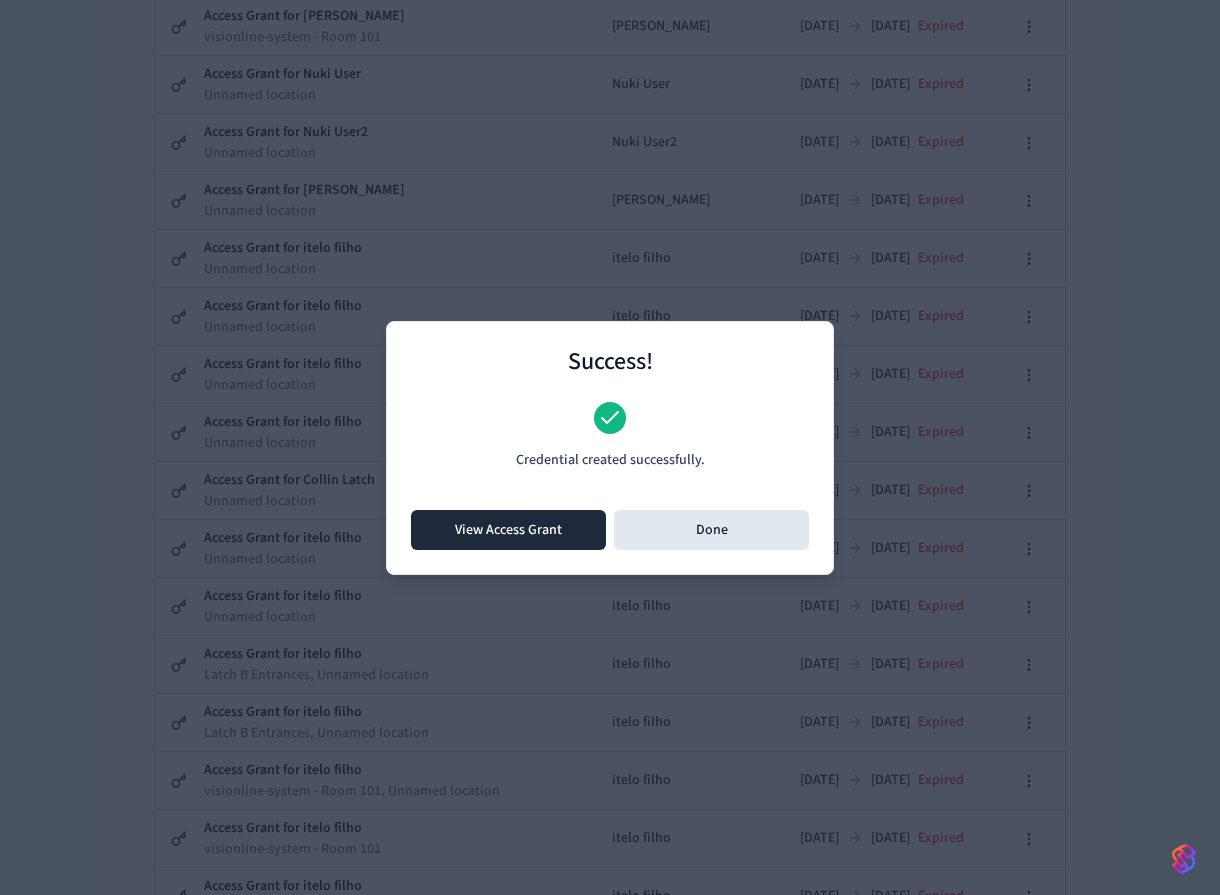 click on "View Access Grant" at bounding box center (508, 530) 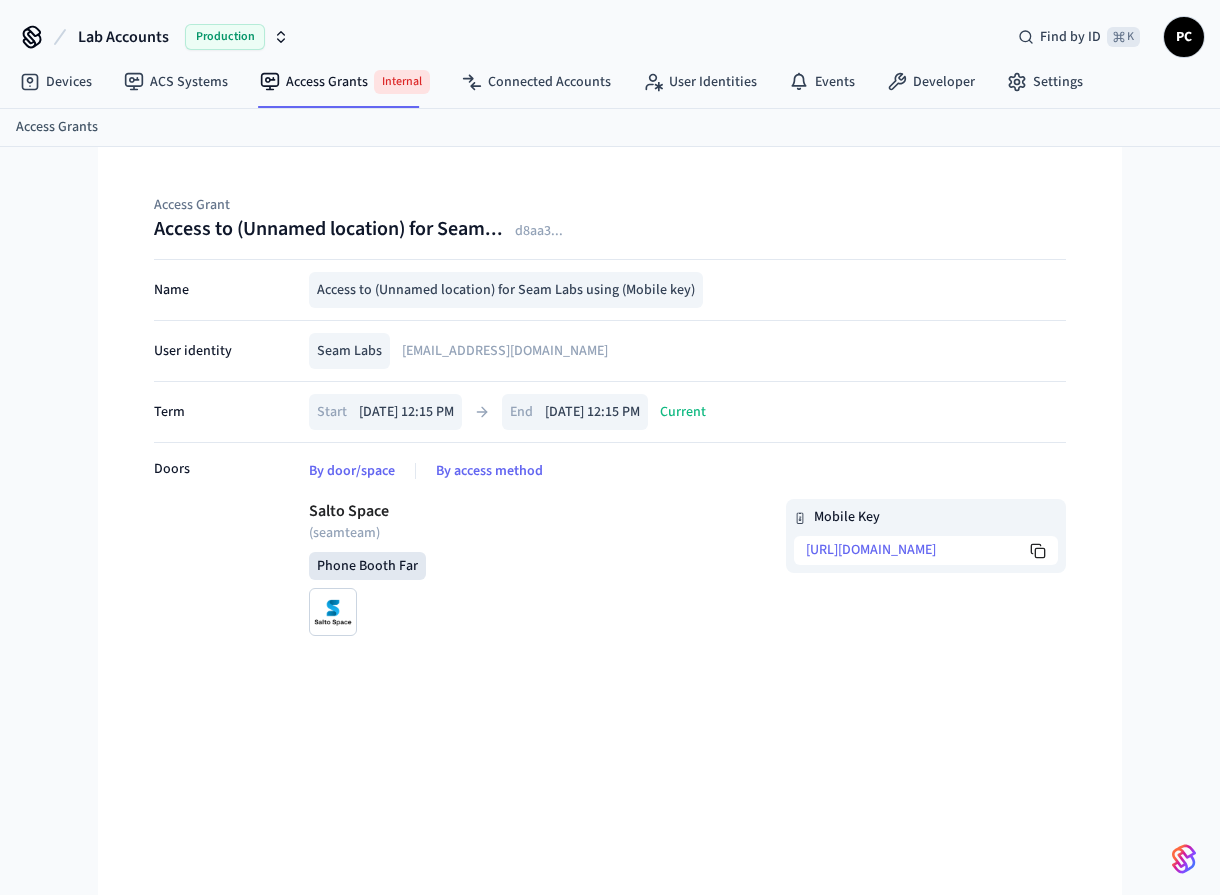 click on "Mobile Key [URL][DOMAIN_NAME]" at bounding box center (926, 536) 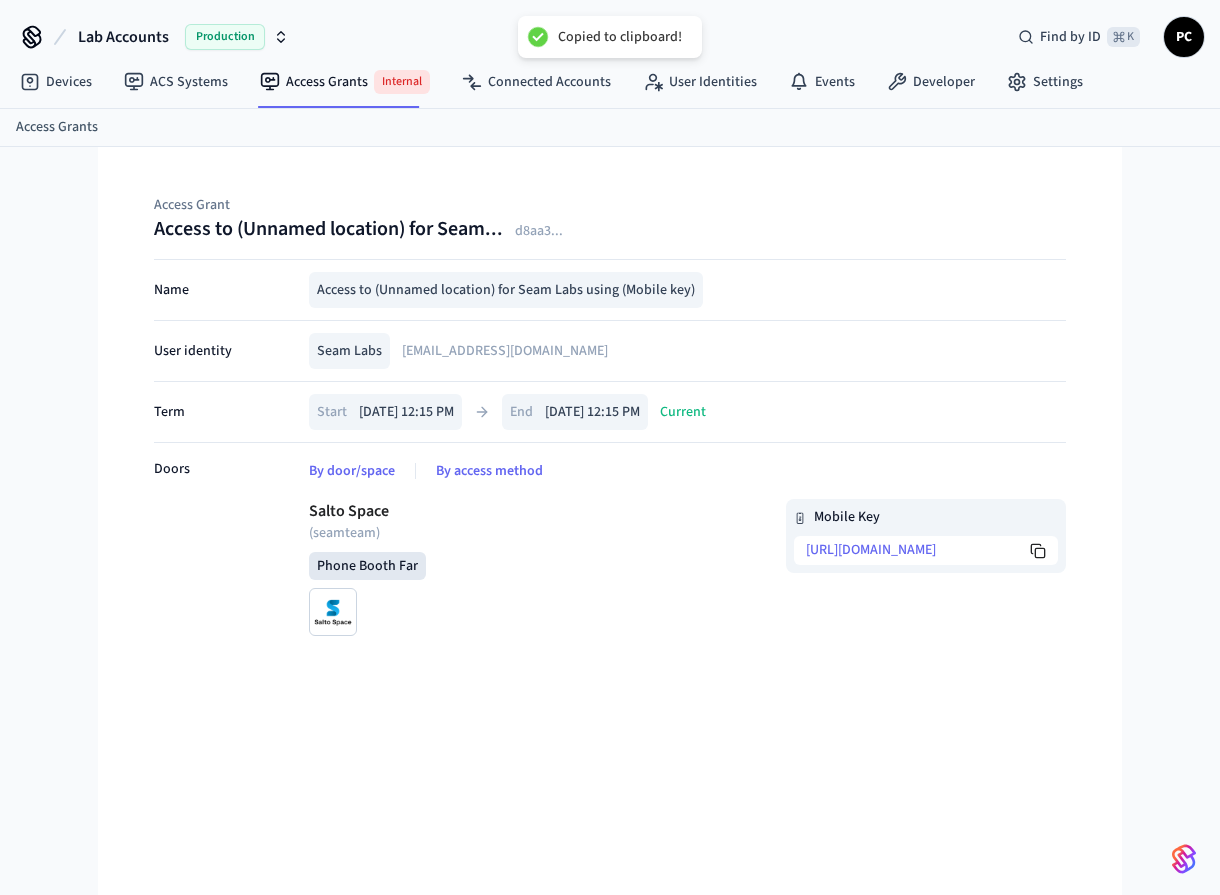 click on "Mobile Key" at bounding box center (847, 517) 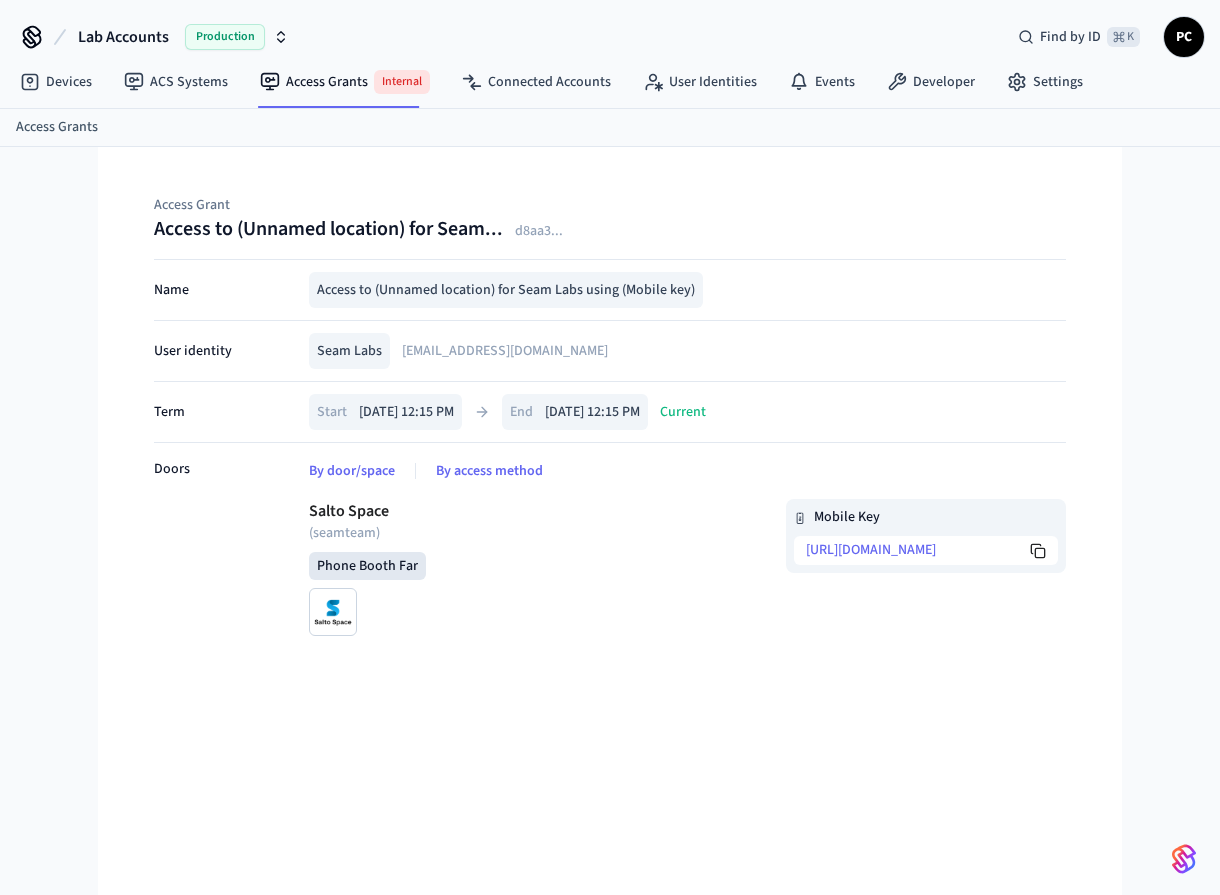 click 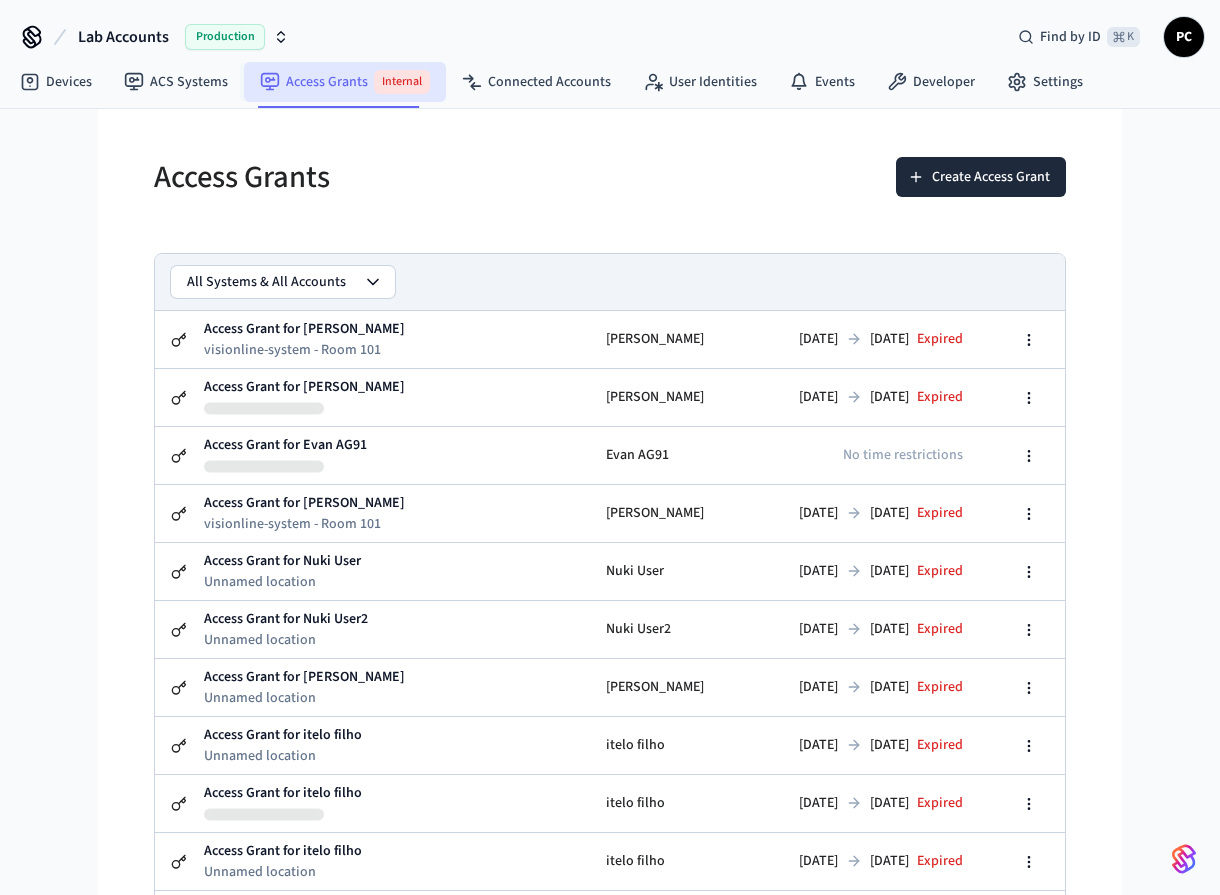 click on "Access Grants Internal" at bounding box center (345, 82) 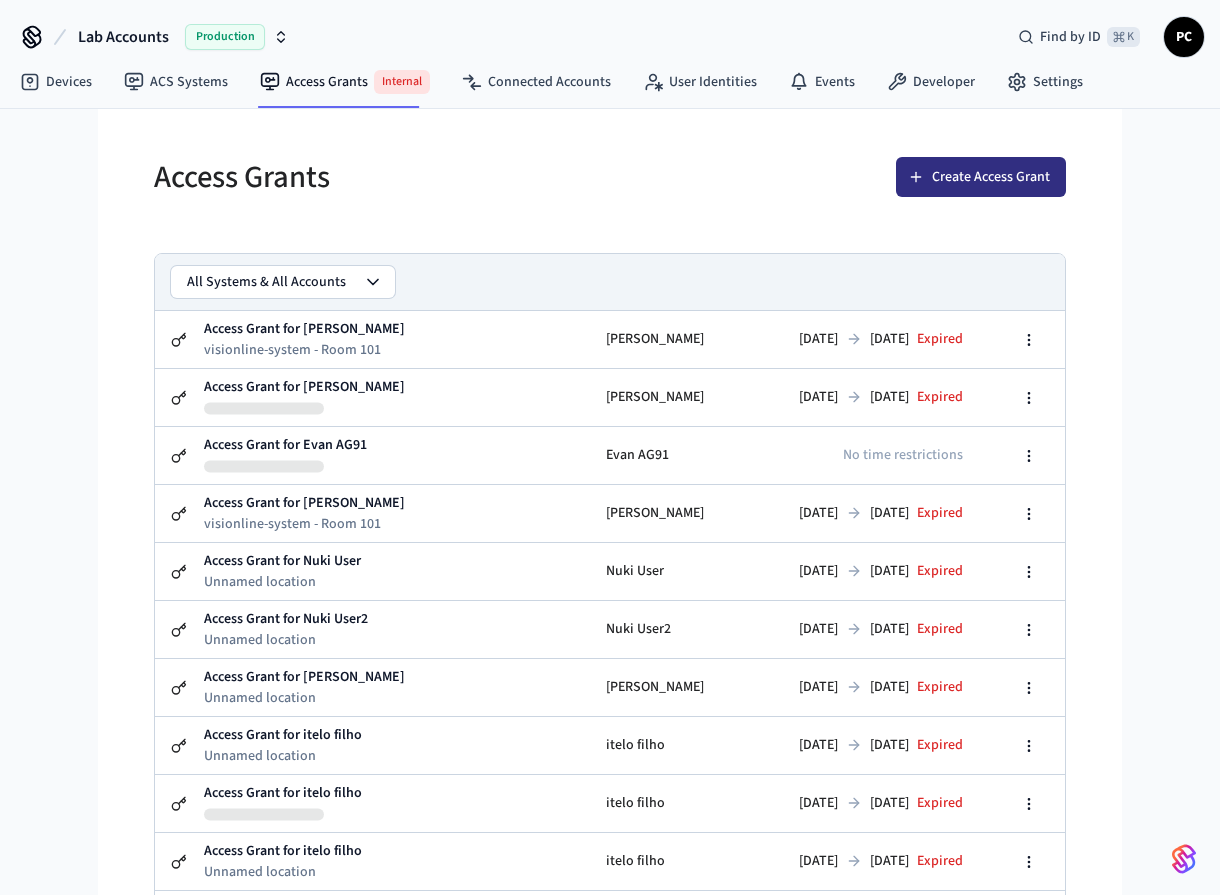 click on "Create Access Grant" at bounding box center [981, 177] 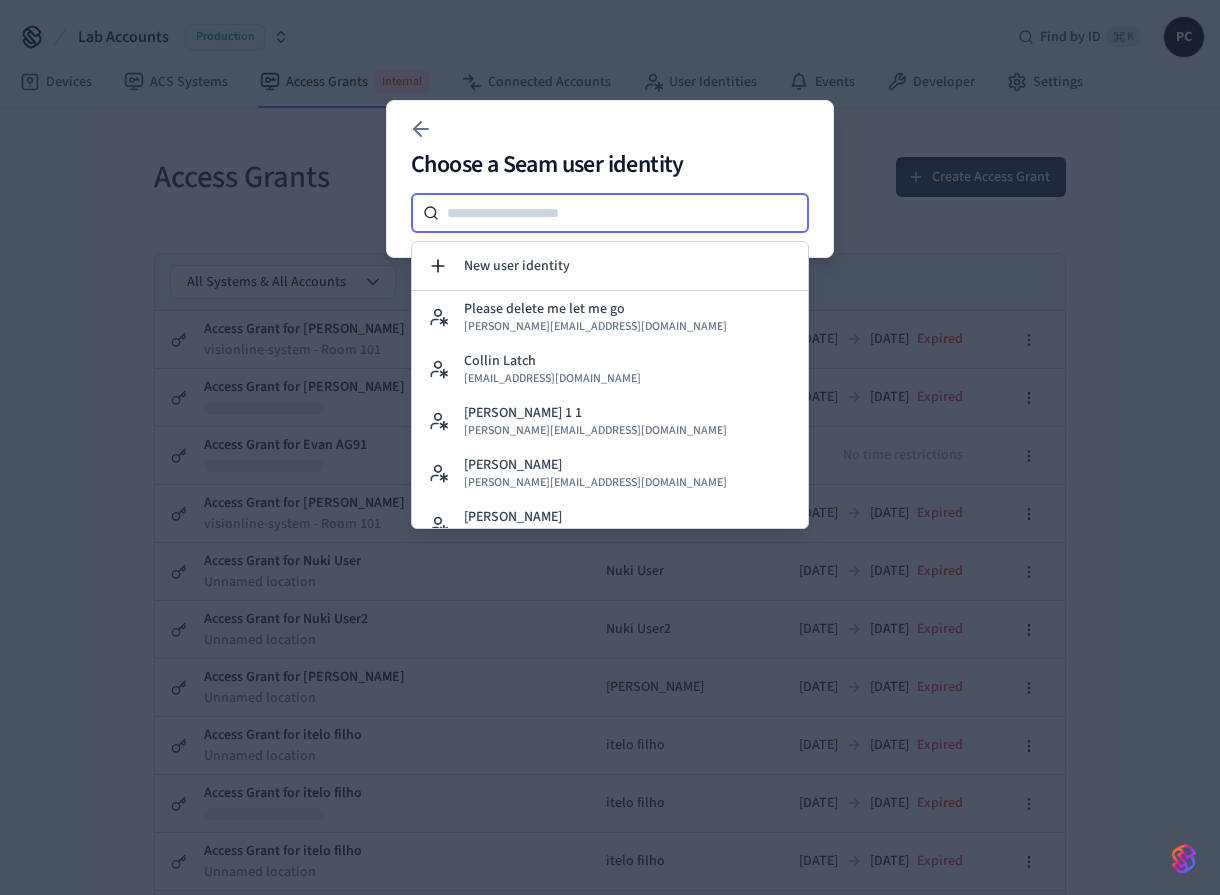 click at bounding box center [624, 213] 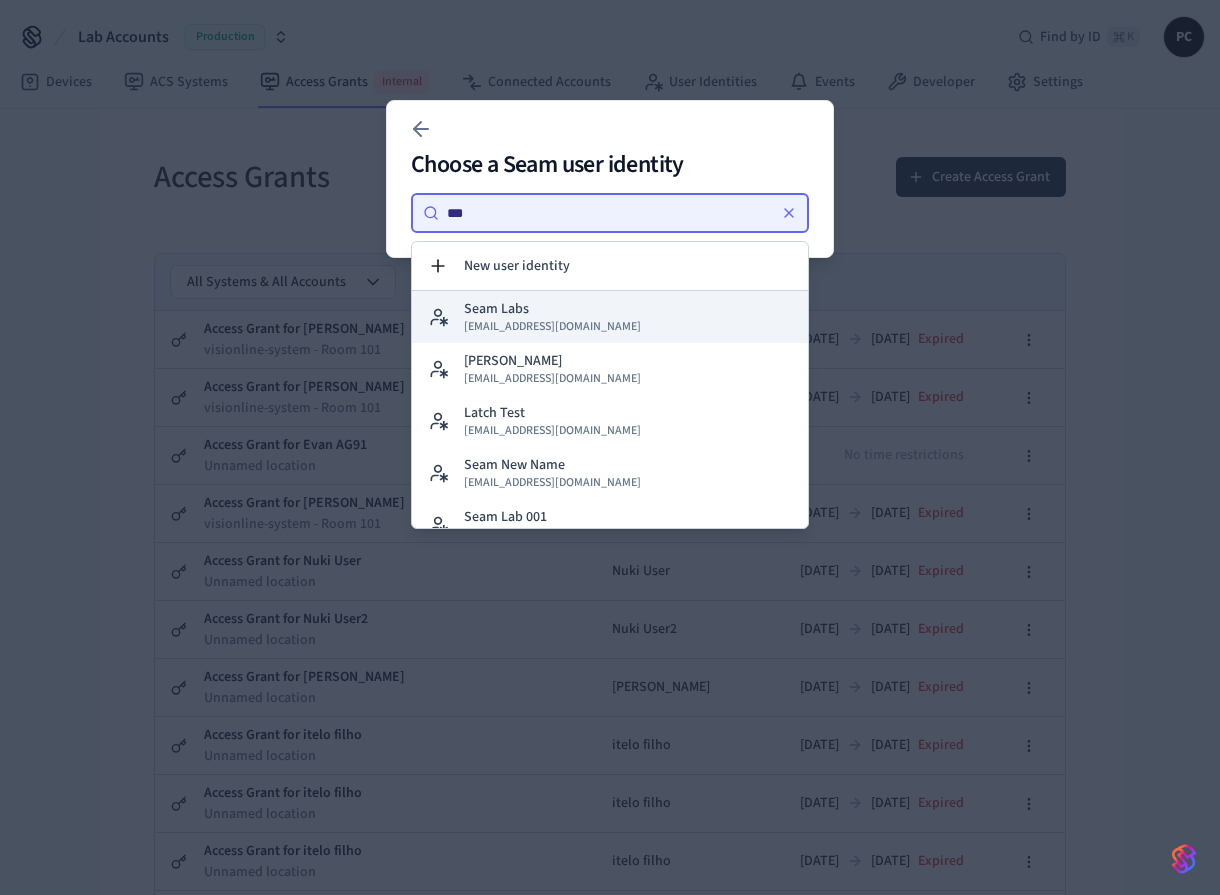 type on "***" 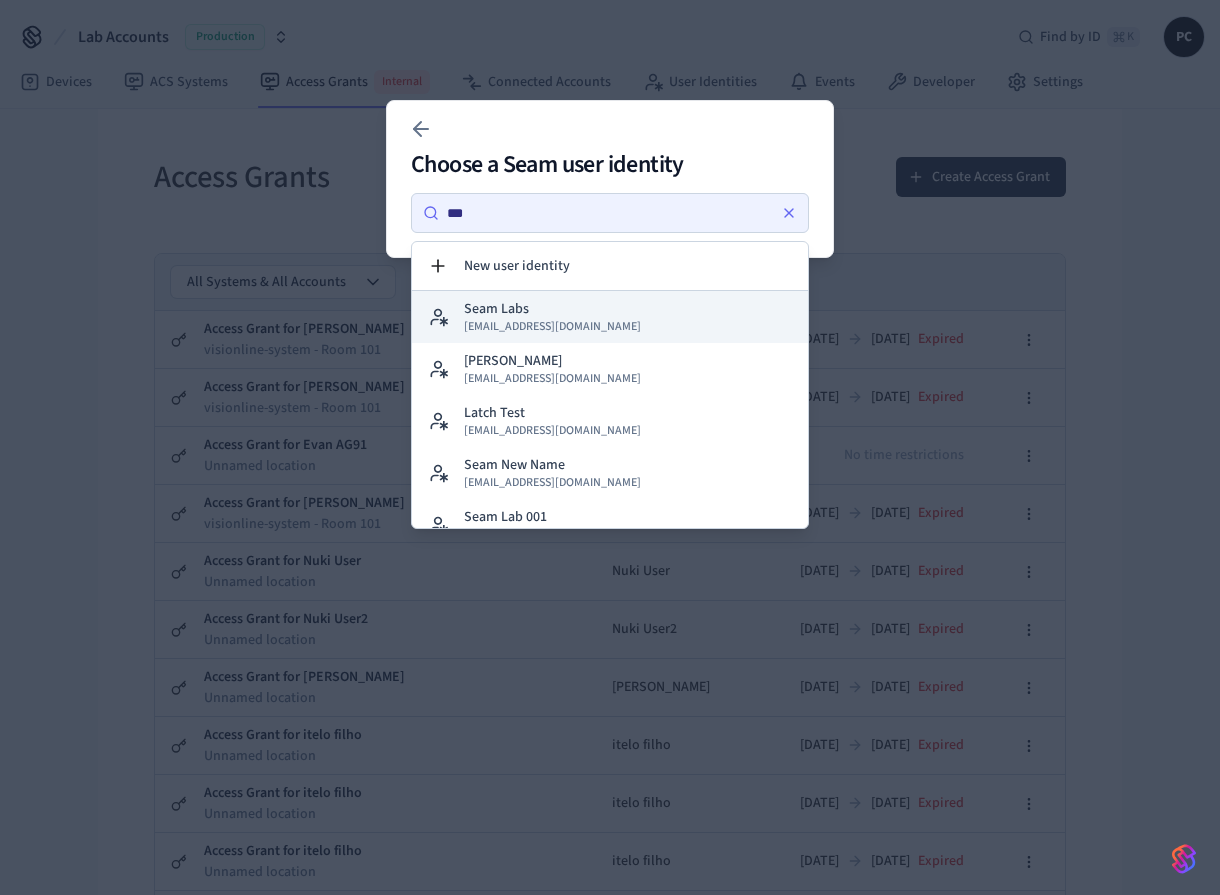 click on "Seam Labs [EMAIL_ADDRESS][DOMAIN_NAME]" at bounding box center [610, 317] 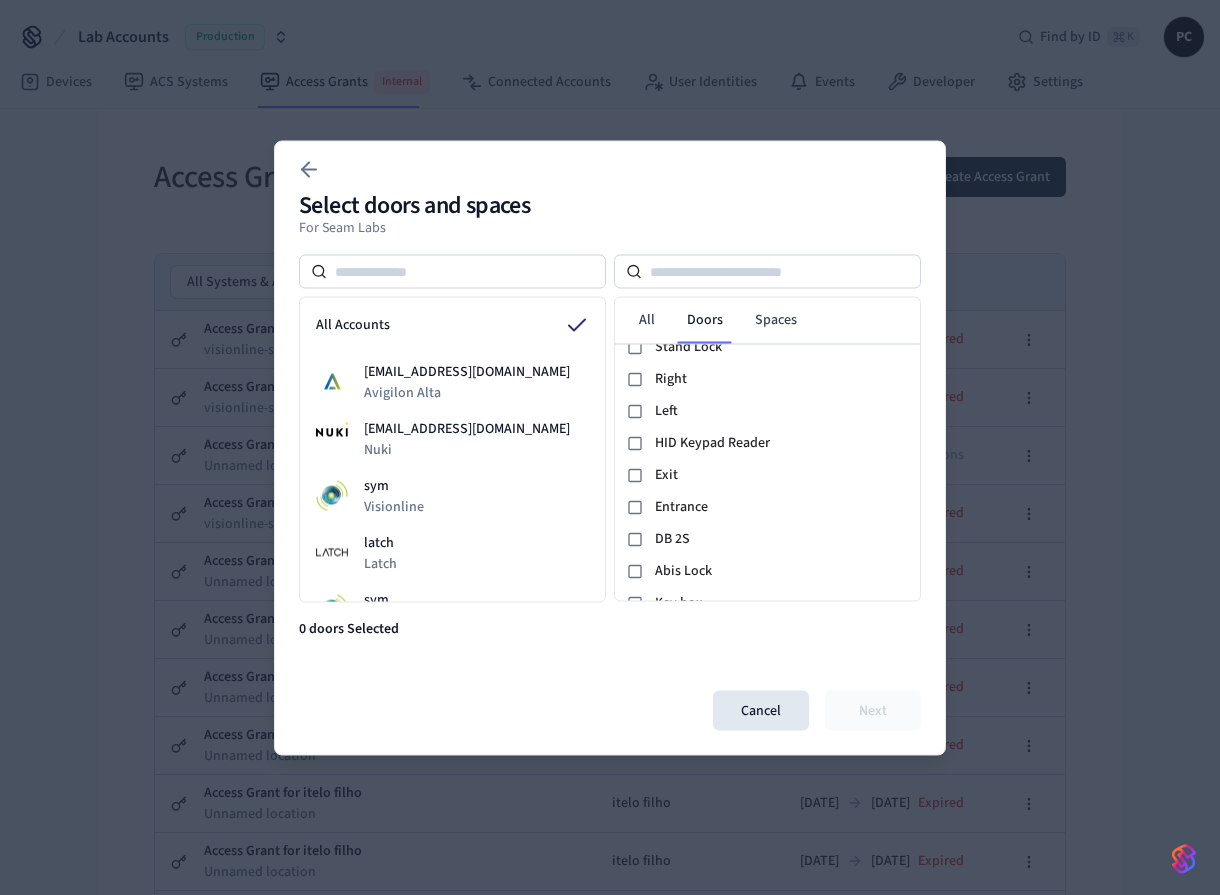 scroll, scrollTop: 0, scrollLeft: 0, axis: both 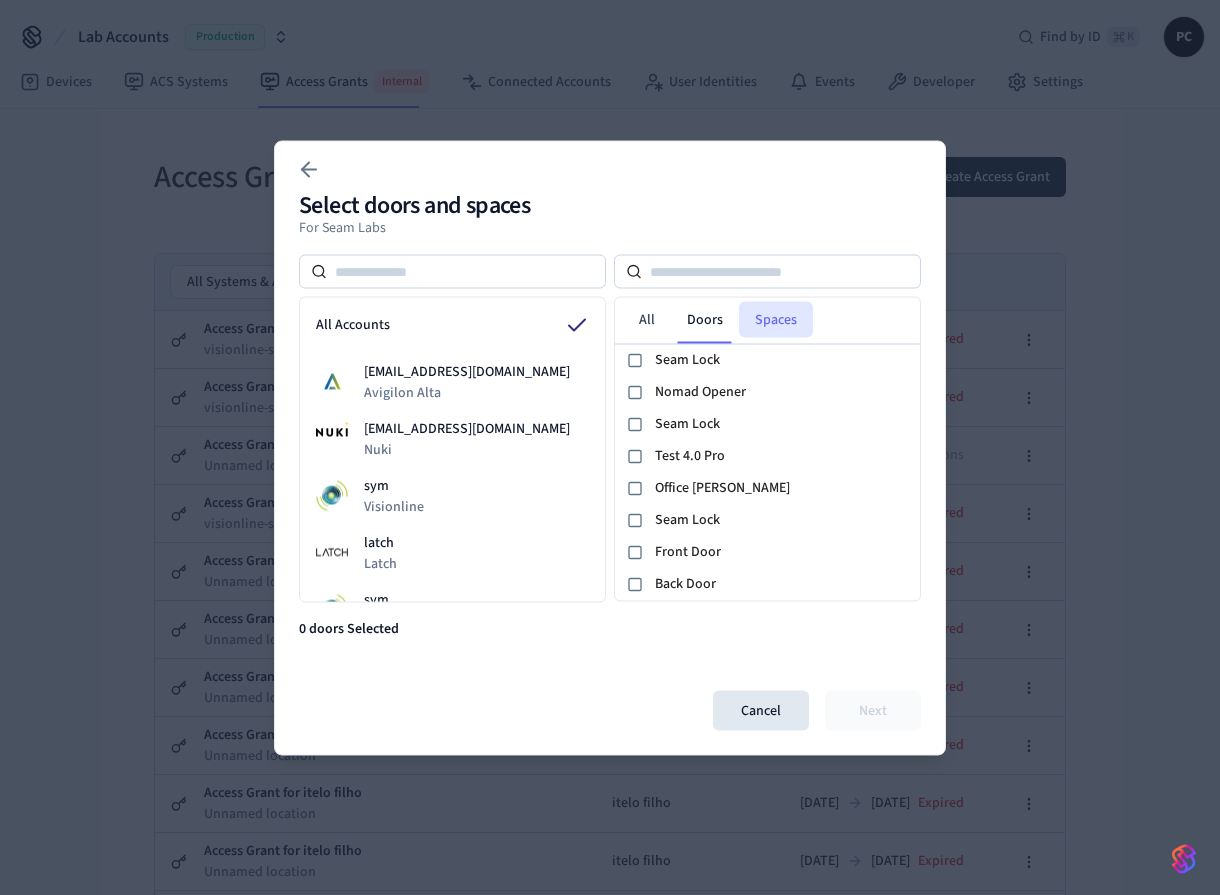 click on "Spaces" at bounding box center (776, 319) 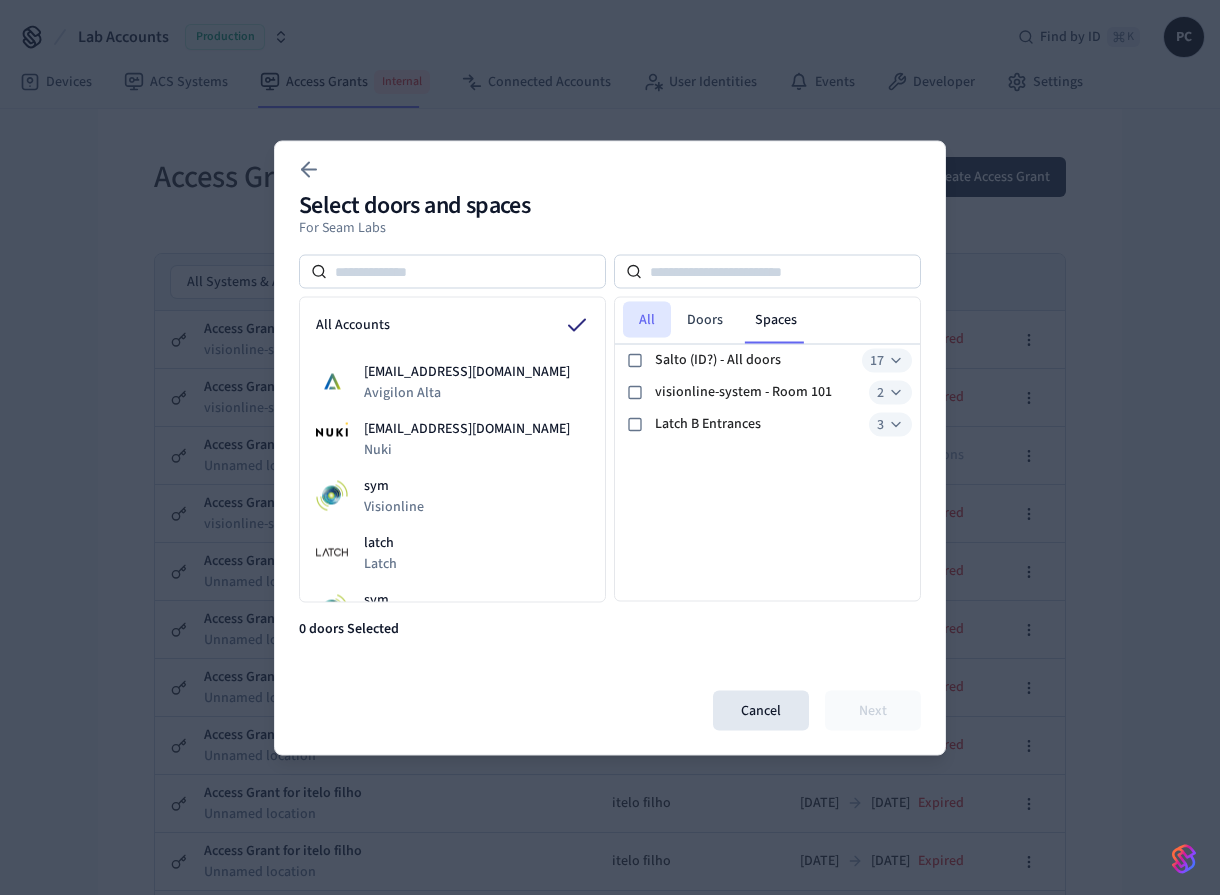 click on "All" at bounding box center [647, 319] 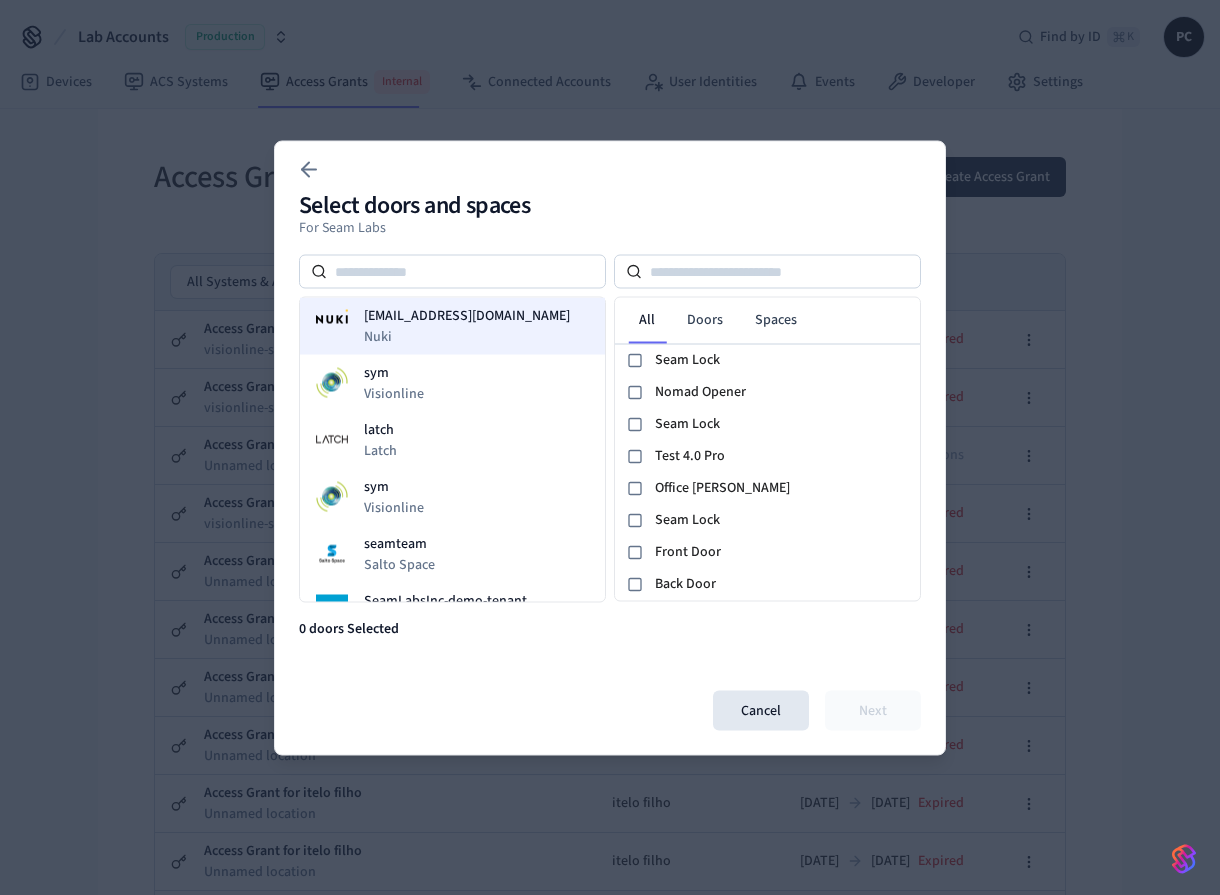 scroll, scrollTop: 0, scrollLeft: 0, axis: both 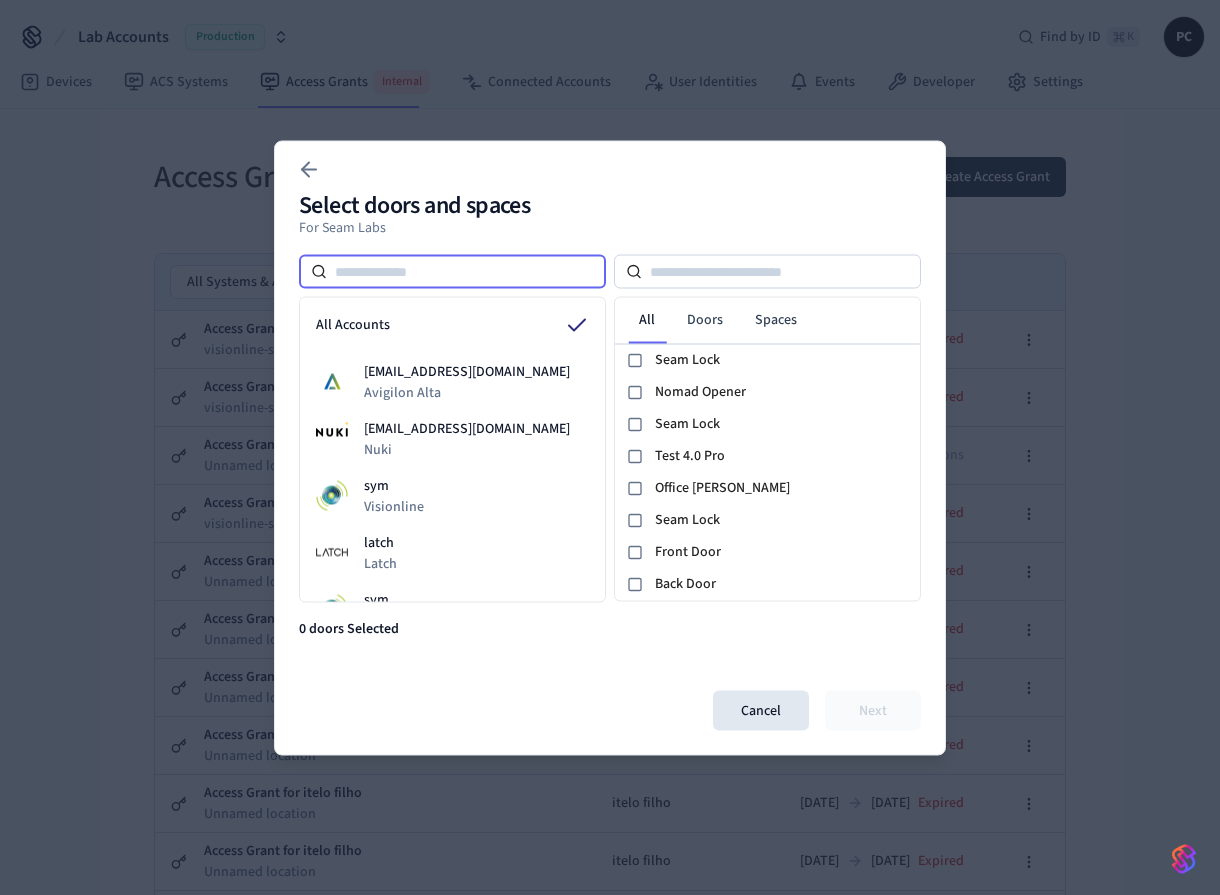click at bounding box center (466, 271) 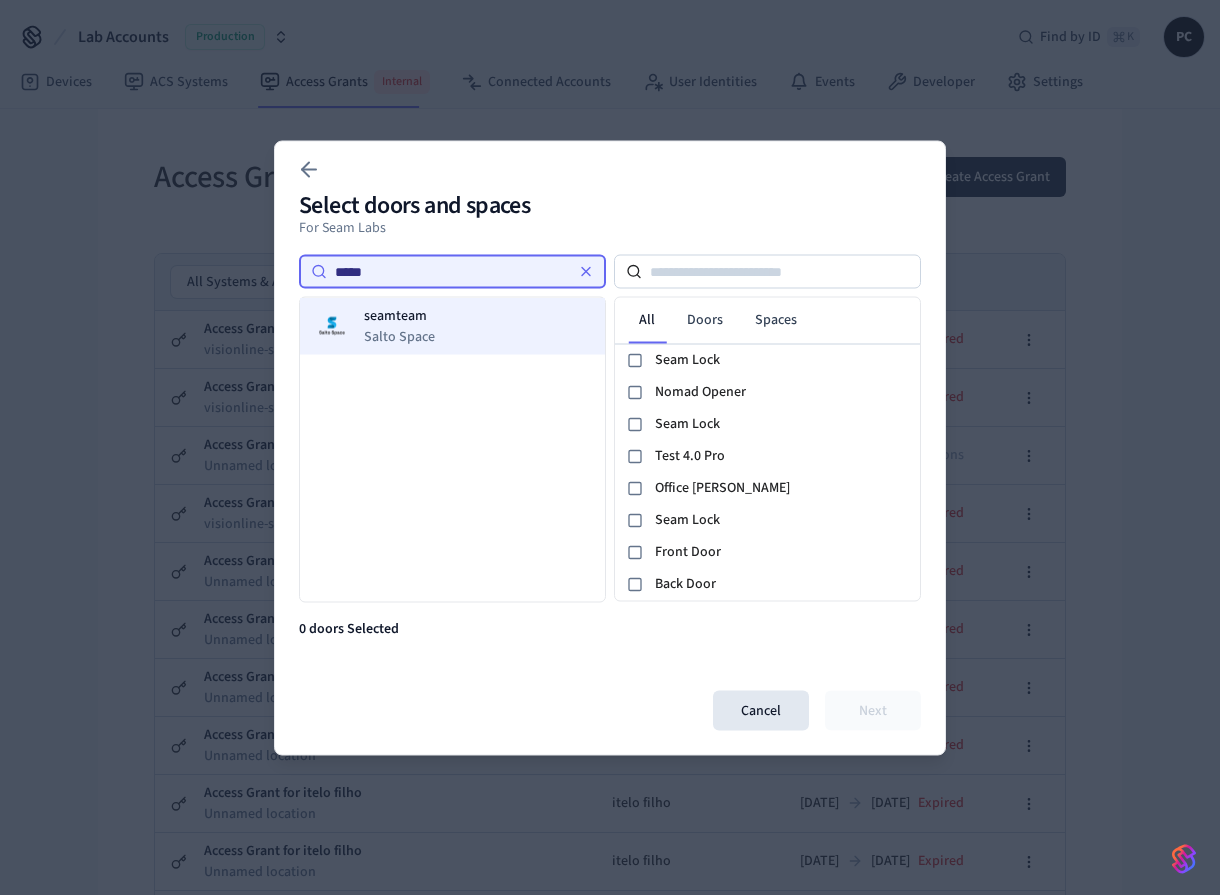 type on "*****" 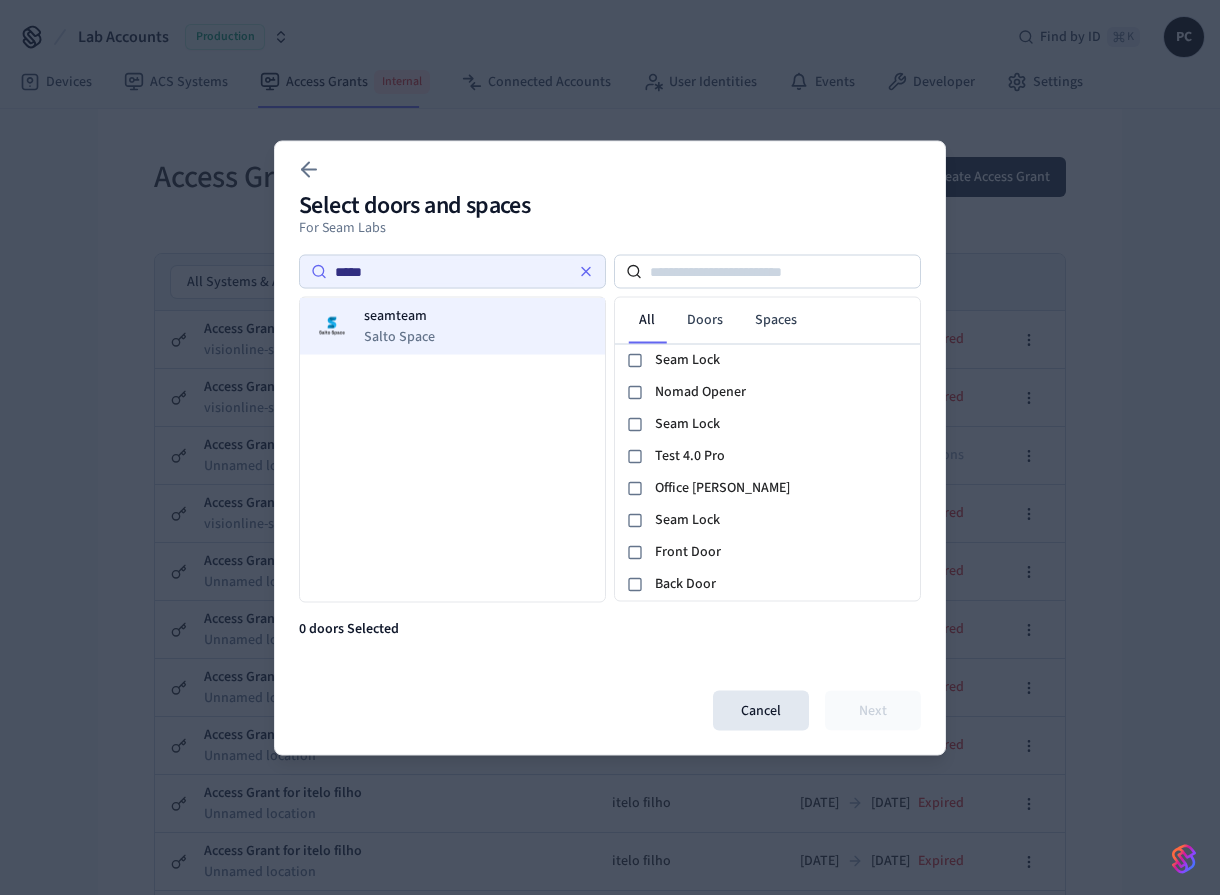 click on "seamteam Salto Space" at bounding box center (452, 325) 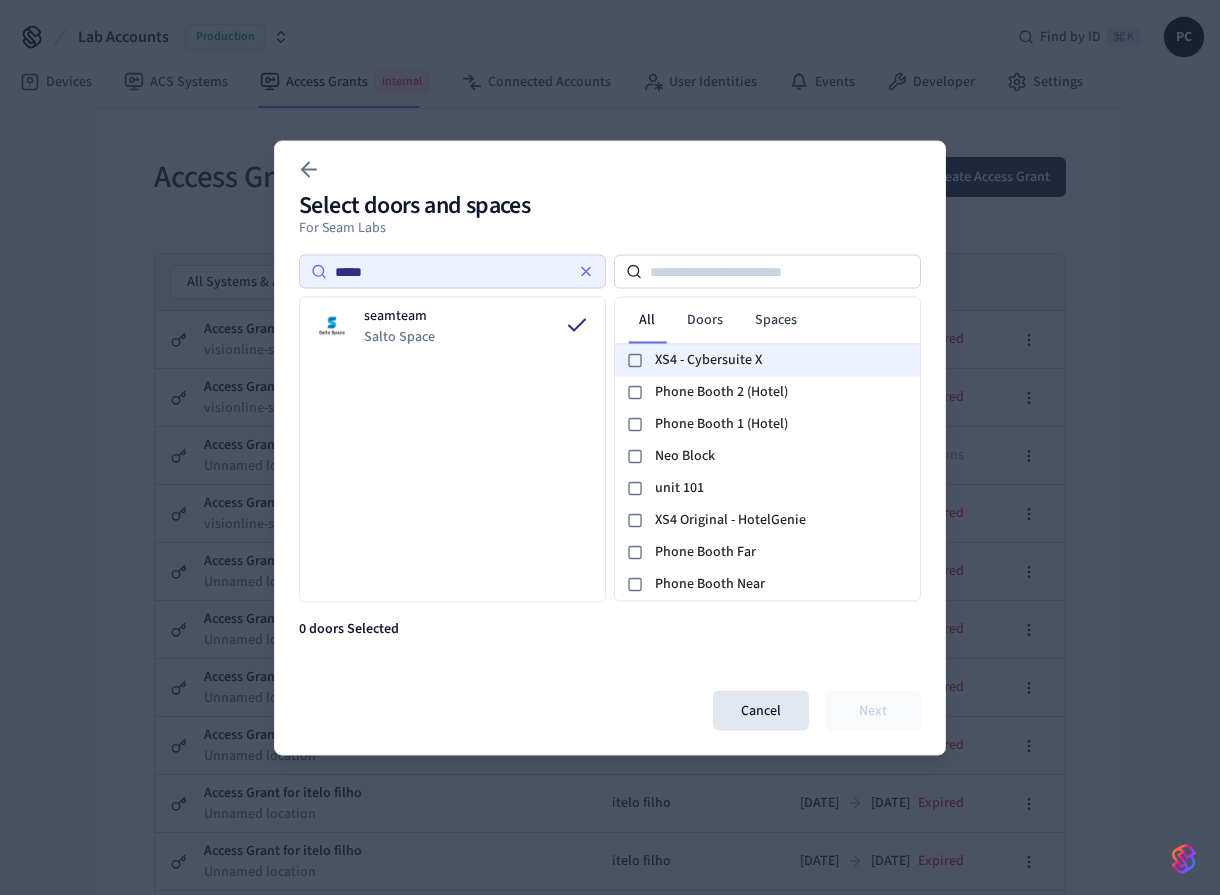 click 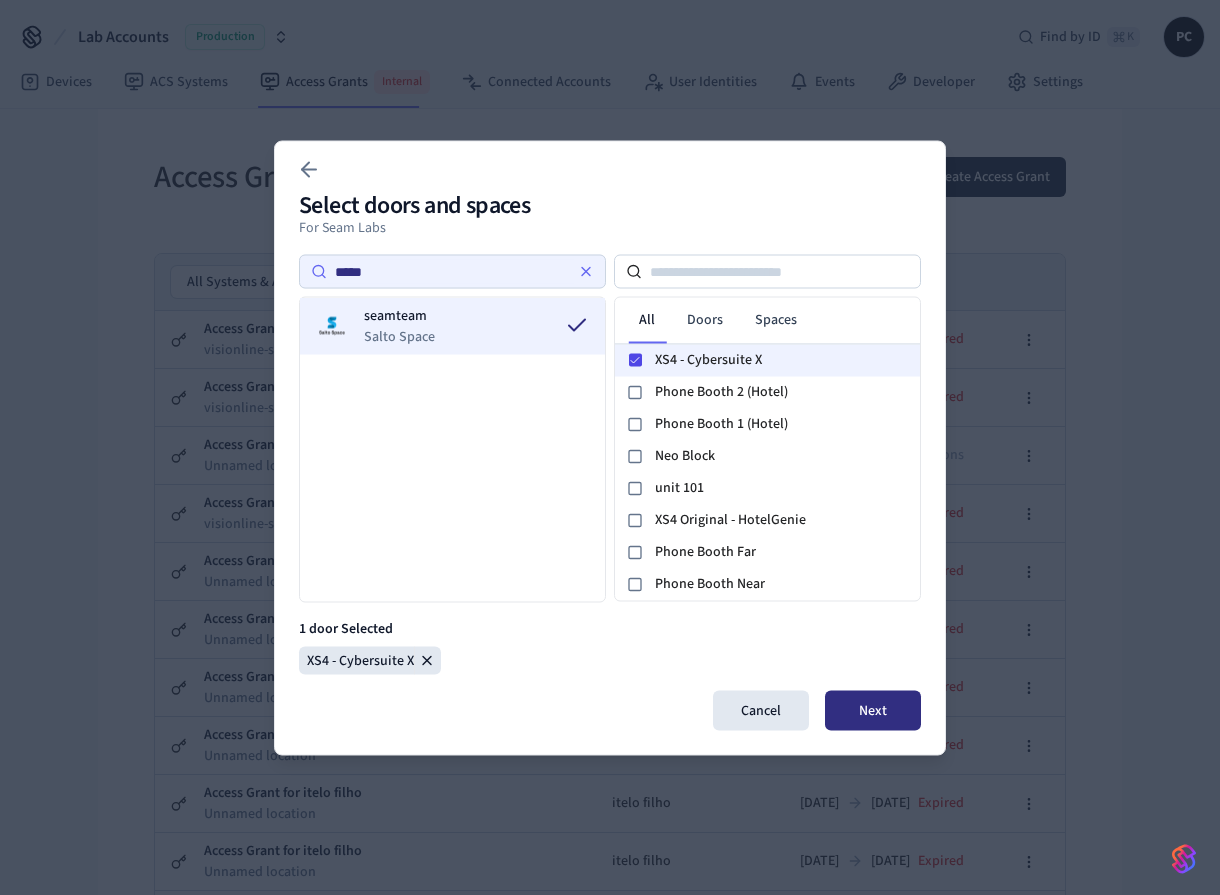 drag, startPoint x: 893, startPoint y: 705, endPoint x: 592, endPoint y: 342, distance: 471.56125 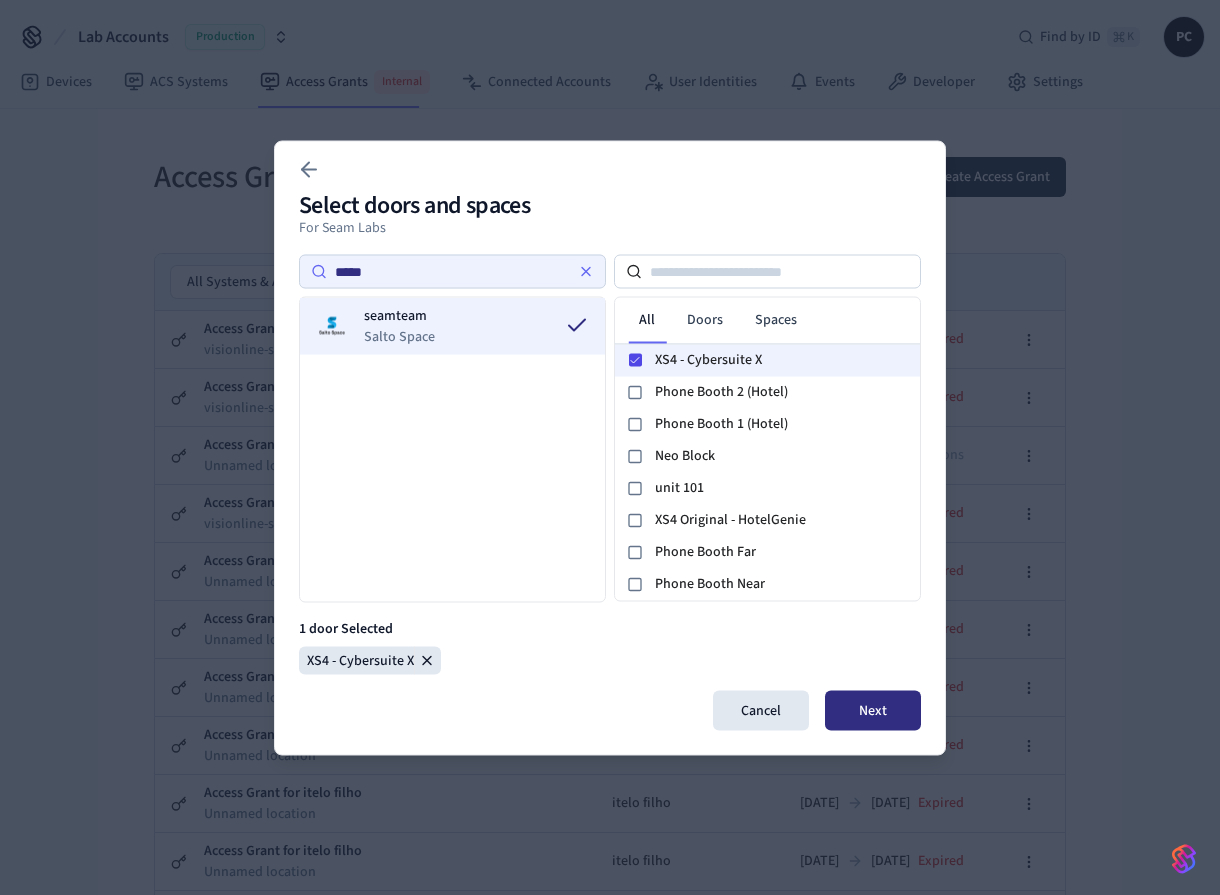 click on "Select doors and spaces For   Seam Labs ***** seamteam Salto Space All Doors Spaces XS4 - Cybersuite X Phone Booth 2 (Hotel) Phone Booth 1 (Hotel) Neo Block unit 101 XS4 Original - HotelGenie Phone Booth Far Phone Booth Near XS4 One S Gym Door Main Entrance XS4 OG+ Salto (ID?) - All doors 17 1 door Selected XS4 - Cybersuite X Cancel Next" at bounding box center [610, 447] 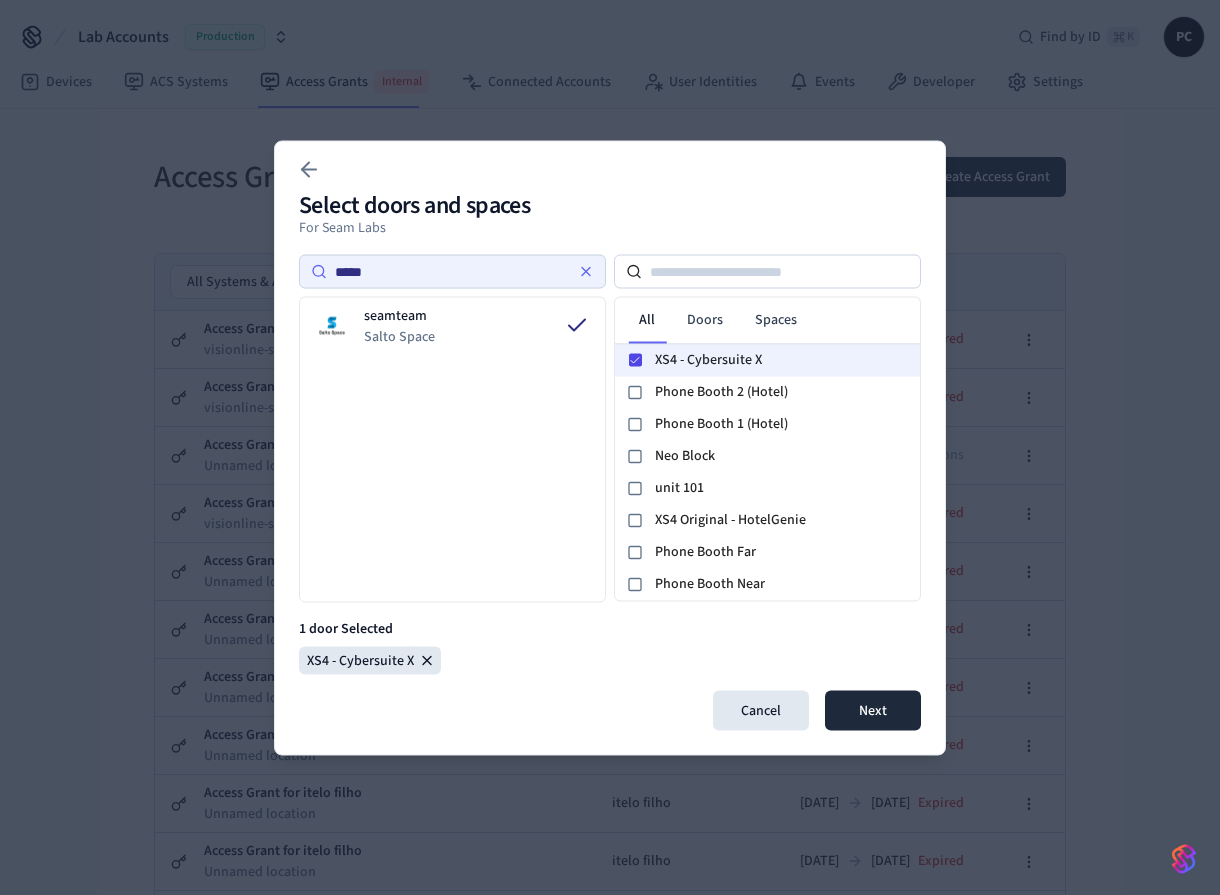 click 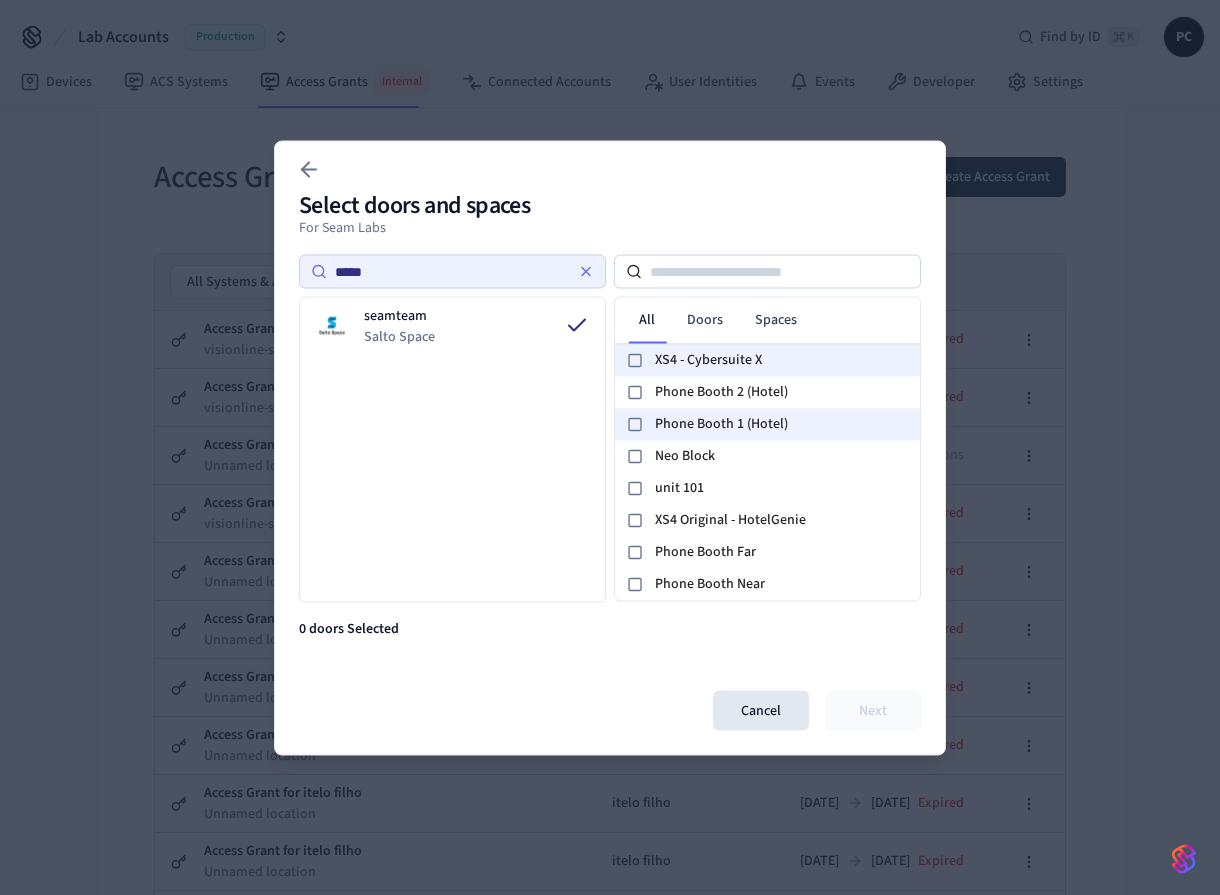 click 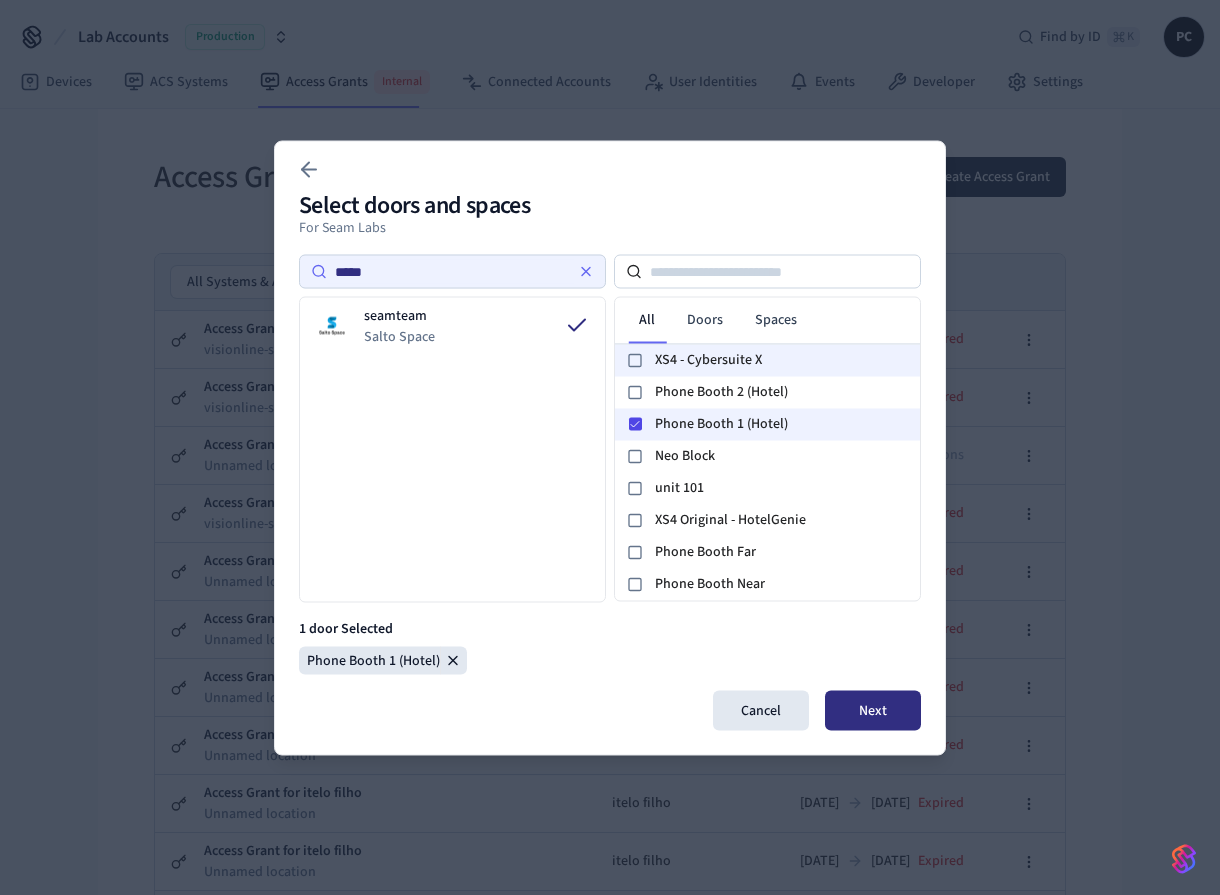 click on "Next" at bounding box center (873, 710) 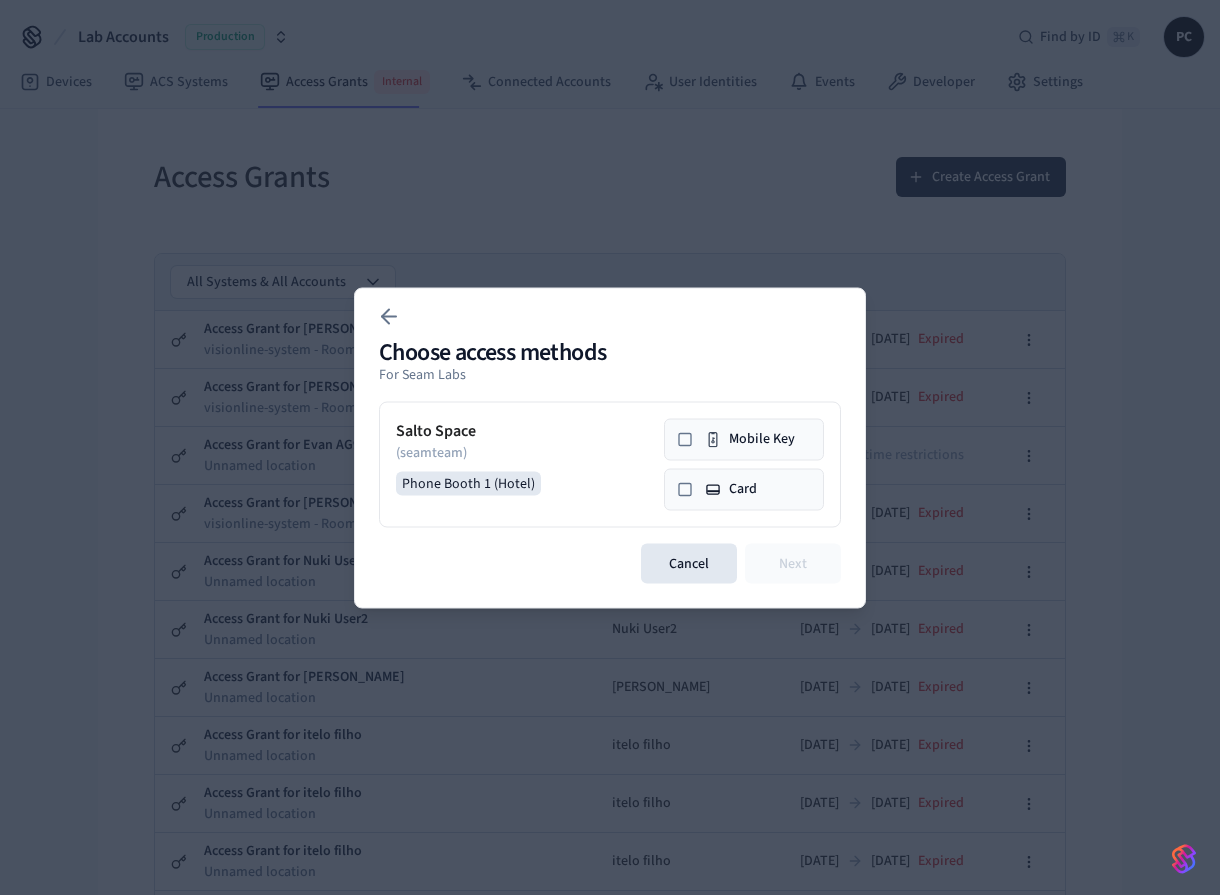 click on "Mobile Key" at bounding box center [744, 439] 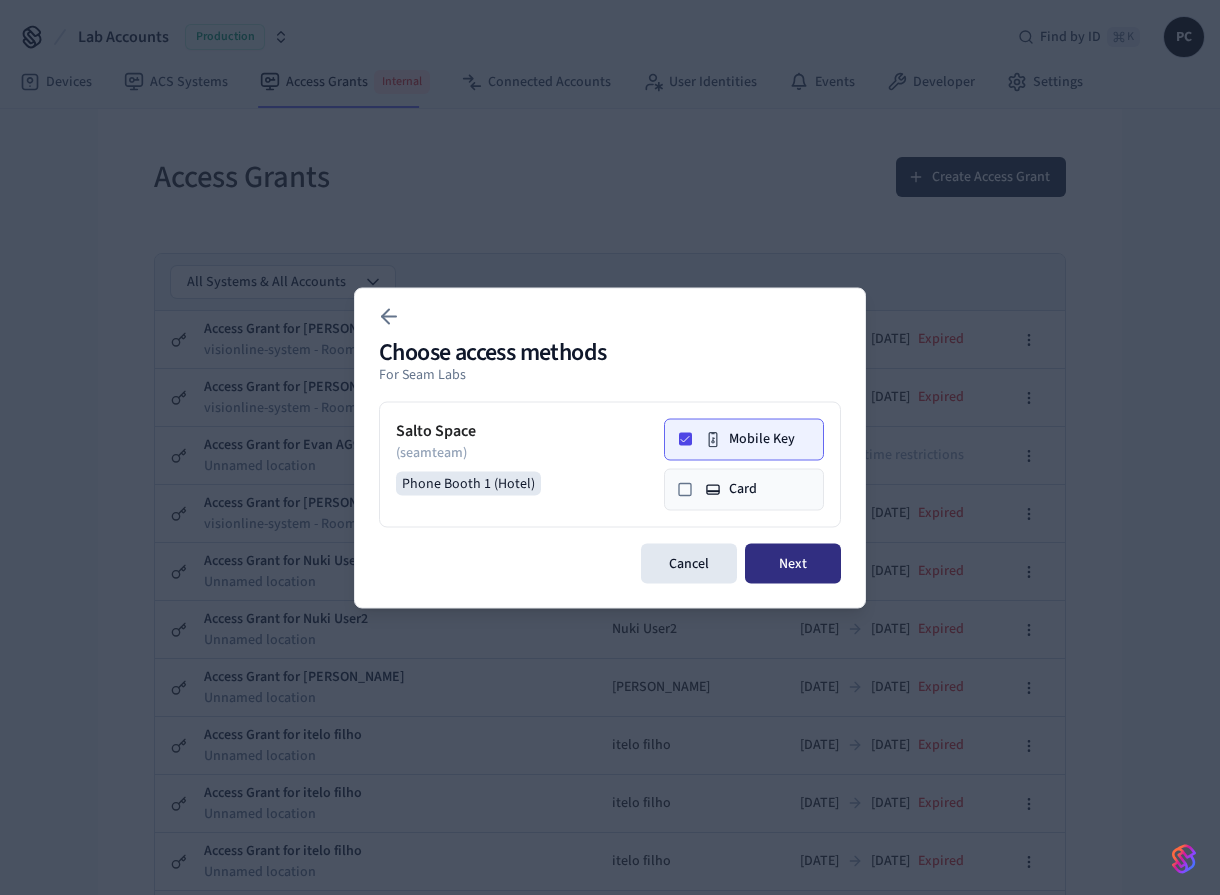 click on "Next" at bounding box center (793, 563) 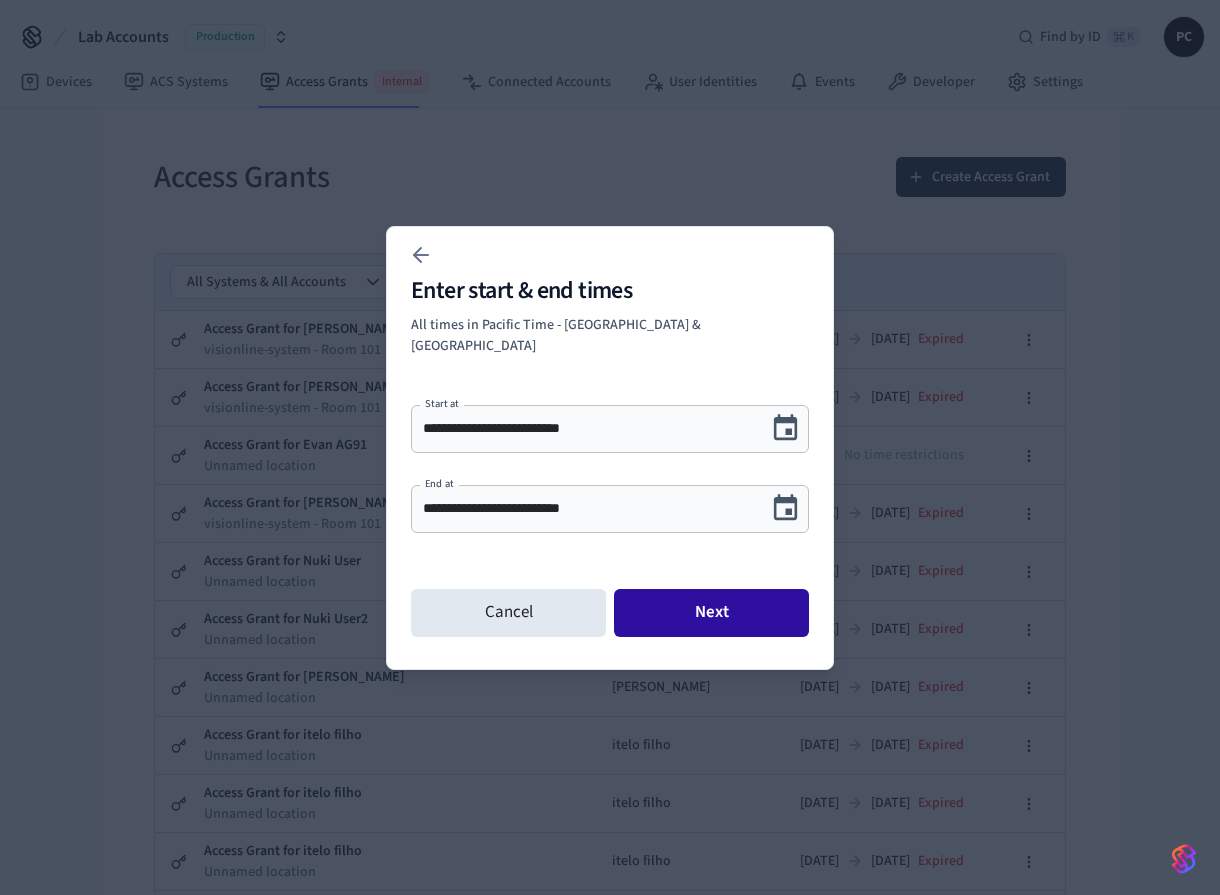 click on "Next" at bounding box center [711, 613] 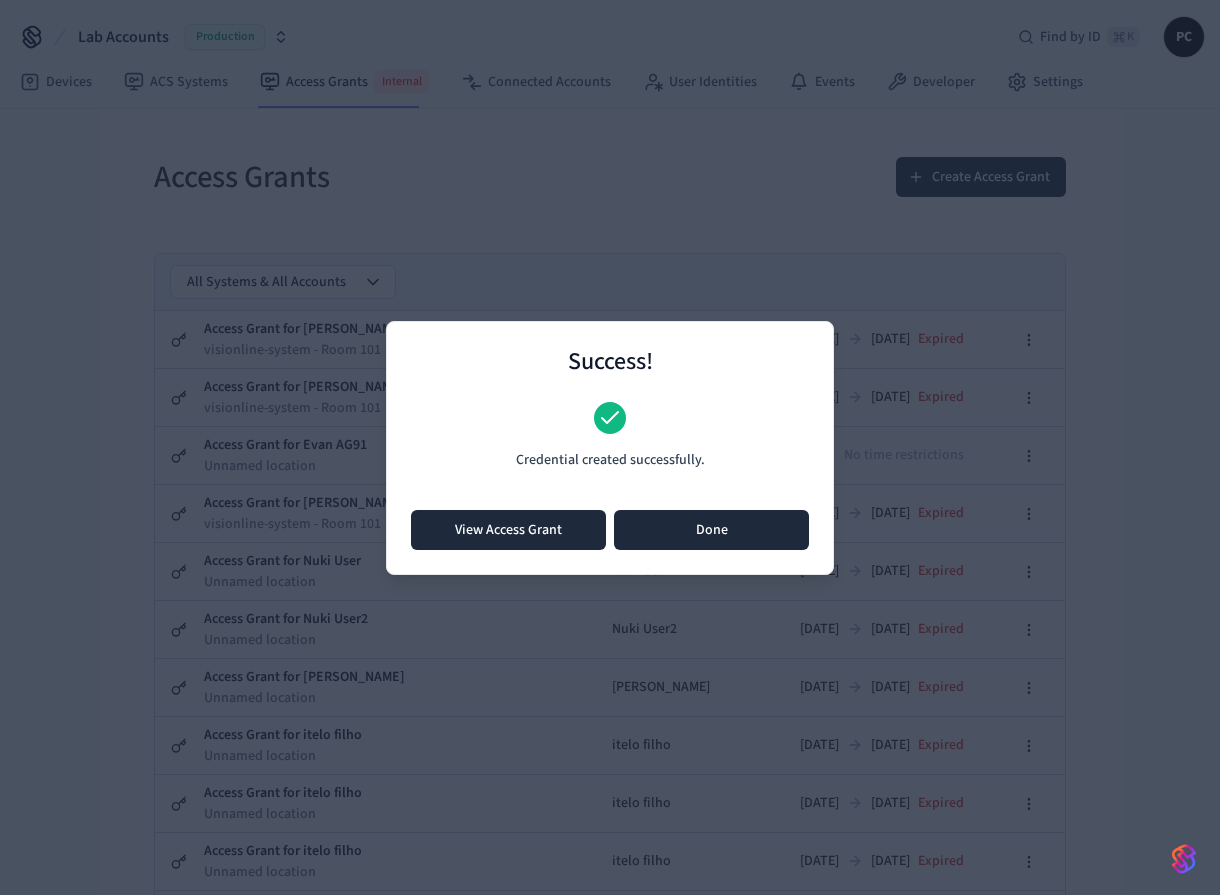 drag, startPoint x: 718, startPoint y: 534, endPoint x: 468, endPoint y: 516, distance: 250.64716 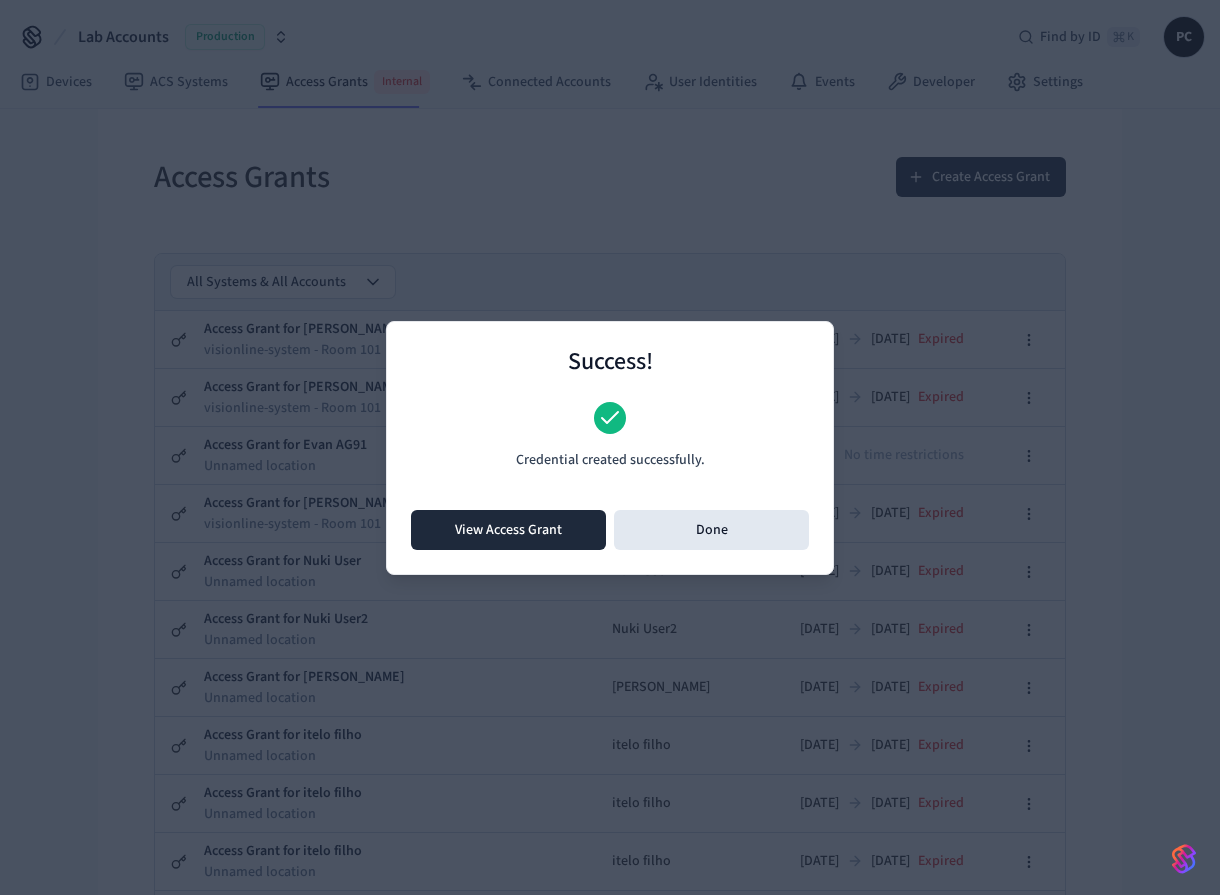 click on "View Access Grant" at bounding box center (508, 530) 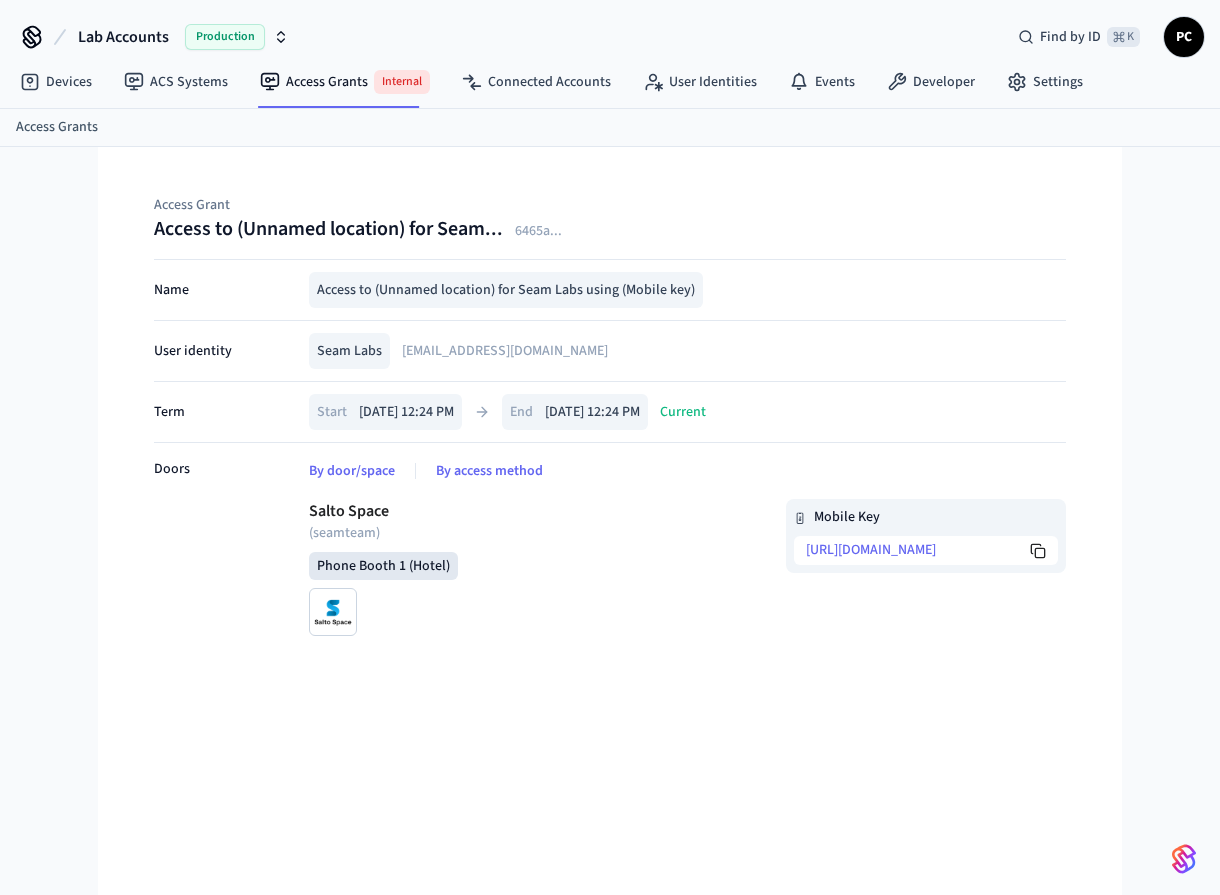 click at bounding box center (1038, 551) 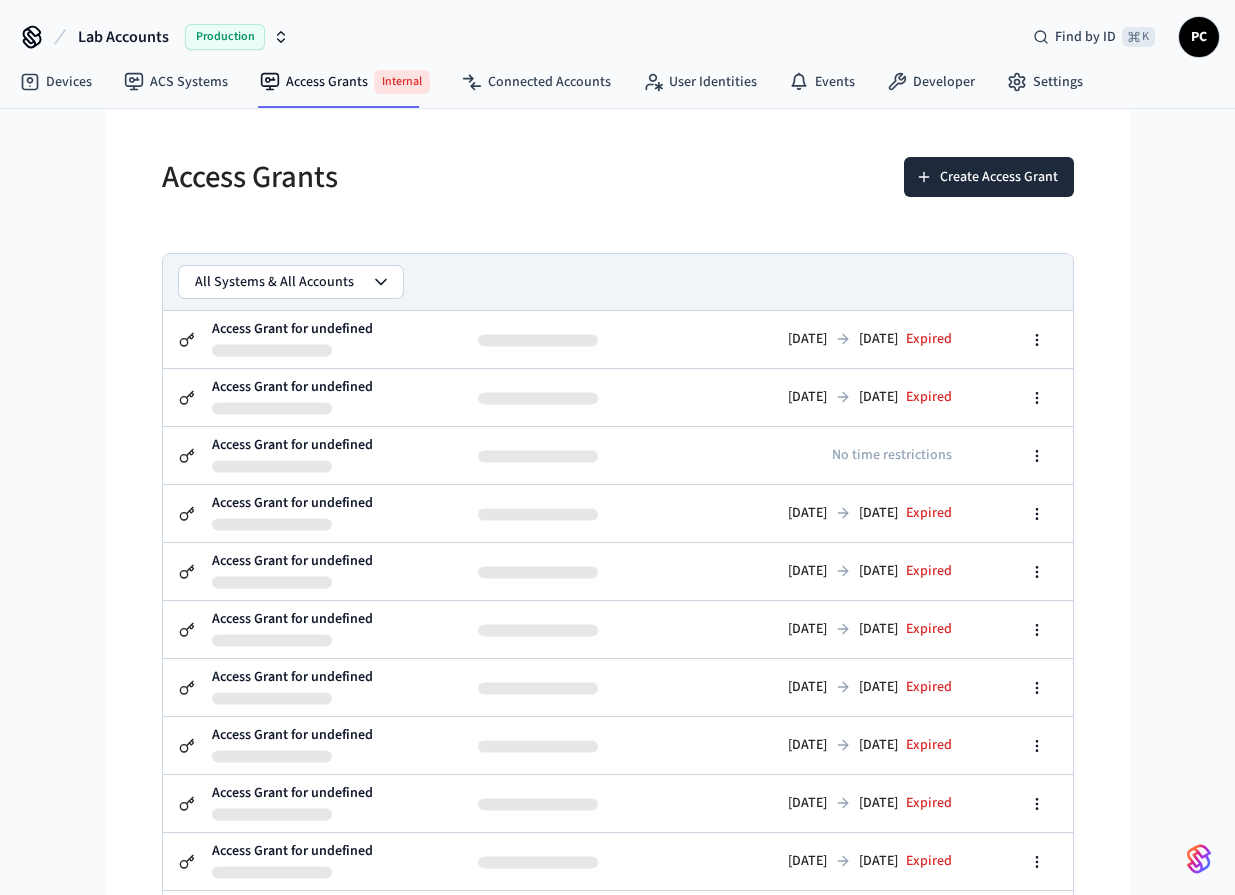 click on "Access Grants" at bounding box center [372, 177] 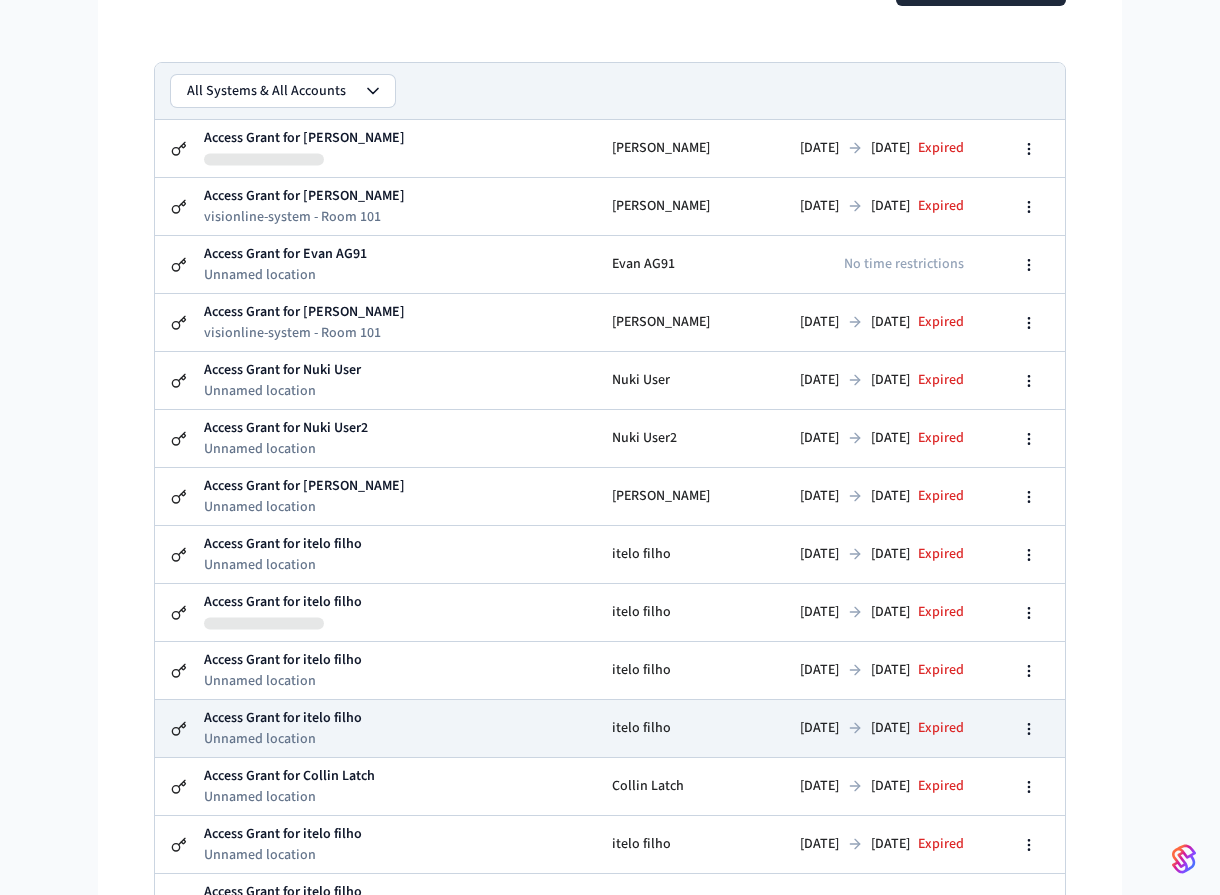 scroll, scrollTop: 0, scrollLeft: 0, axis: both 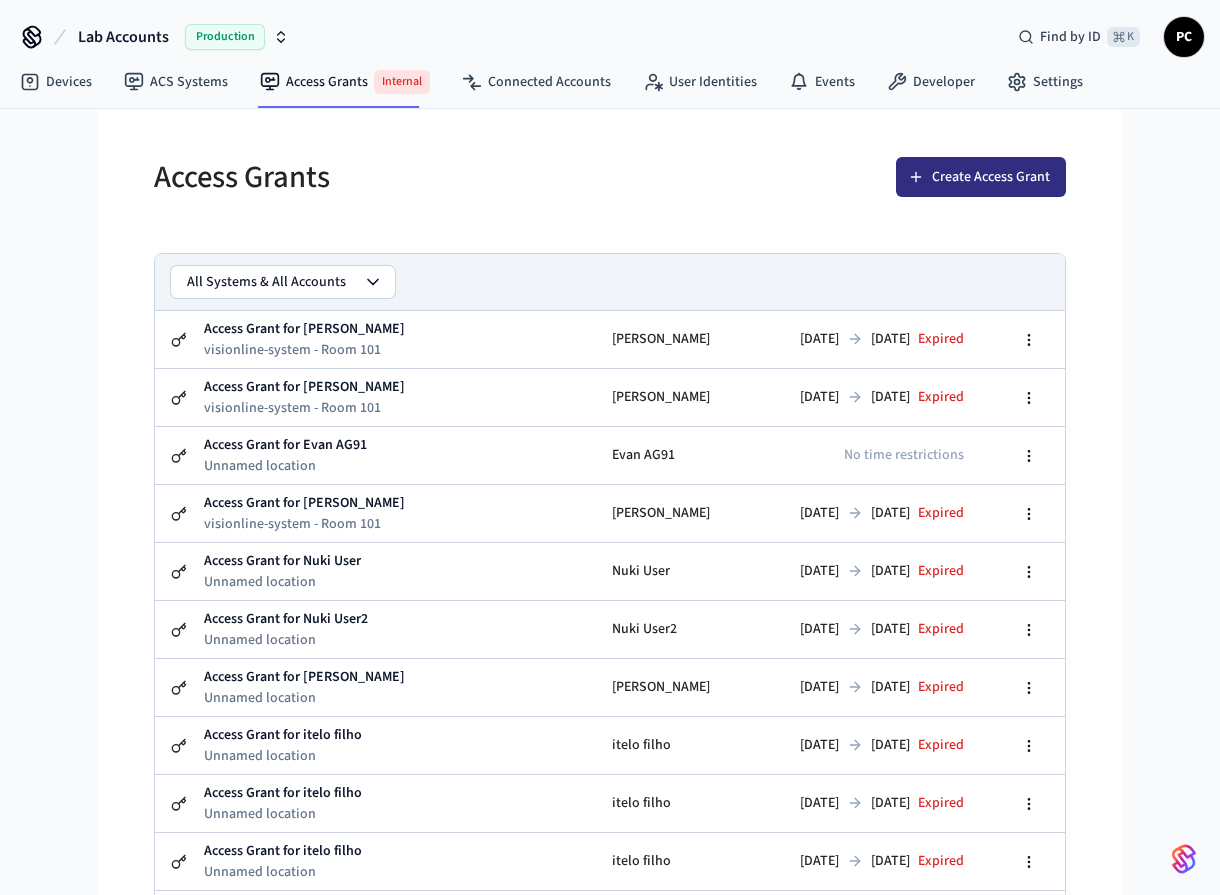 click on "Create Access Grant" at bounding box center (981, 177) 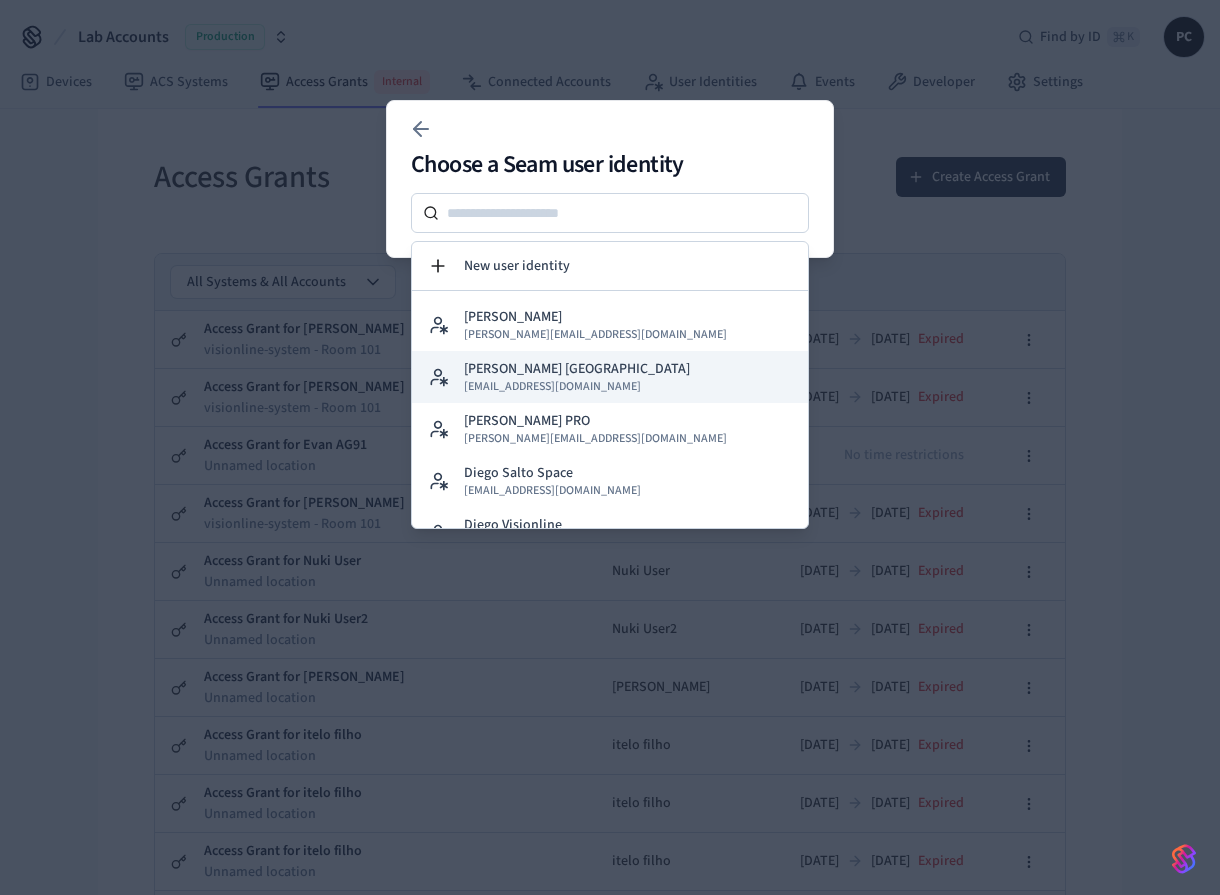scroll, scrollTop: 201, scrollLeft: 0, axis: vertical 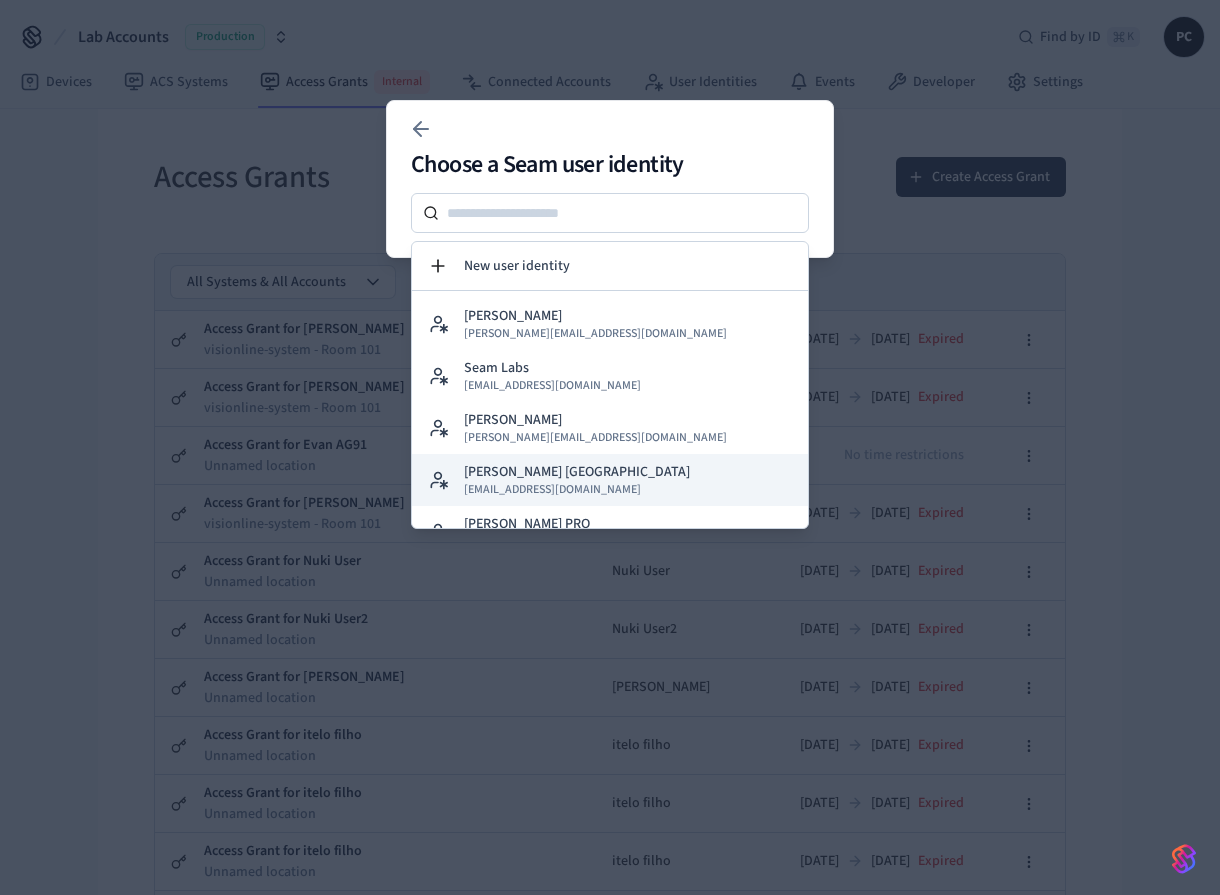 type 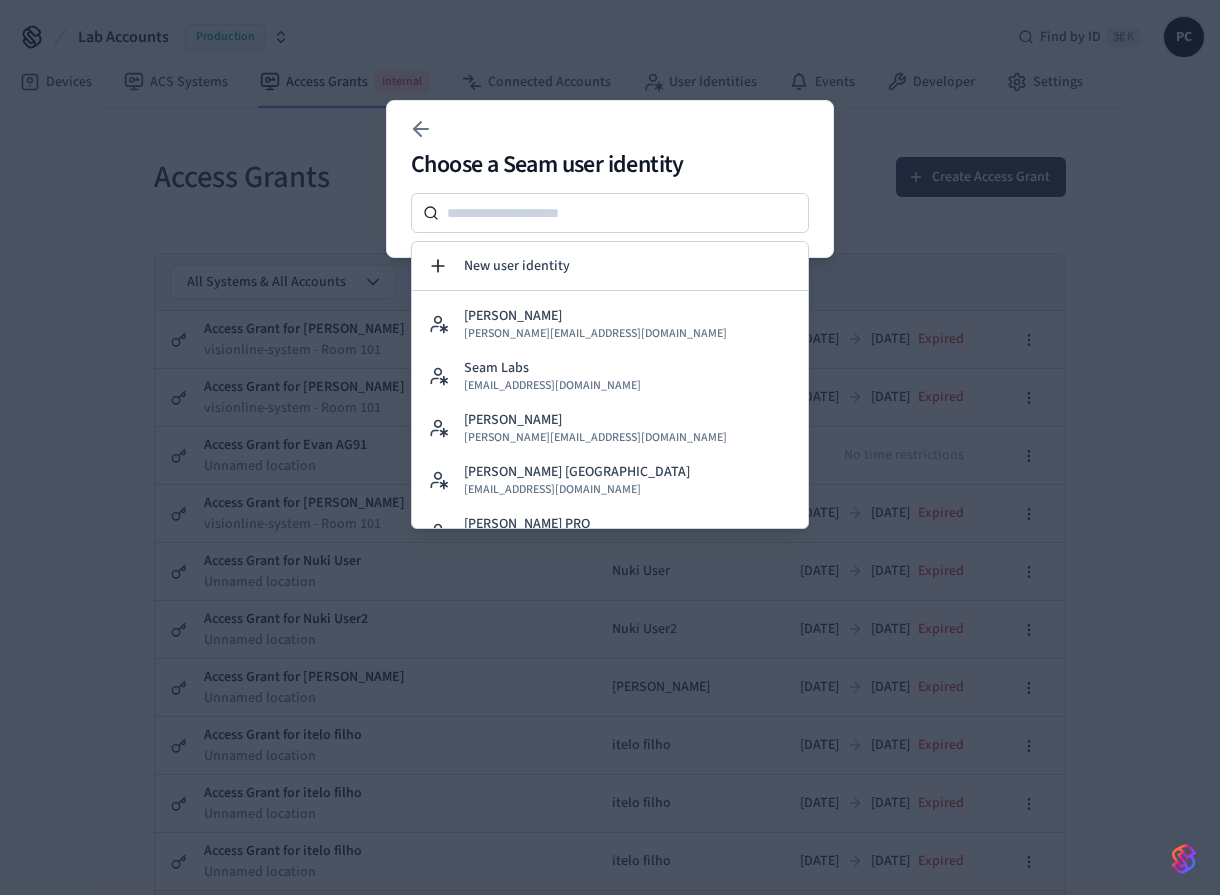 drag, startPoint x: 477, startPoint y: 198, endPoint x: 487, endPoint y: 206, distance: 12.806249 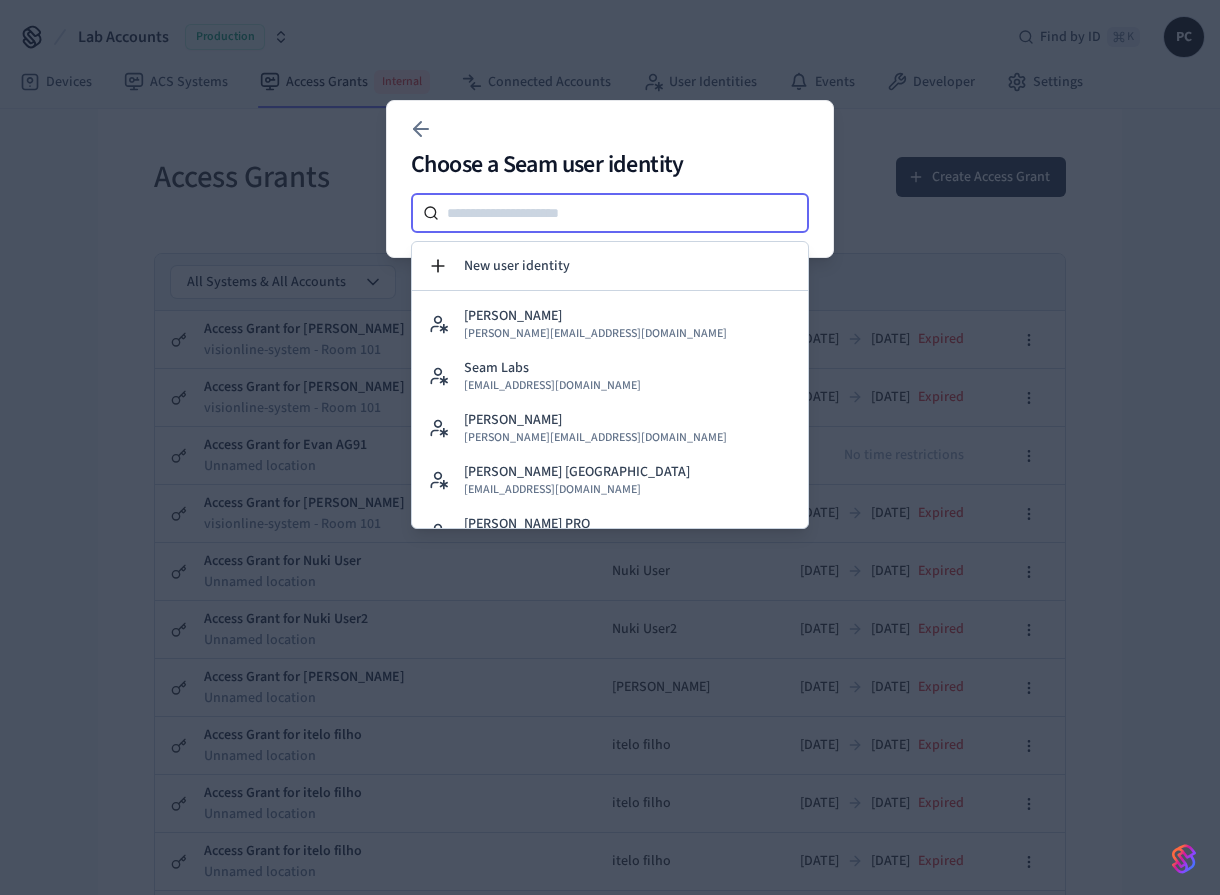 click at bounding box center (624, 213) 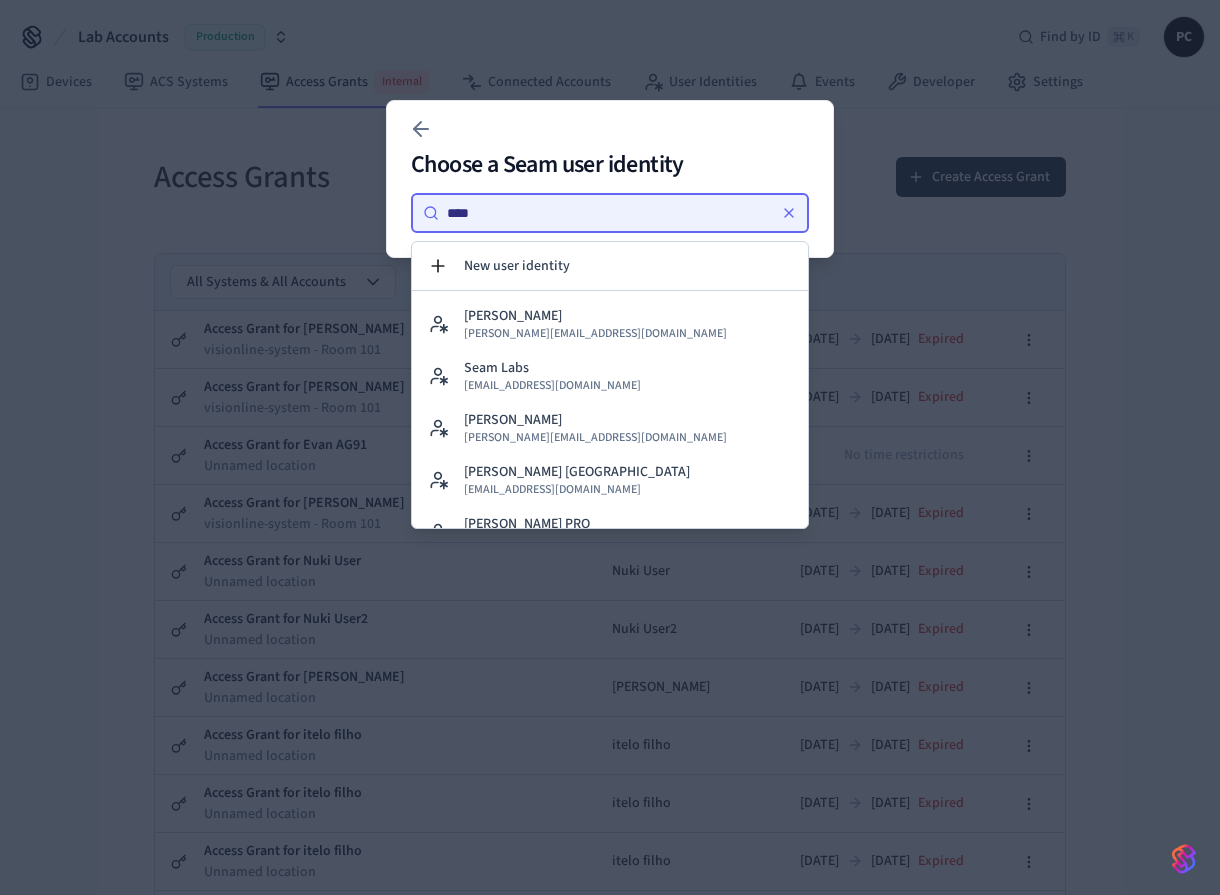scroll, scrollTop: 0, scrollLeft: 0, axis: both 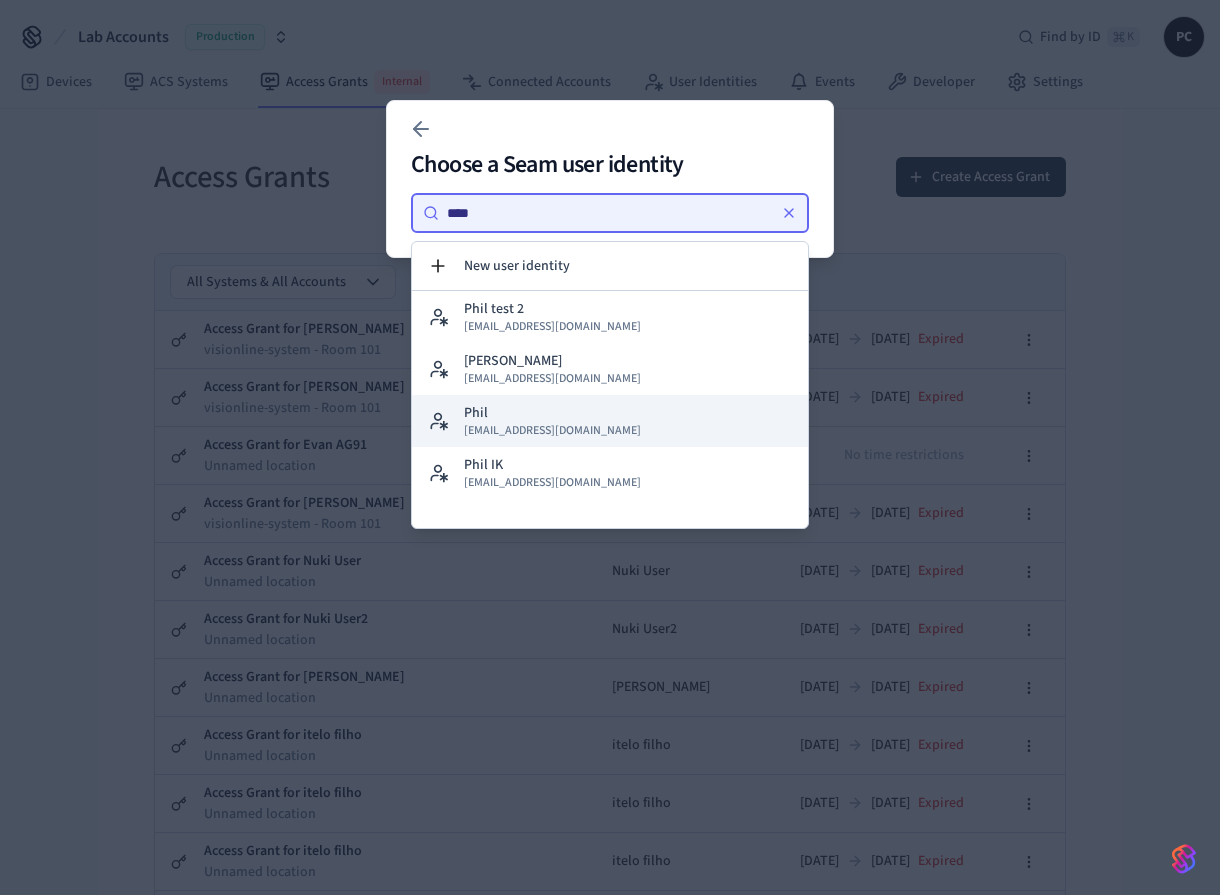 type on "****" 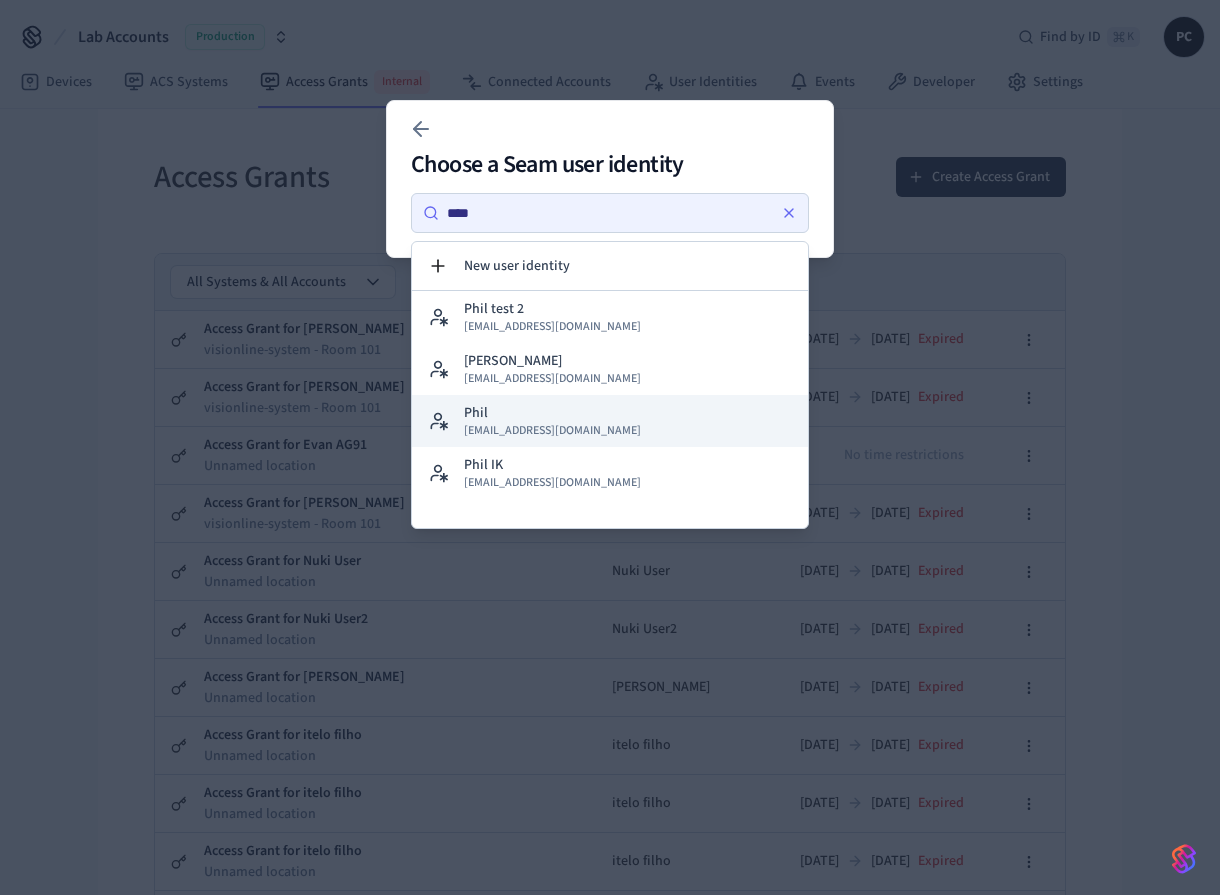 click on "[PERSON_NAME] [PERSON_NAME][EMAIL_ADDRESS][DOMAIN_NAME]" at bounding box center (610, 421) 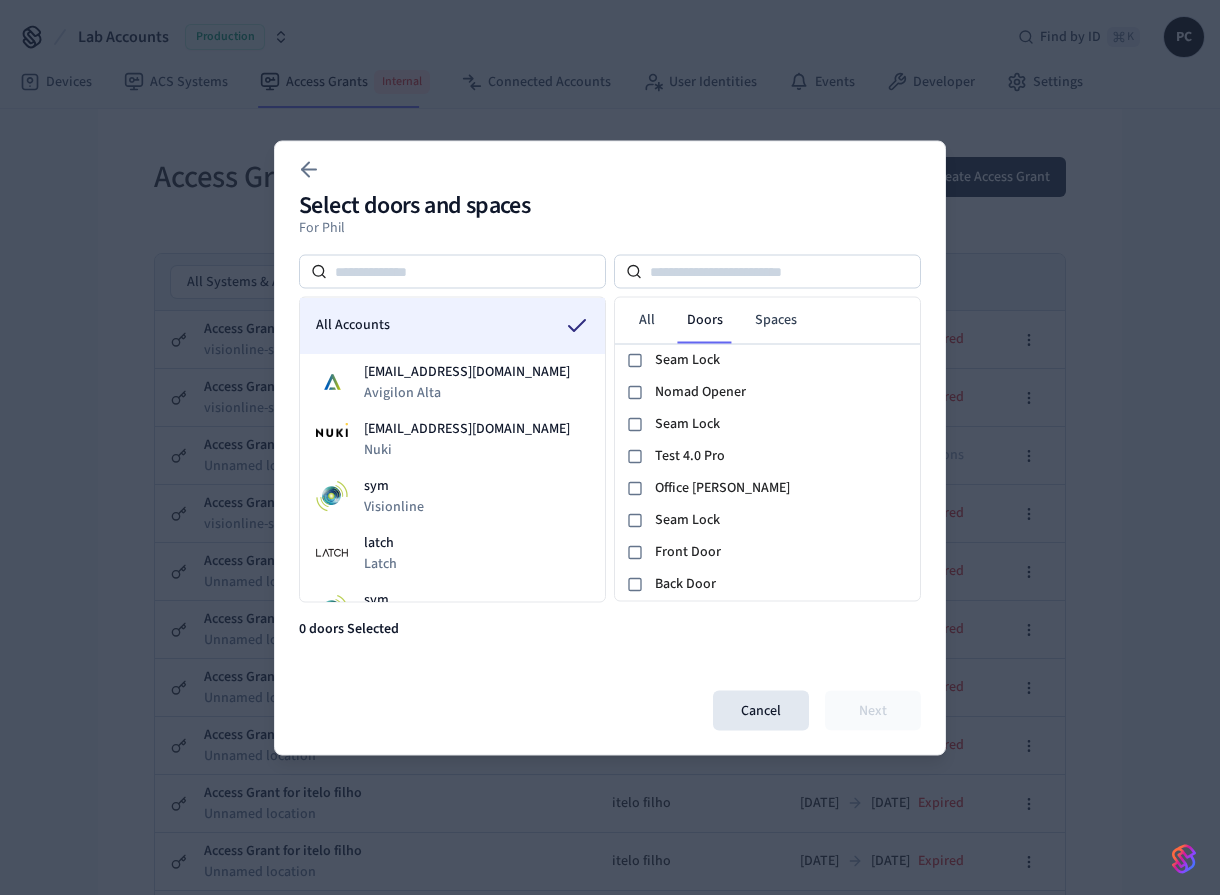 click on "All Accounts" at bounding box center [452, 325] 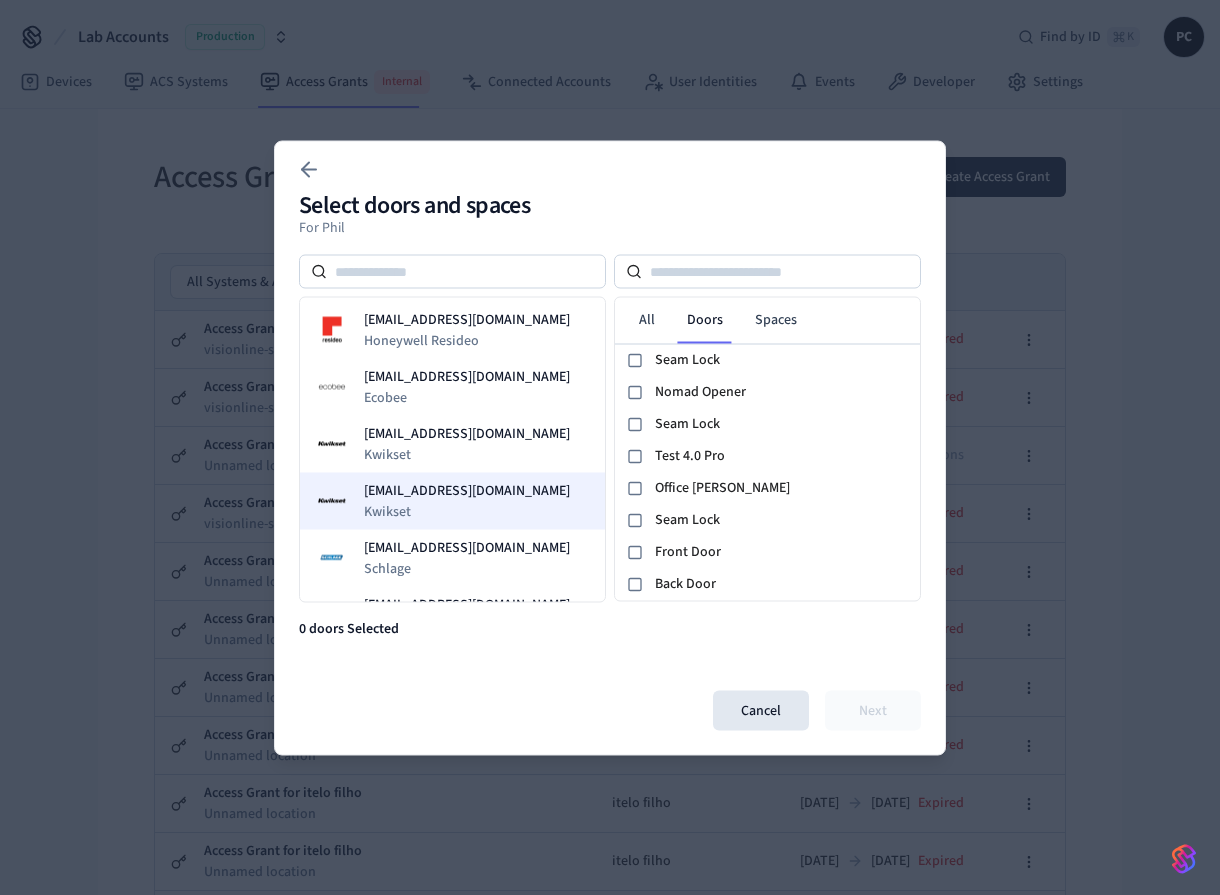 scroll, scrollTop: 991, scrollLeft: 0, axis: vertical 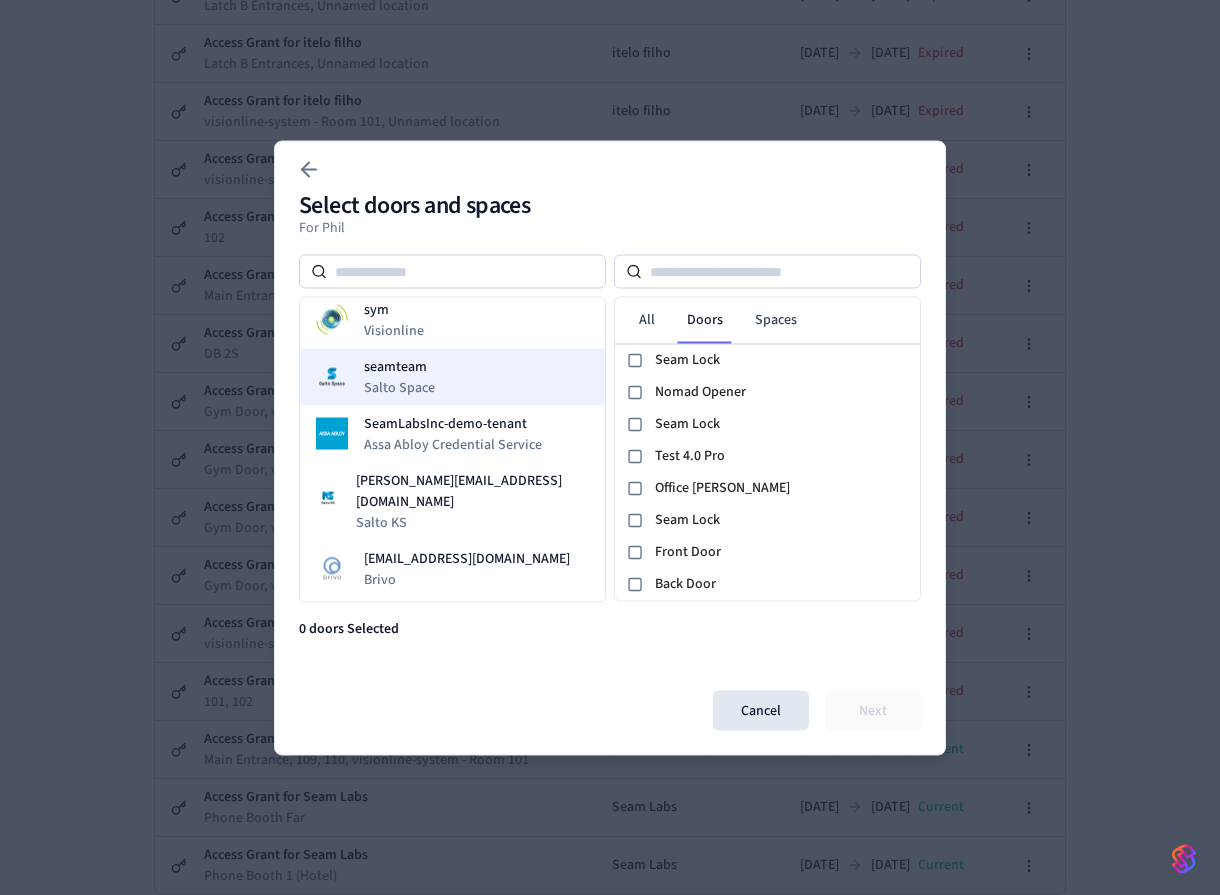 click on "seamteam Salto Space" at bounding box center [452, 376] 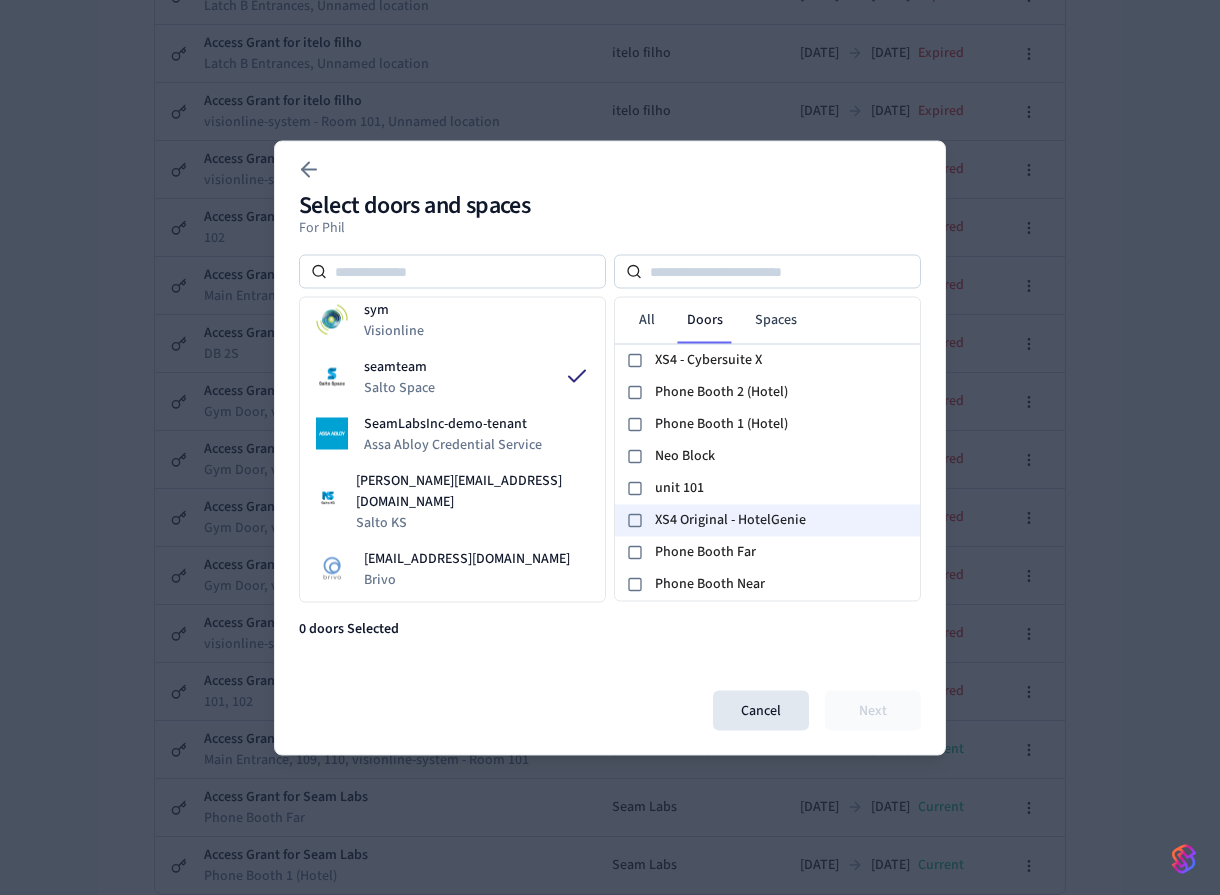 click on "XS4 Original - HotelGenie" at bounding box center (783, 520) 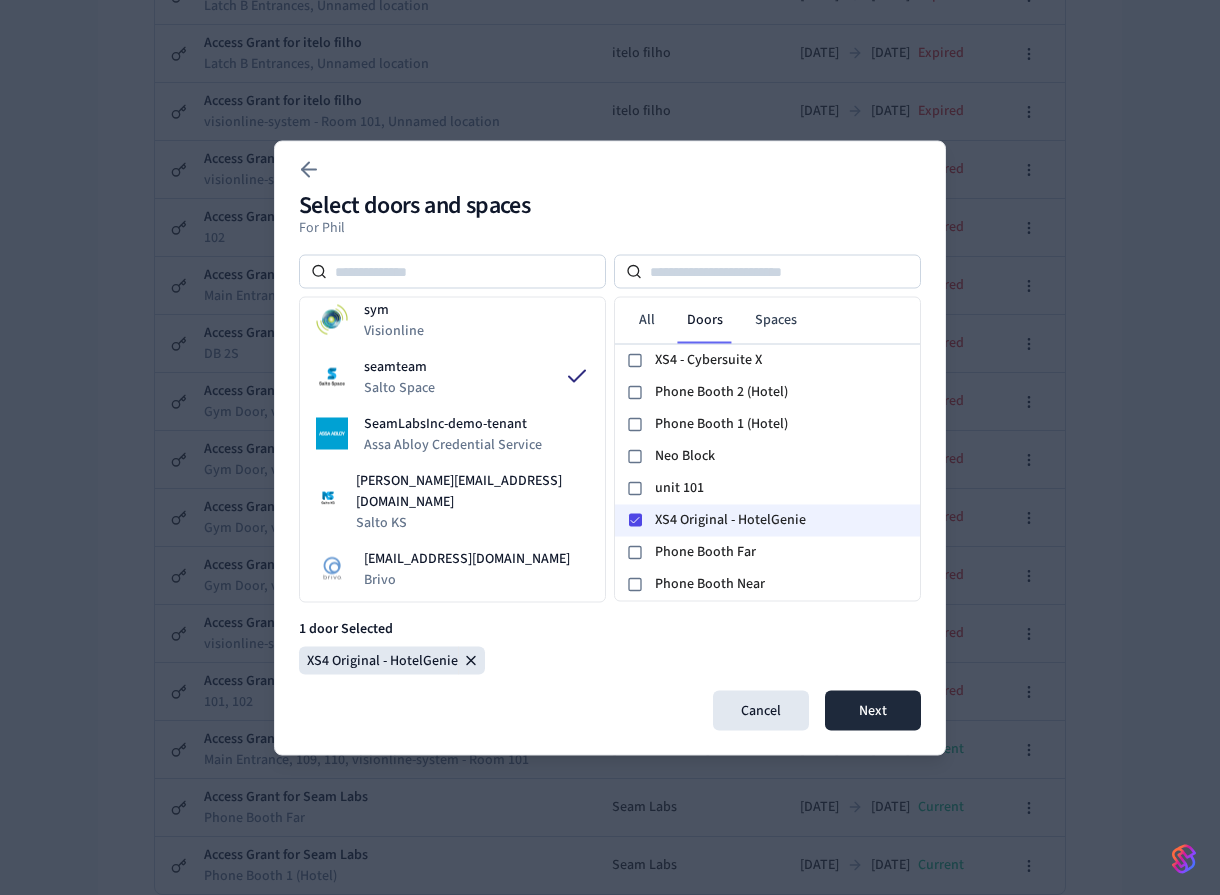 click on "XS4 Original - HotelGenie" at bounding box center (783, 520) 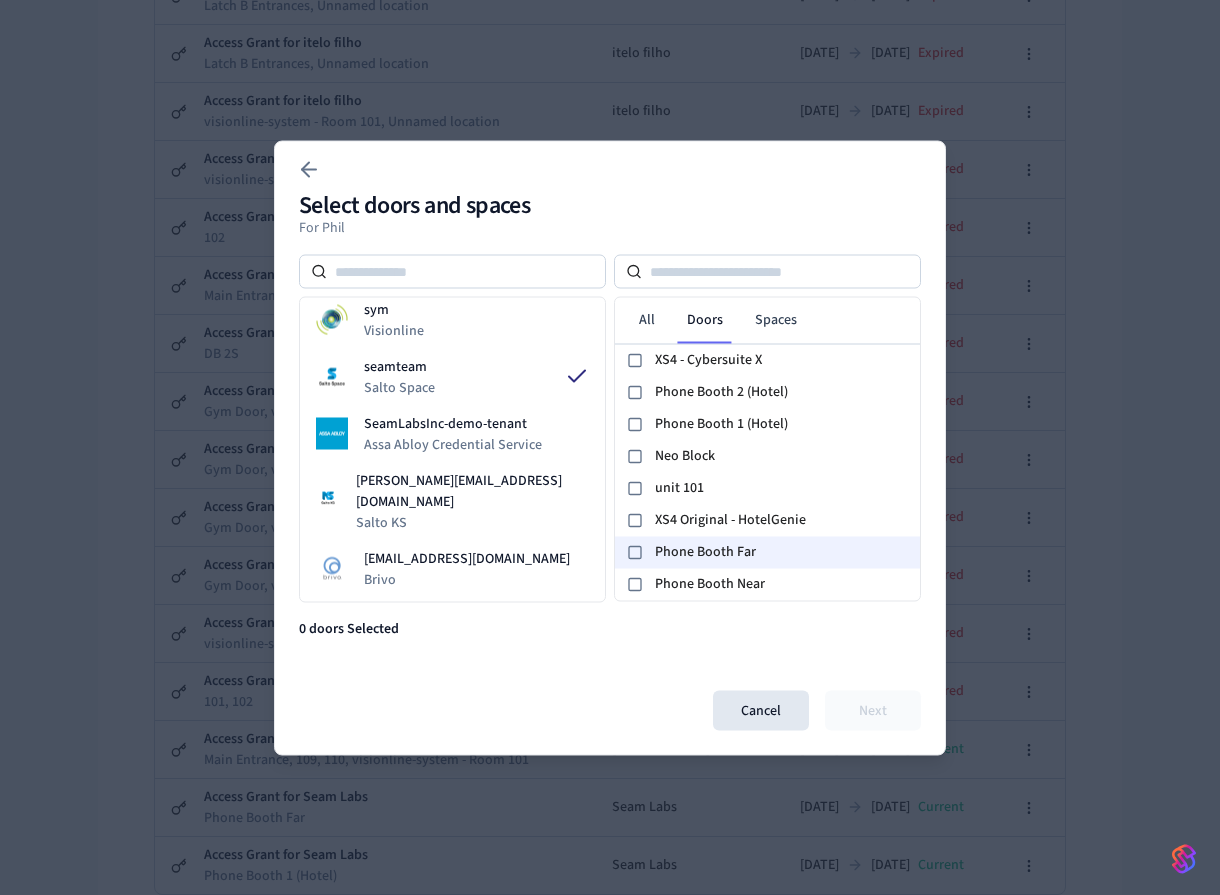 click on "Phone Booth Far" at bounding box center [783, 552] 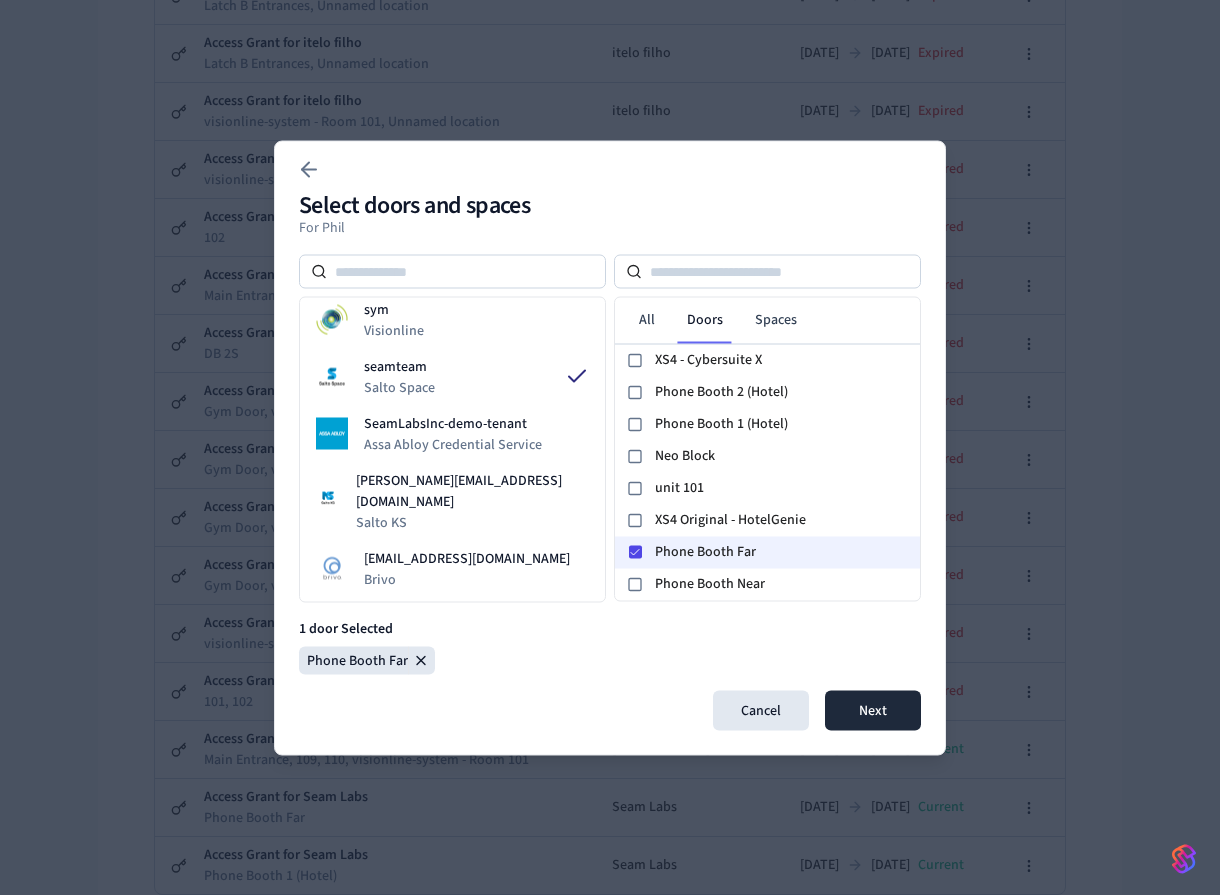 click on "Phone Booth Far" at bounding box center (783, 552) 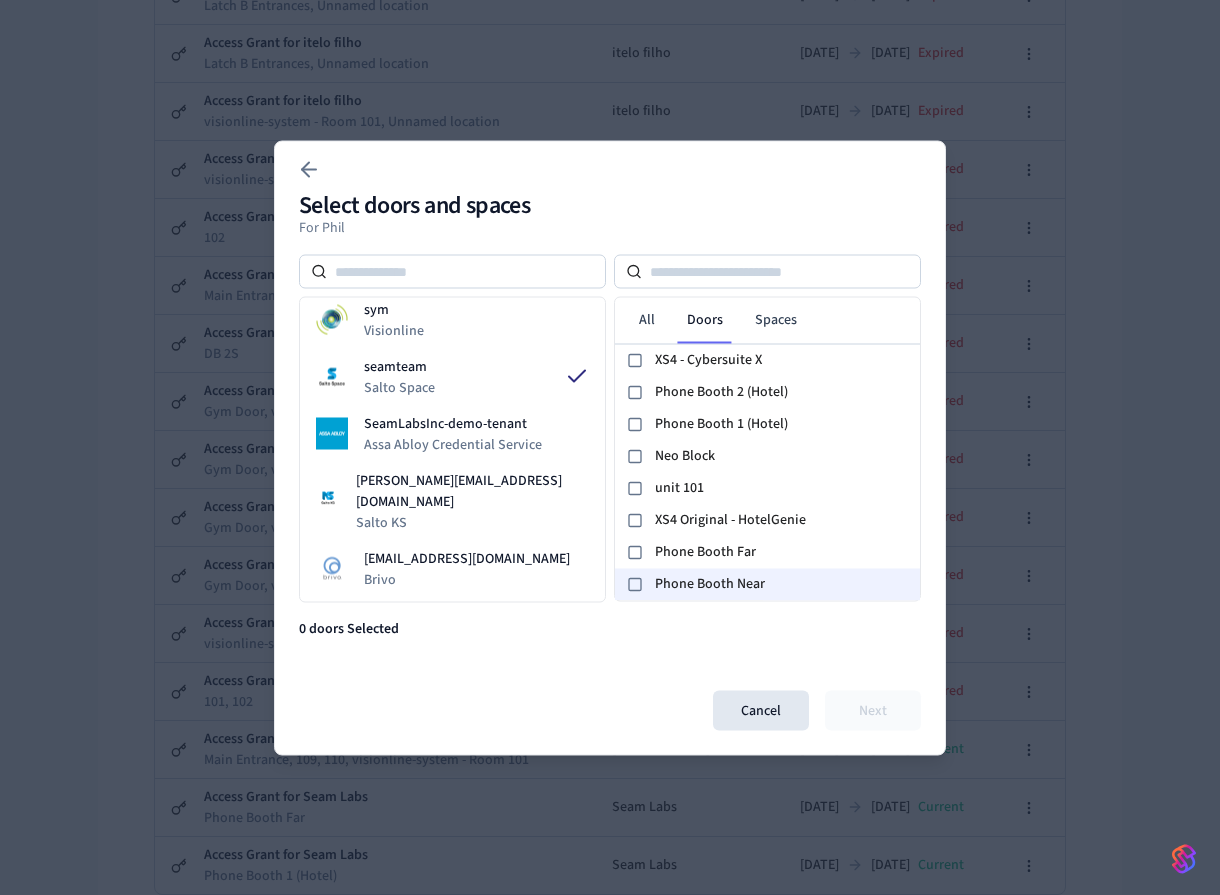 click on "Phone Booth Near" at bounding box center (783, 584) 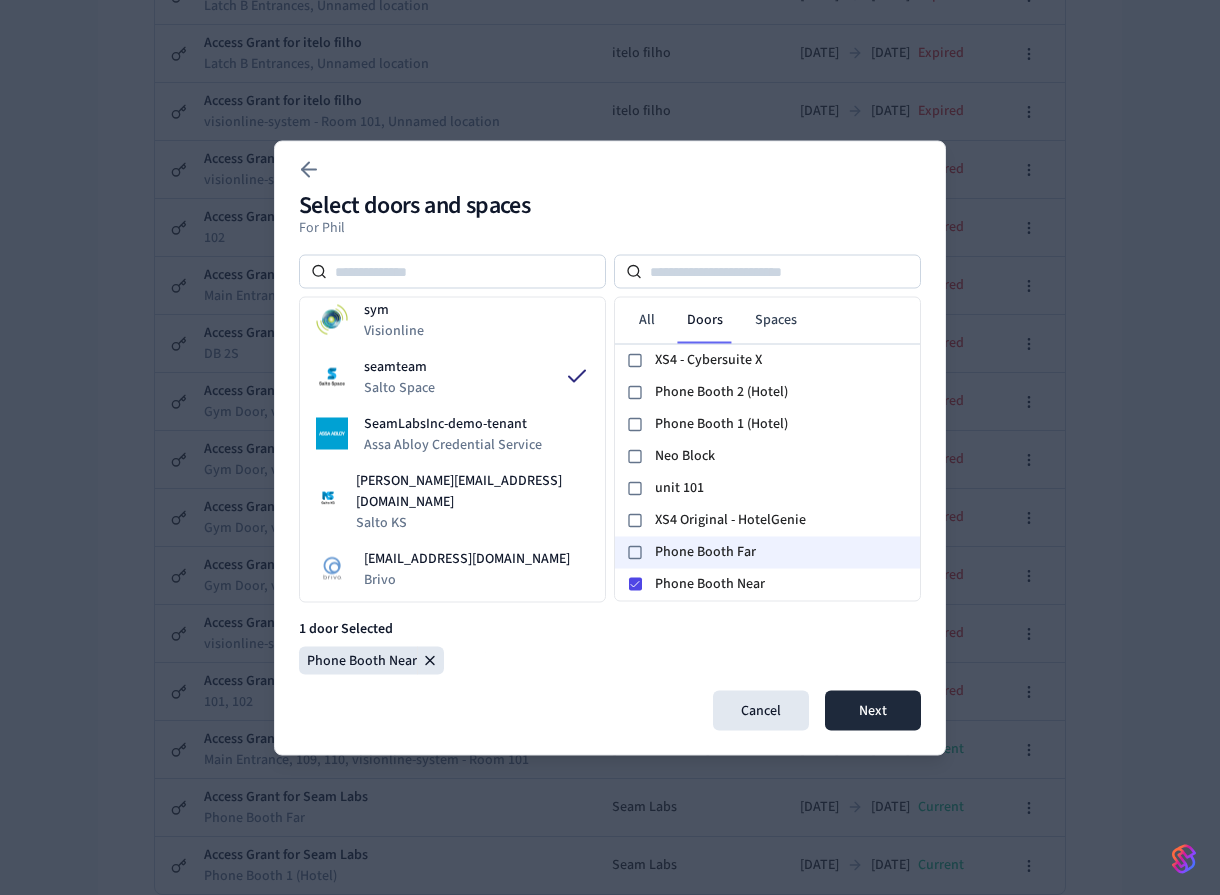 click on "Phone Booth Far" at bounding box center (783, 552) 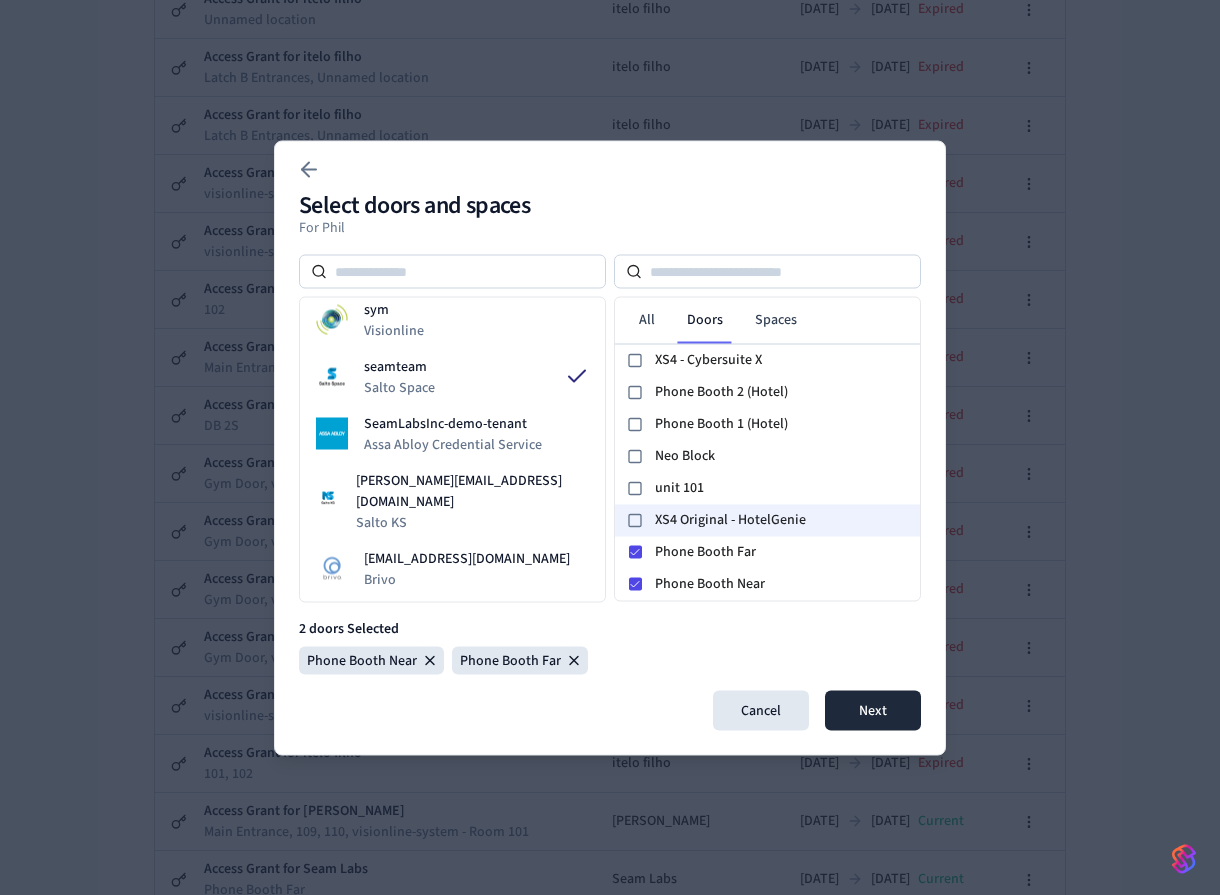 scroll, scrollTop: 1058, scrollLeft: 0, axis: vertical 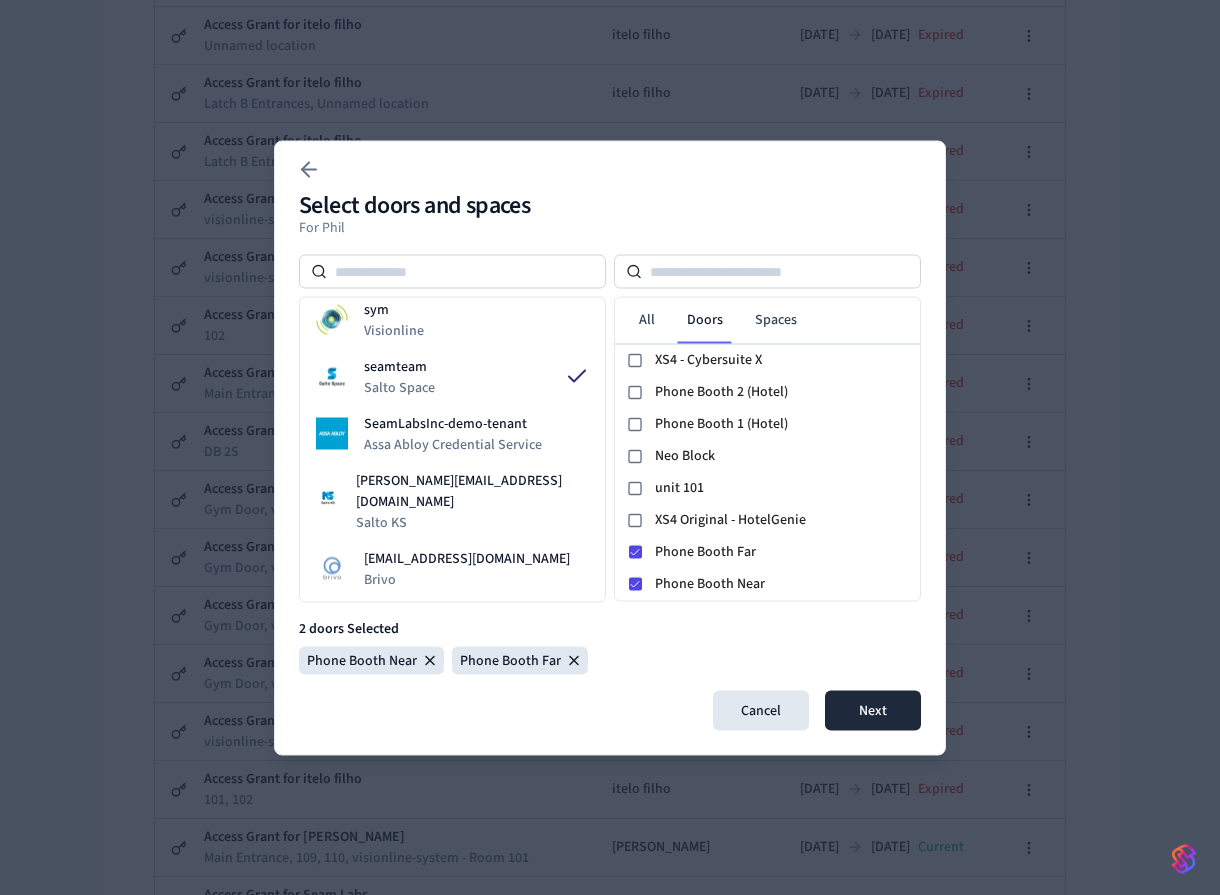 drag, startPoint x: 837, startPoint y: 635, endPoint x: 866, endPoint y: 695, distance: 66.64083 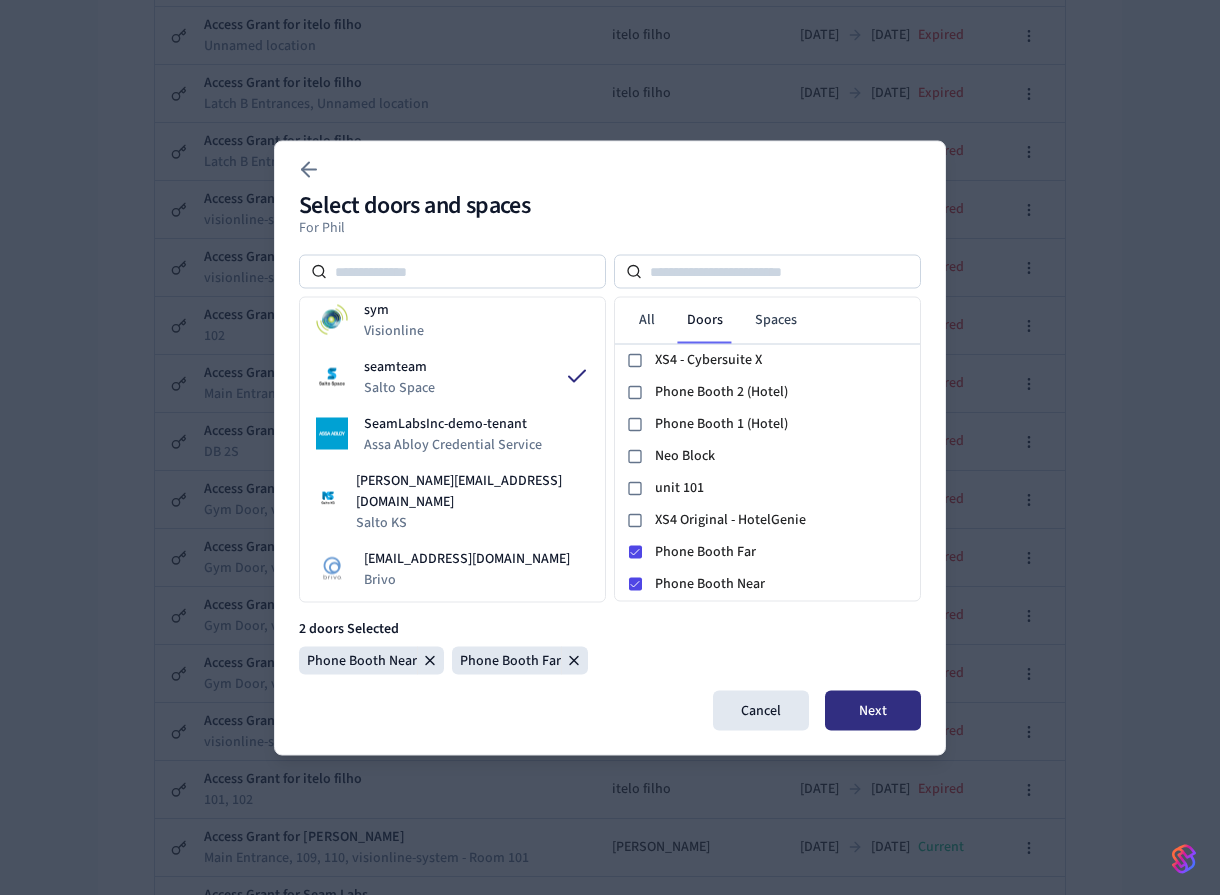 click on "Next" at bounding box center [873, 710] 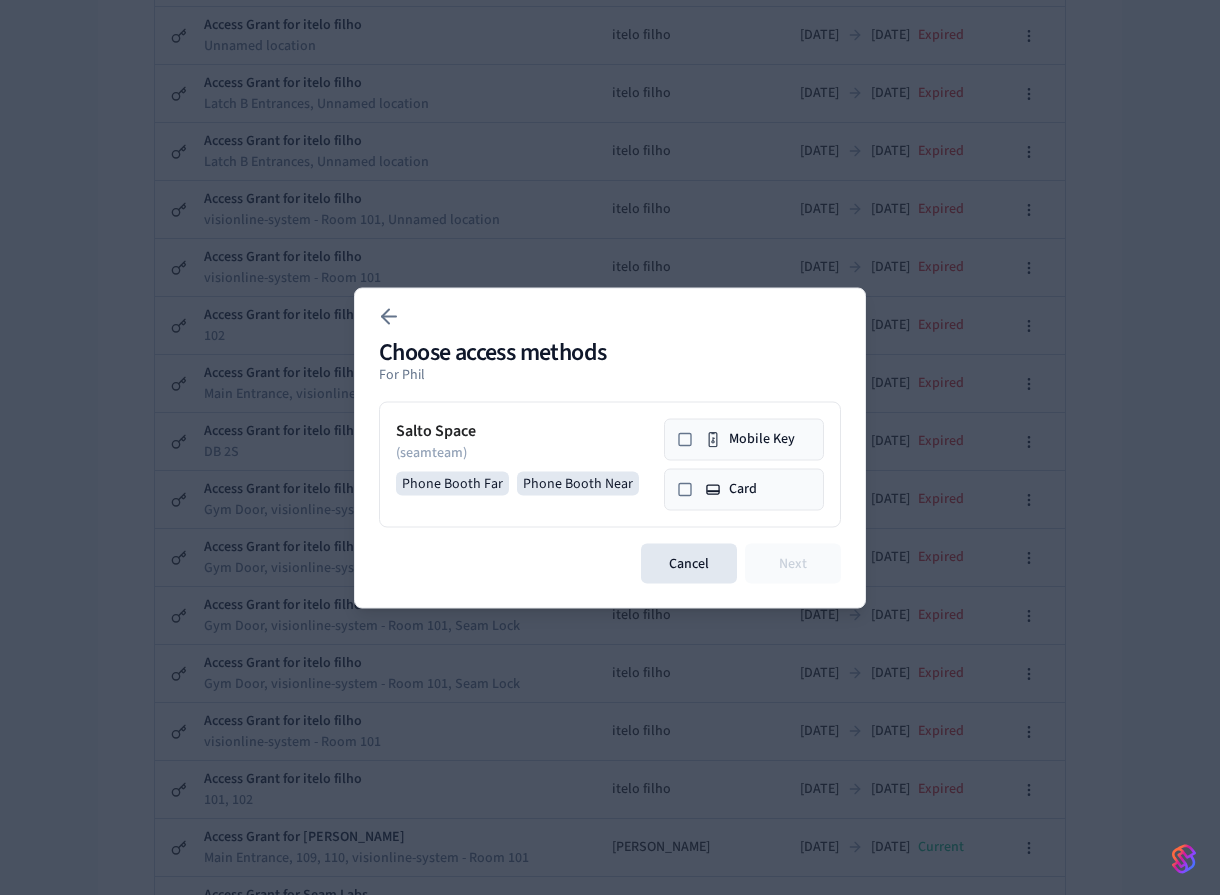 click on "Mobile Key" at bounding box center (744, 439) 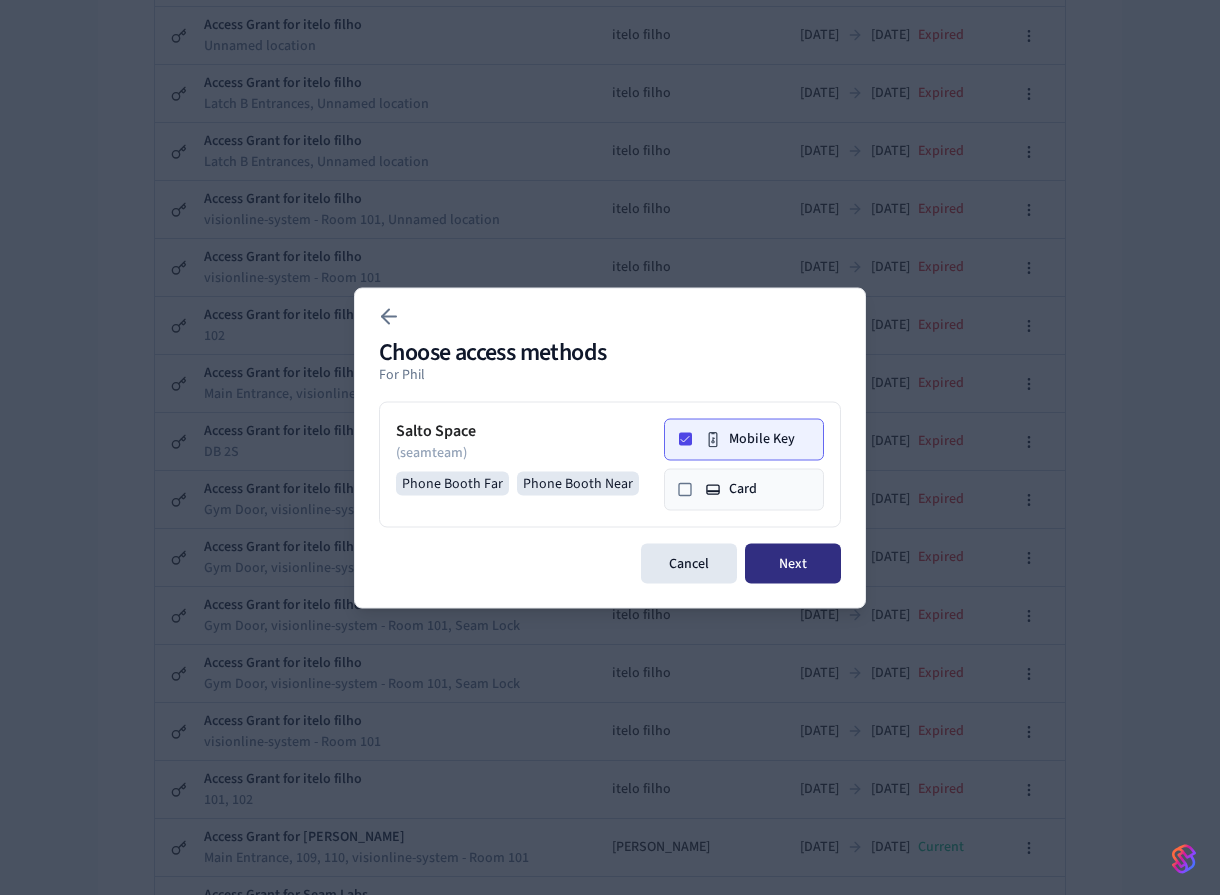 click on "Next" at bounding box center (793, 563) 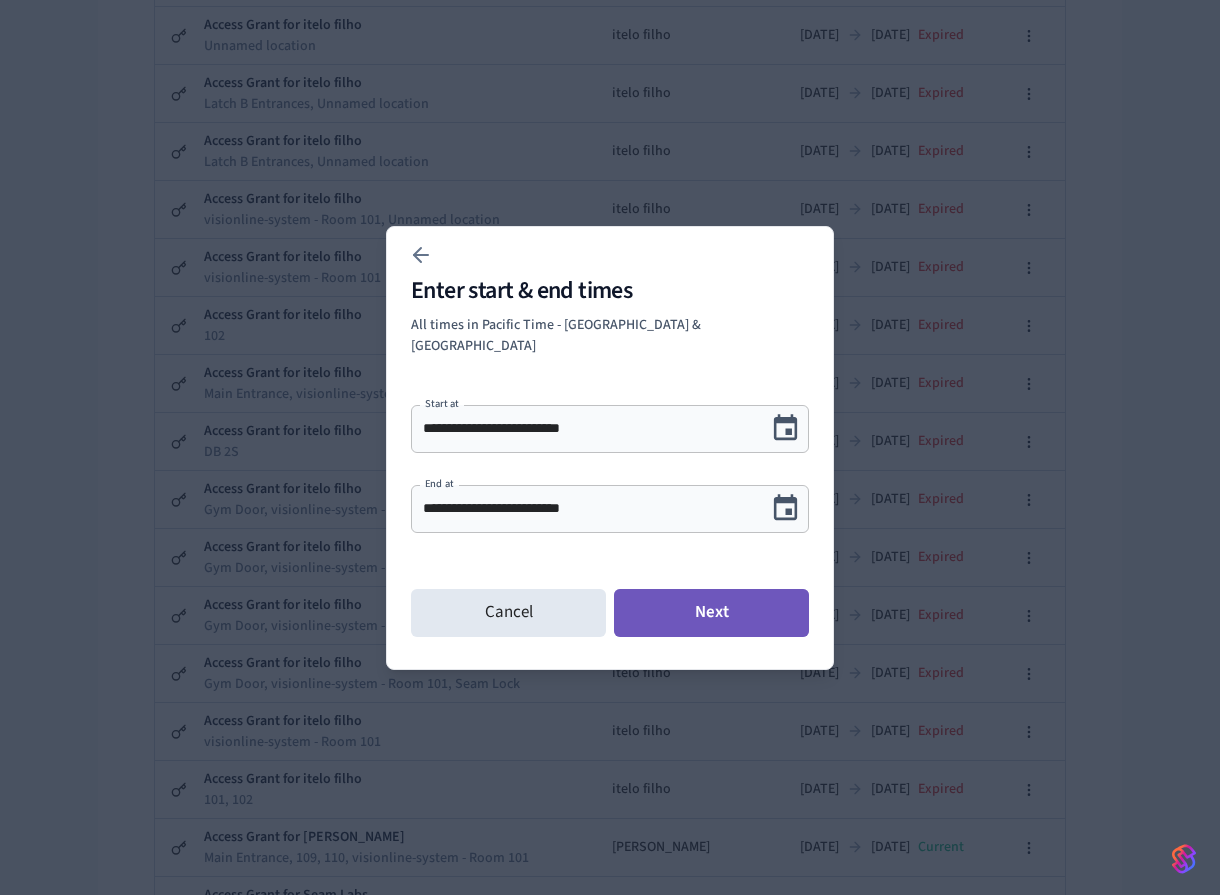 click on "Next" at bounding box center (711, 613) 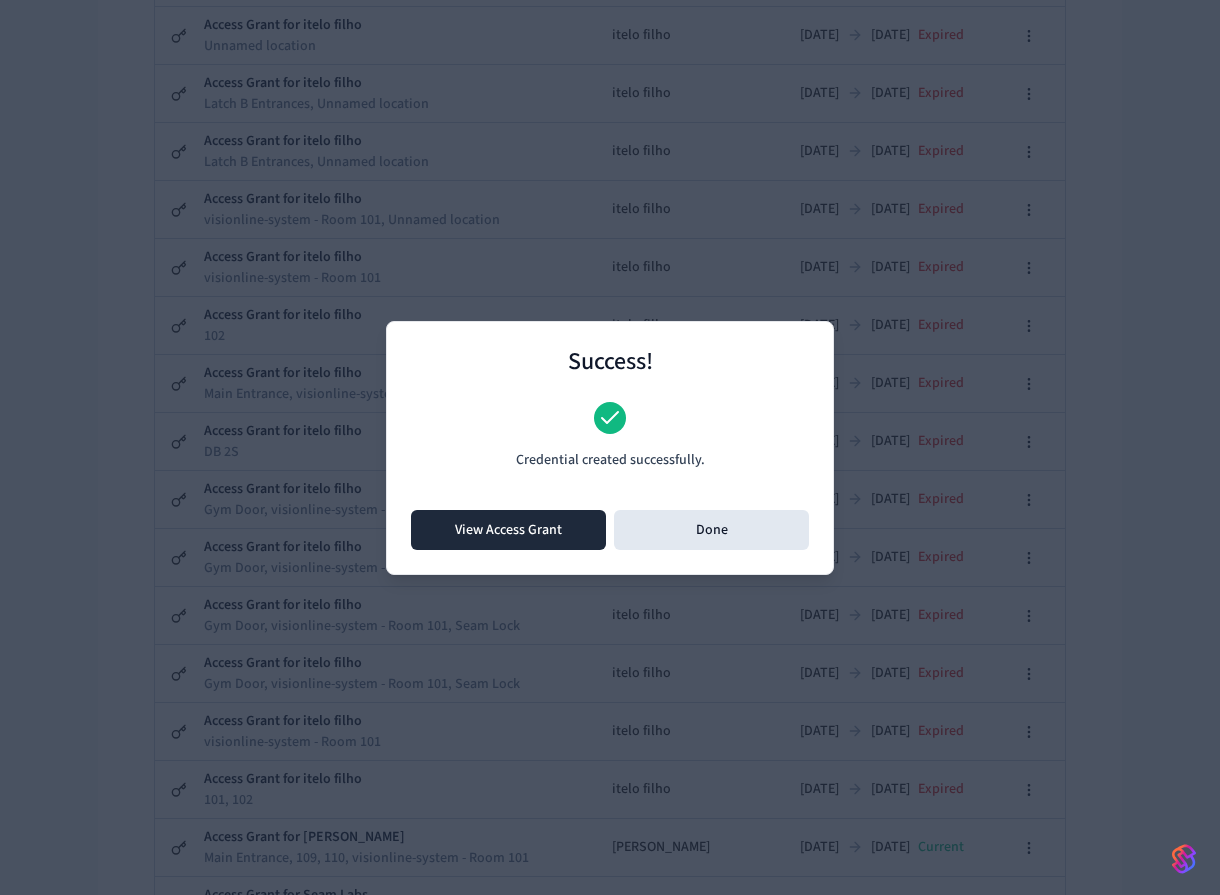 click on "View Access Grant" at bounding box center [508, 530] 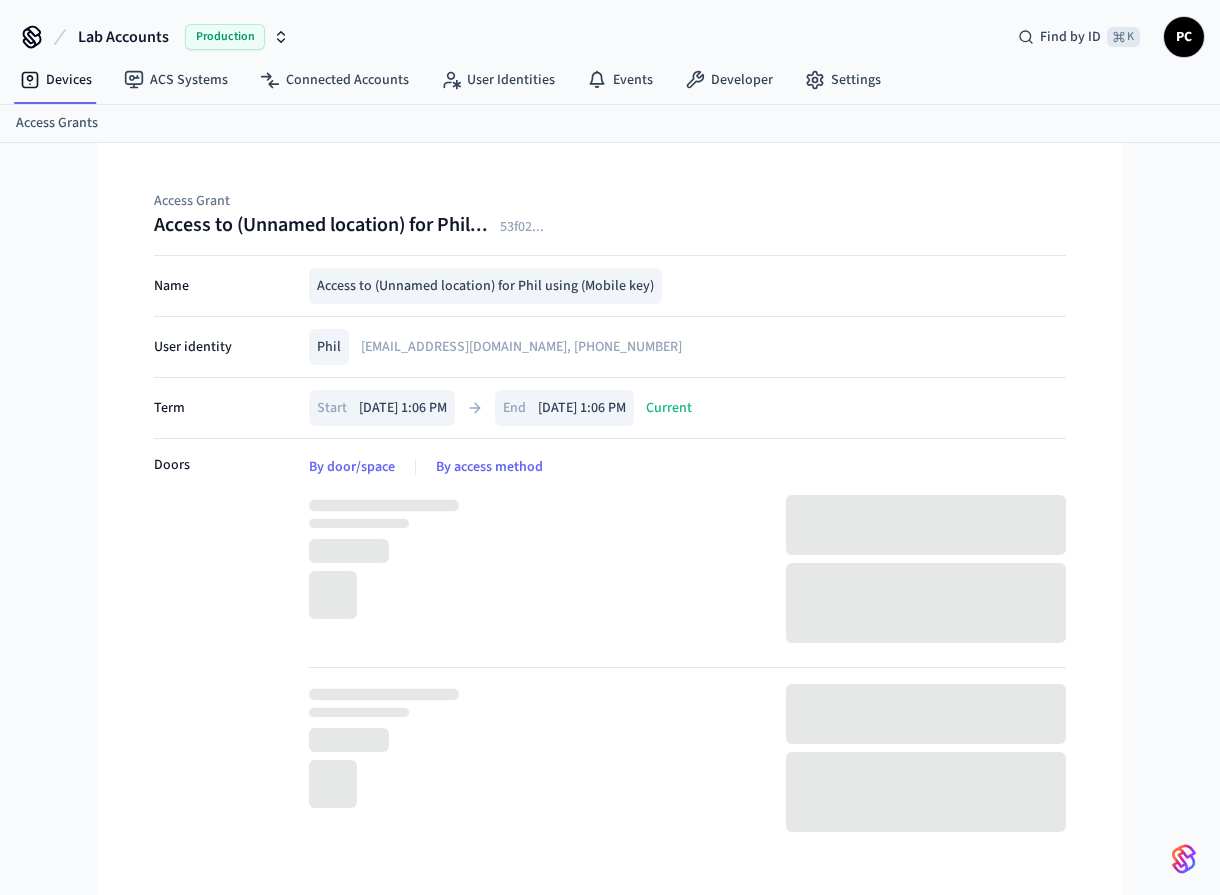 scroll, scrollTop: 27, scrollLeft: 0, axis: vertical 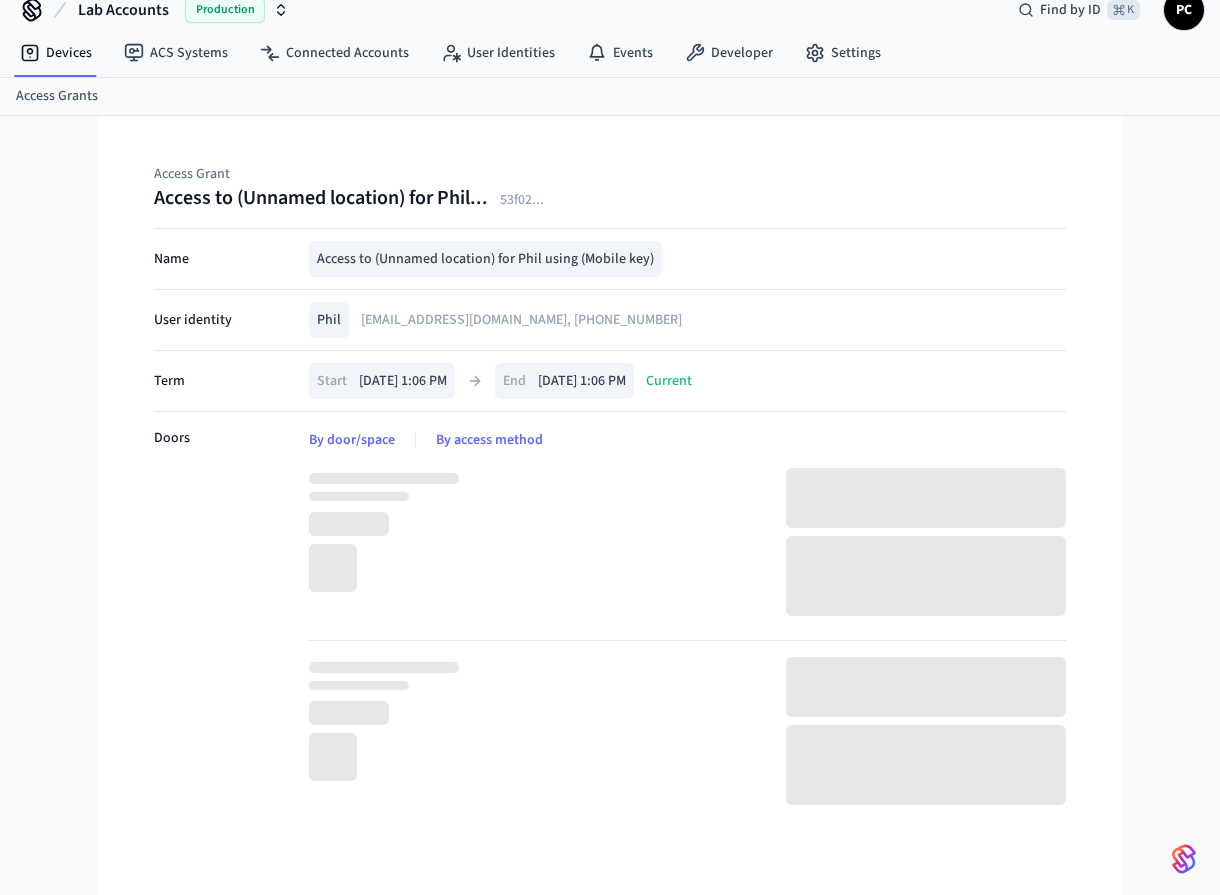 click on "By door/space By access method" at bounding box center (687, 440) 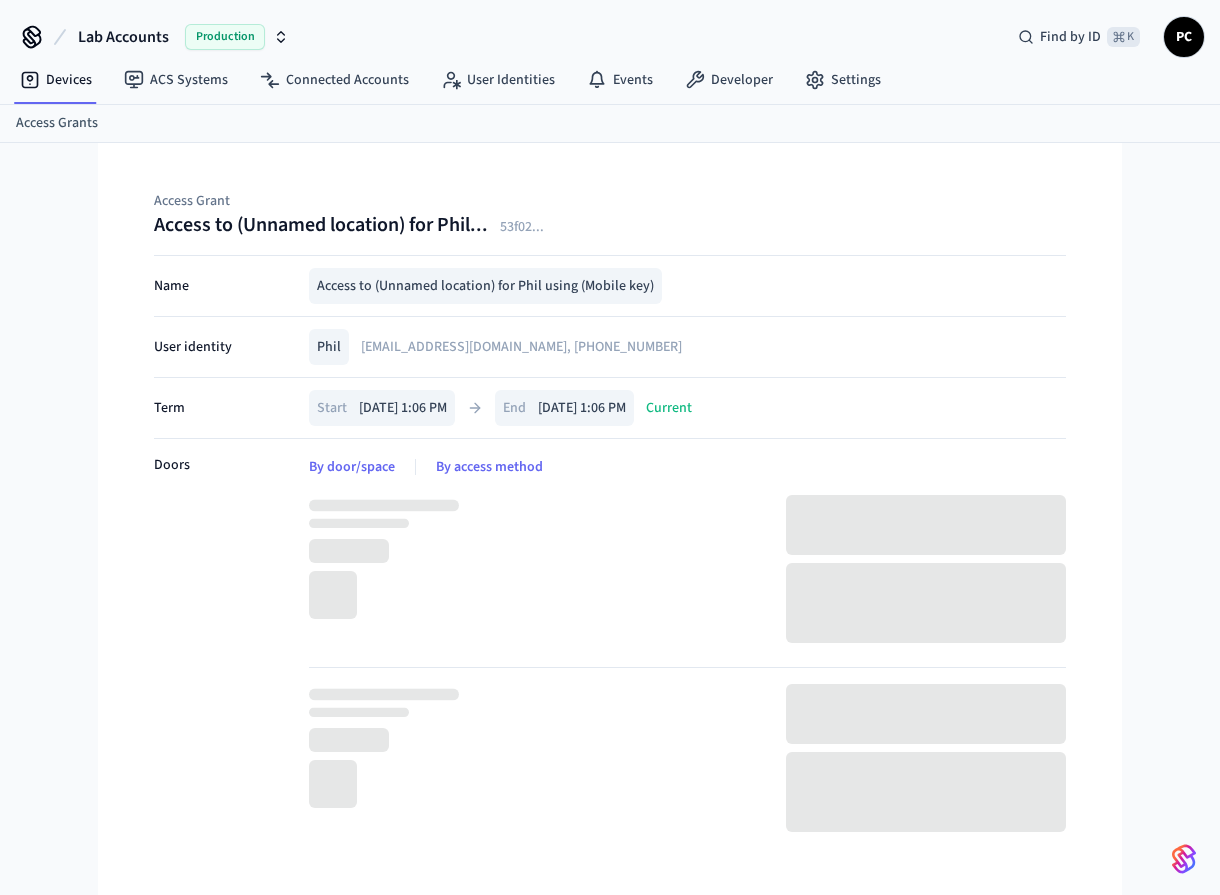 click on "[PERSON_NAME] [PERSON_NAME][EMAIL_ADDRESS][DOMAIN_NAME], [PHONE_NUMBER]" at bounding box center (687, 347) 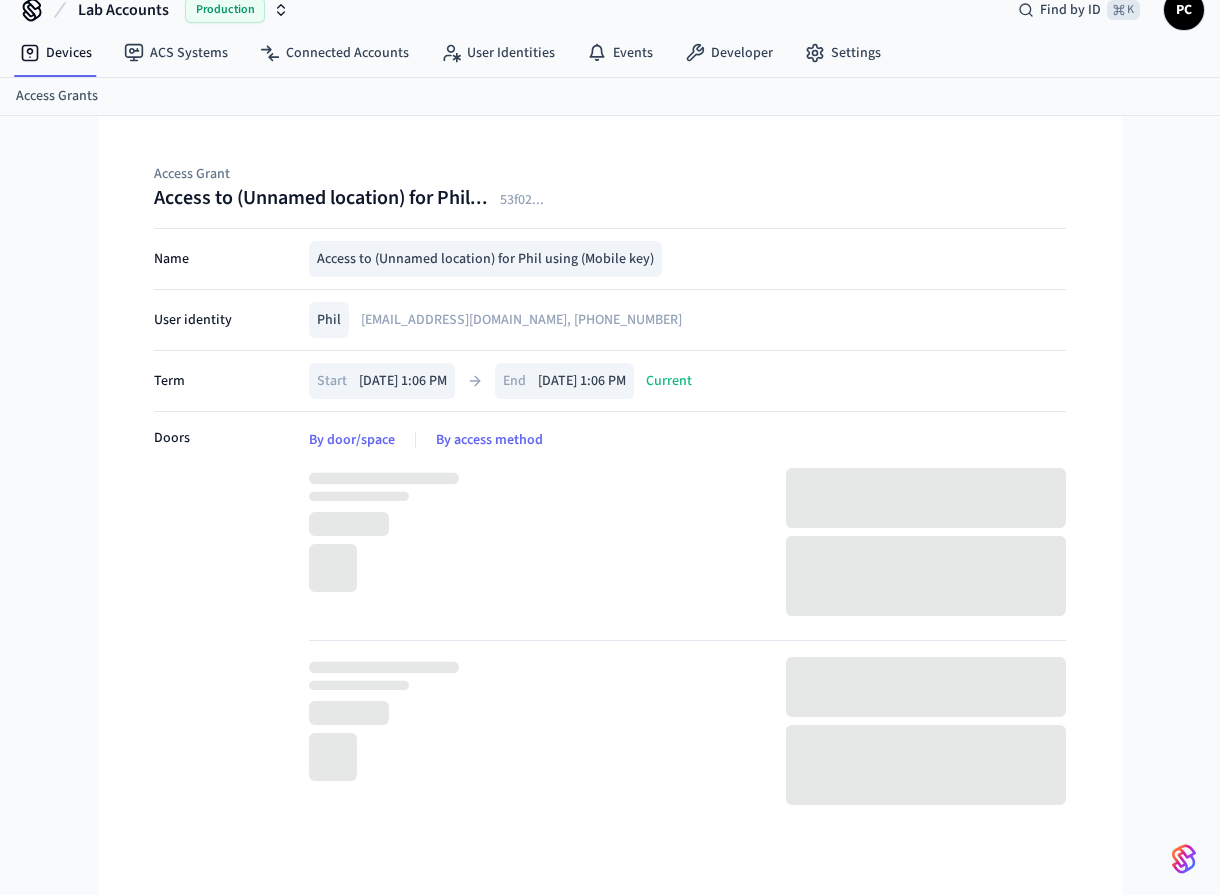 drag, startPoint x: 632, startPoint y: 568, endPoint x: 513, endPoint y: 552, distance: 120.070816 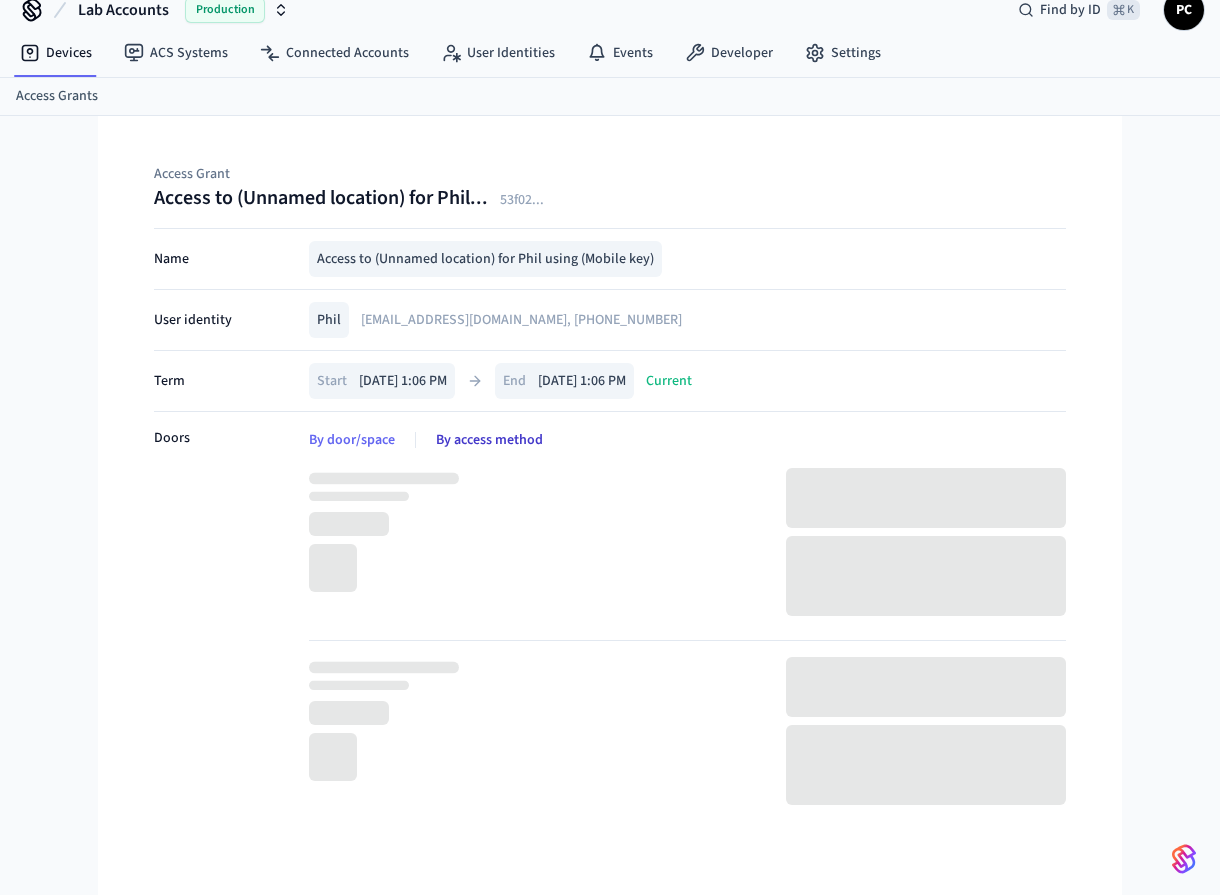drag, startPoint x: 494, startPoint y: 432, endPoint x: 750, endPoint y: 363, distance: 265.1358 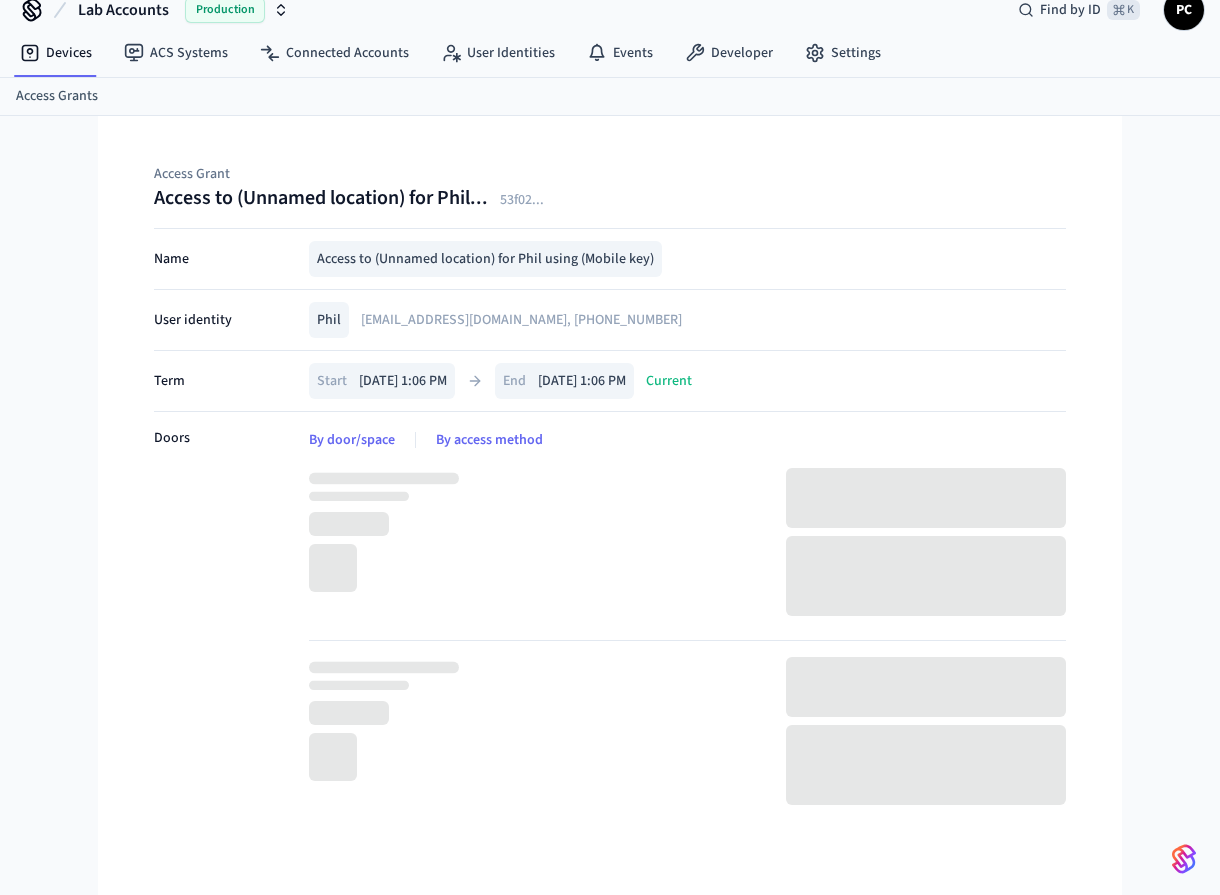 click on "Start 07/22/2025 1:06 PM End 07/23/2025 1:06 PM Current" at bounding box center [687, 381] 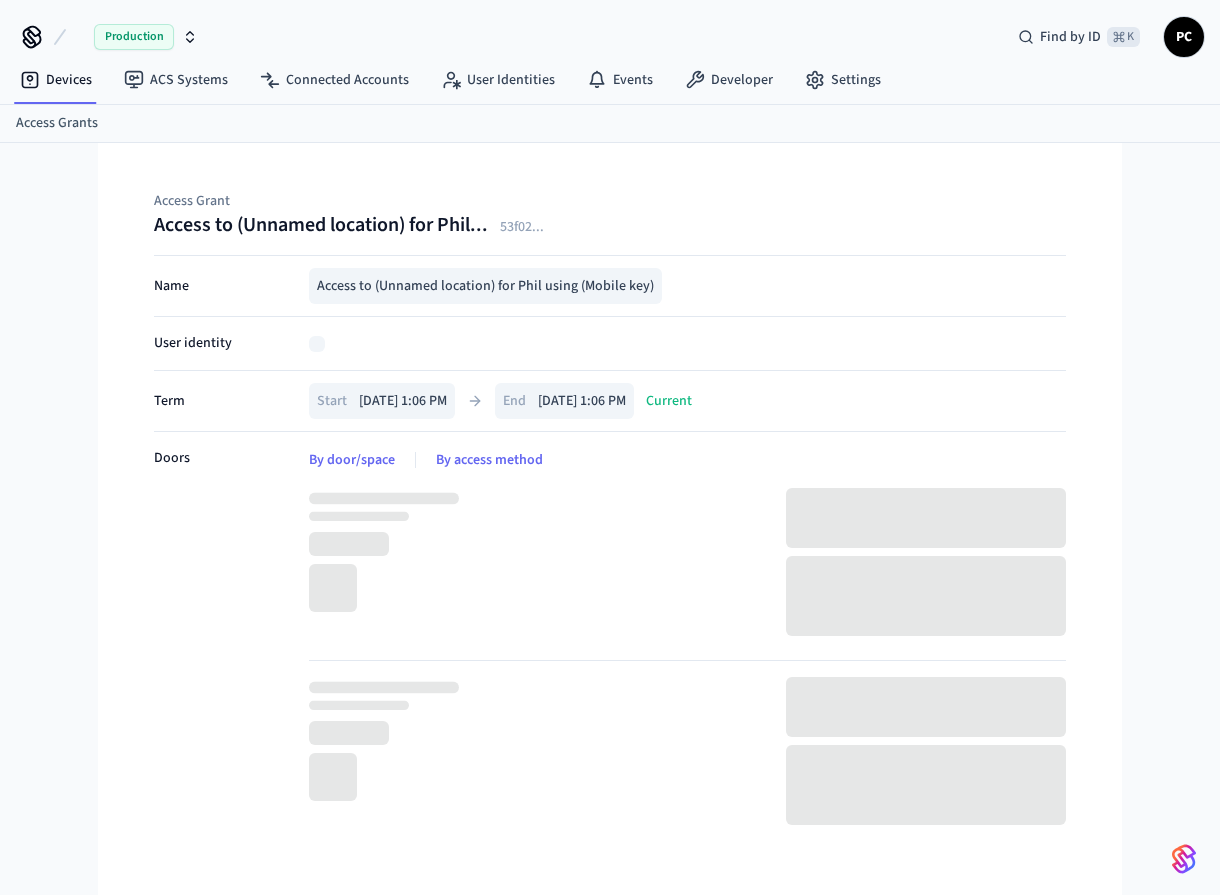 scroll, scrollTop: 27, scrollLeft: 0, axis: vertical 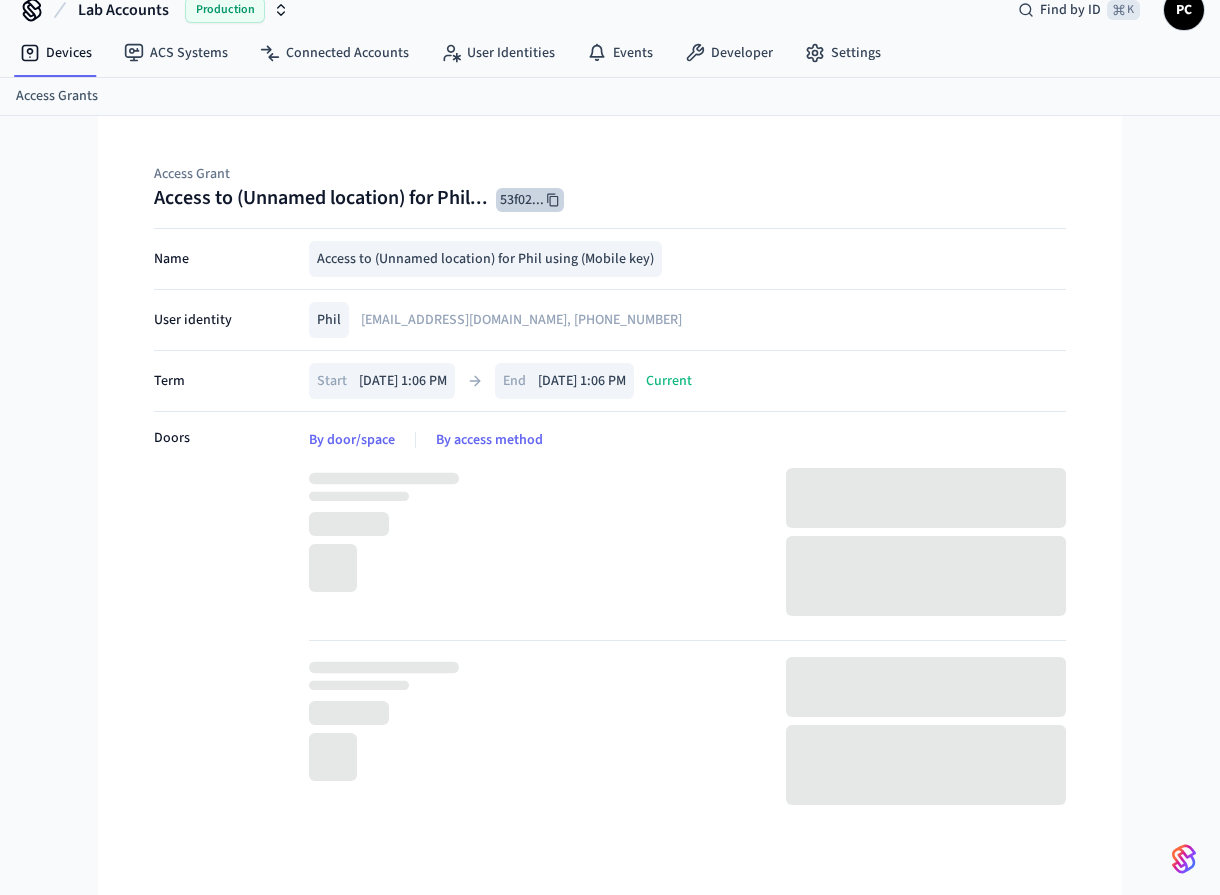 click on "53f02 ..." at bounding box center (530, 200) 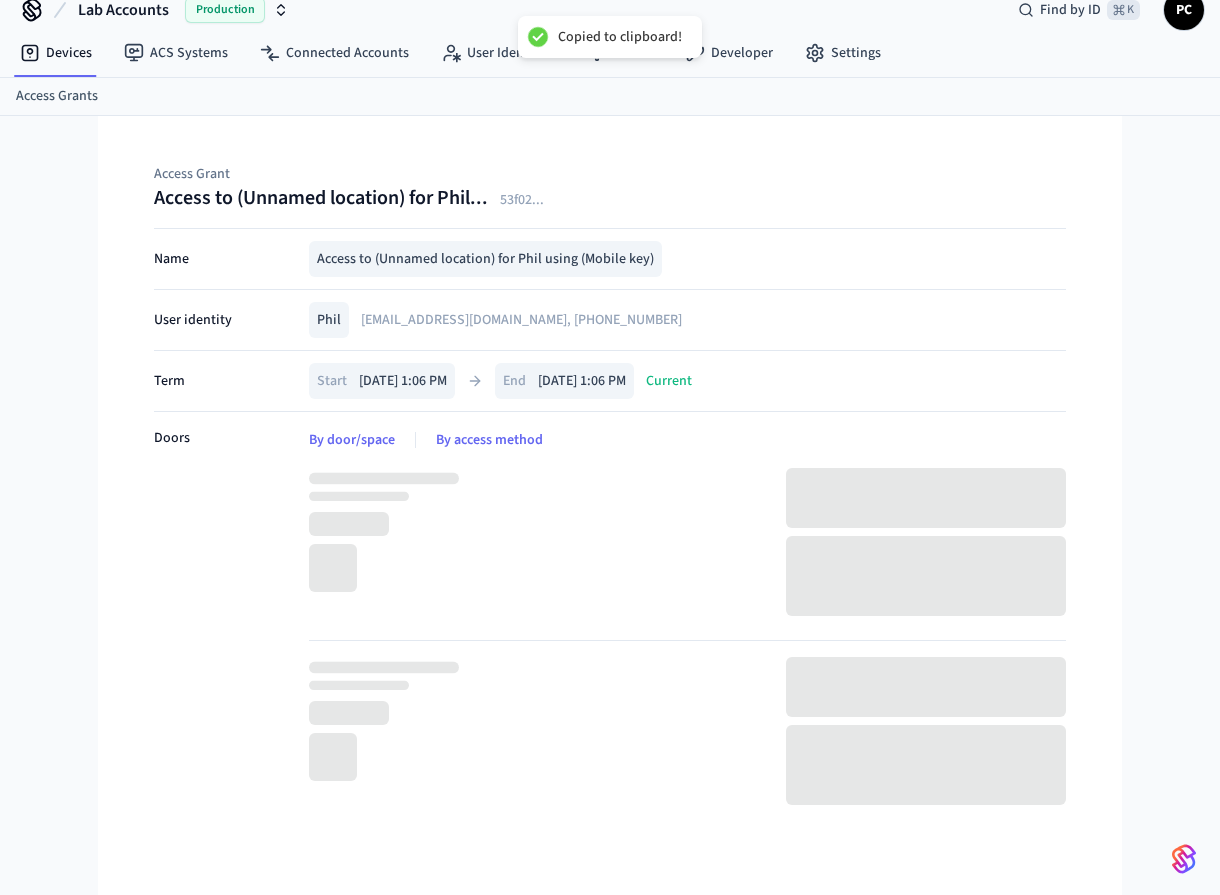 click on "Access Grant" at bounding box center (610, 174) 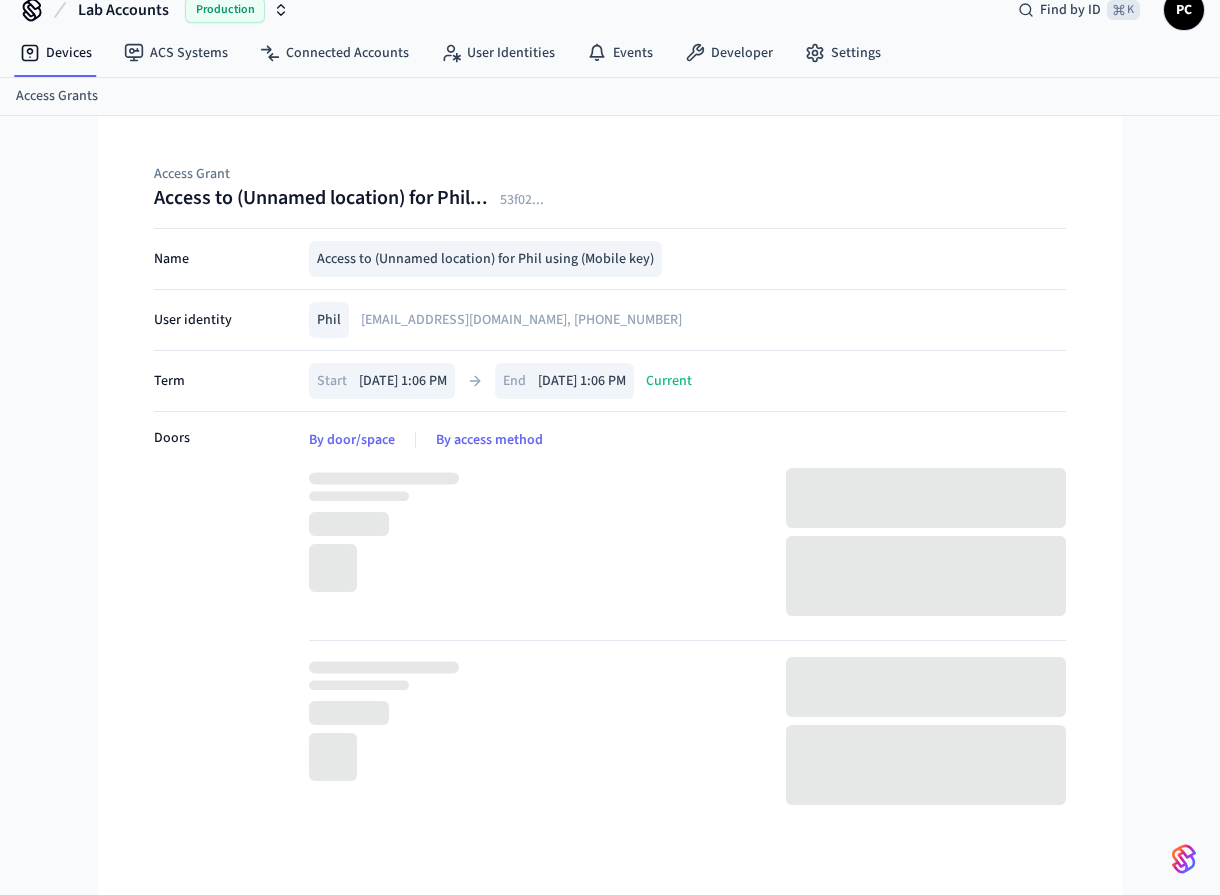 click on "Access Grant" at bounding box center [610, 174] 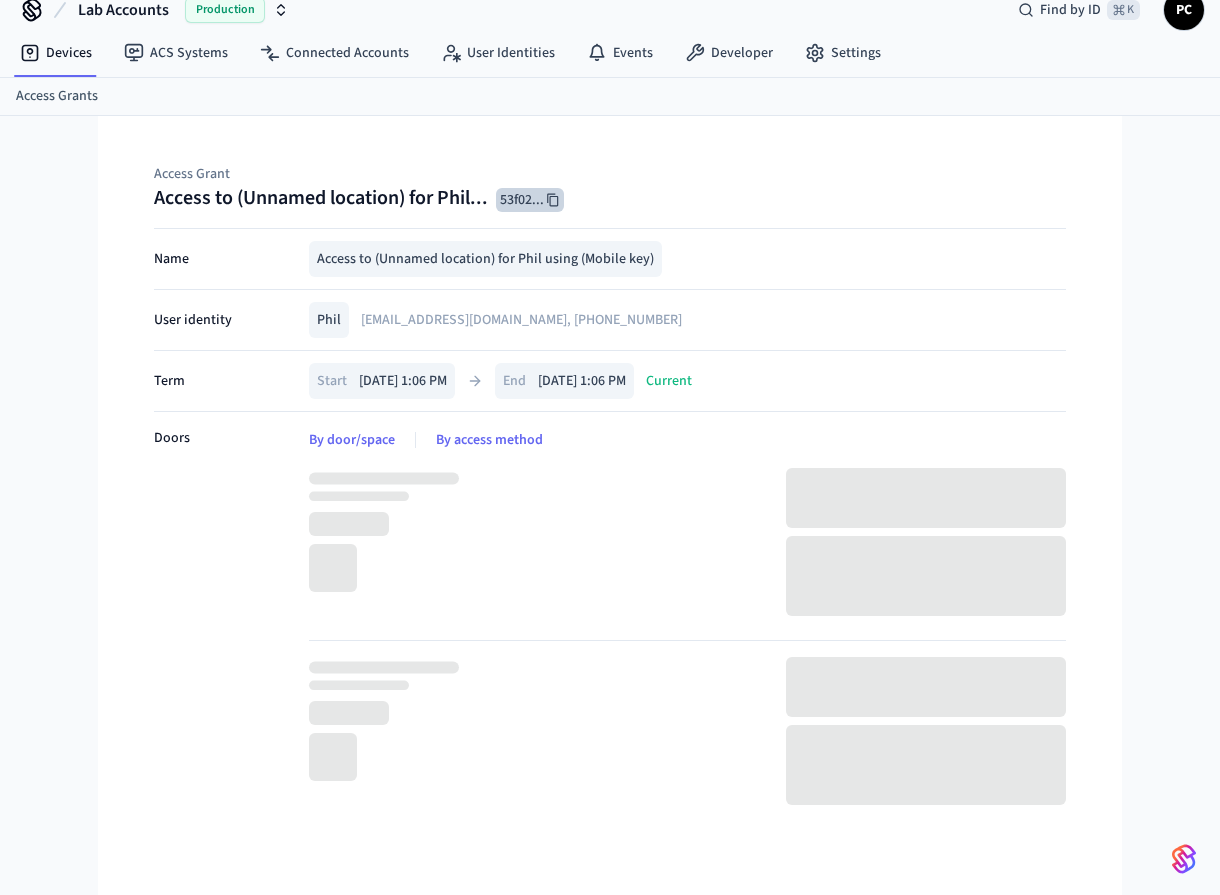 click on "53f02 ..." at bounding box center (530, 200) 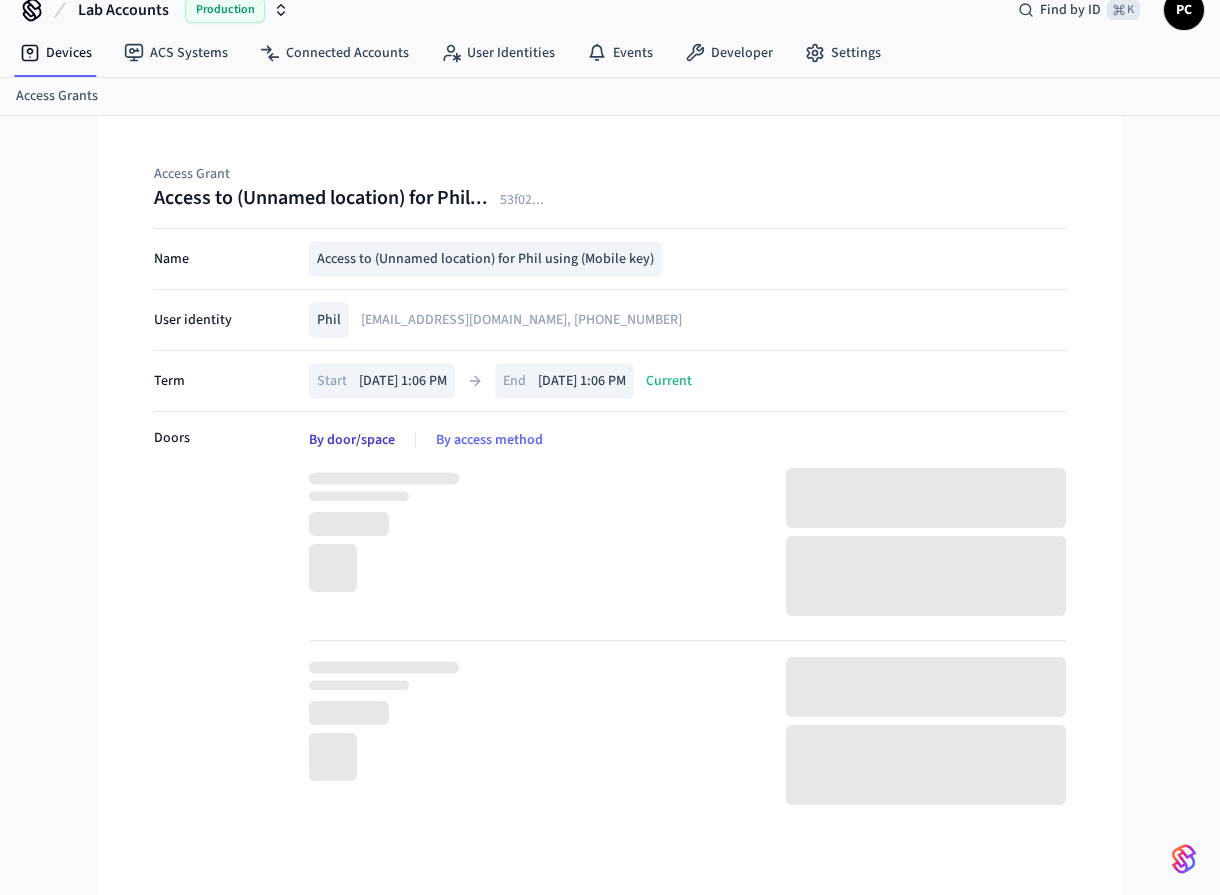 click on "By door/space" at bounding box center (352, 440) 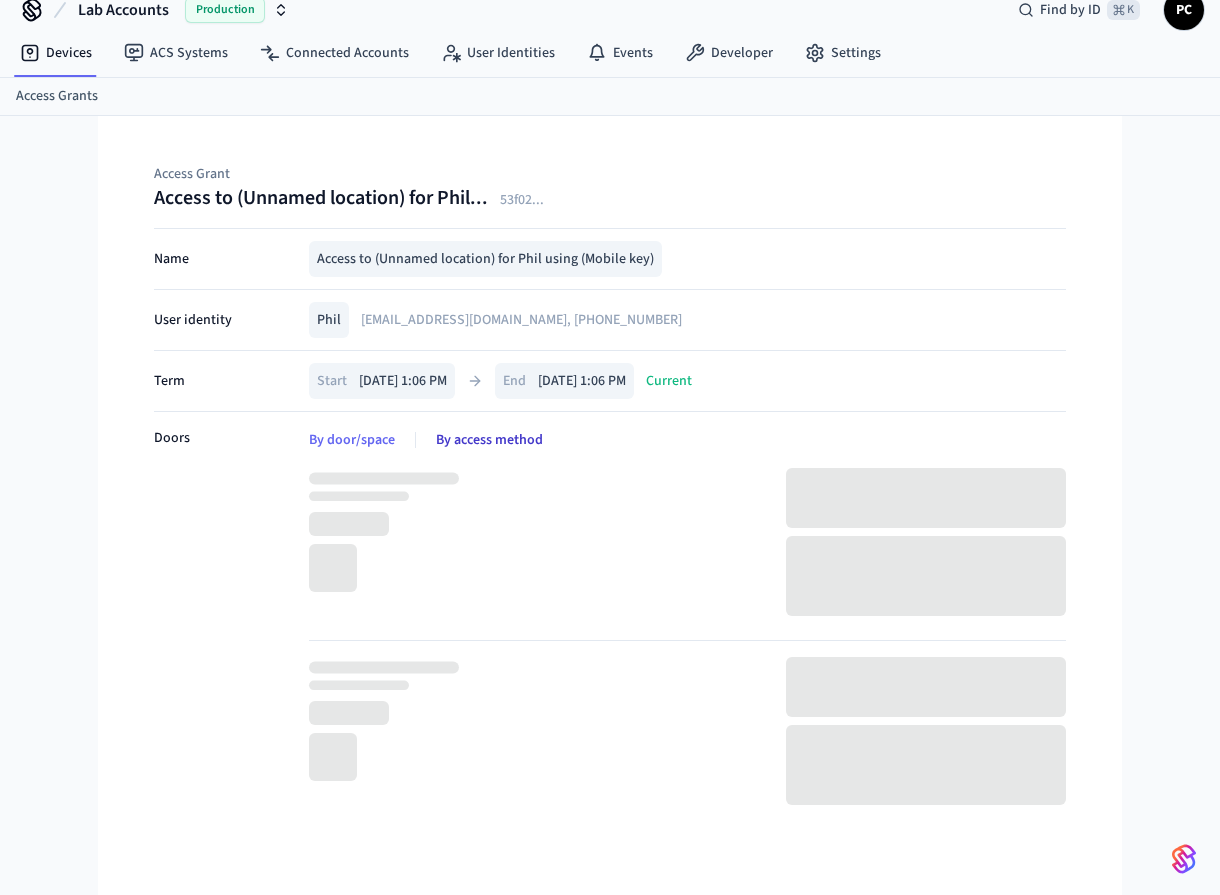click on "By access method" at bounding box center [489, 440] 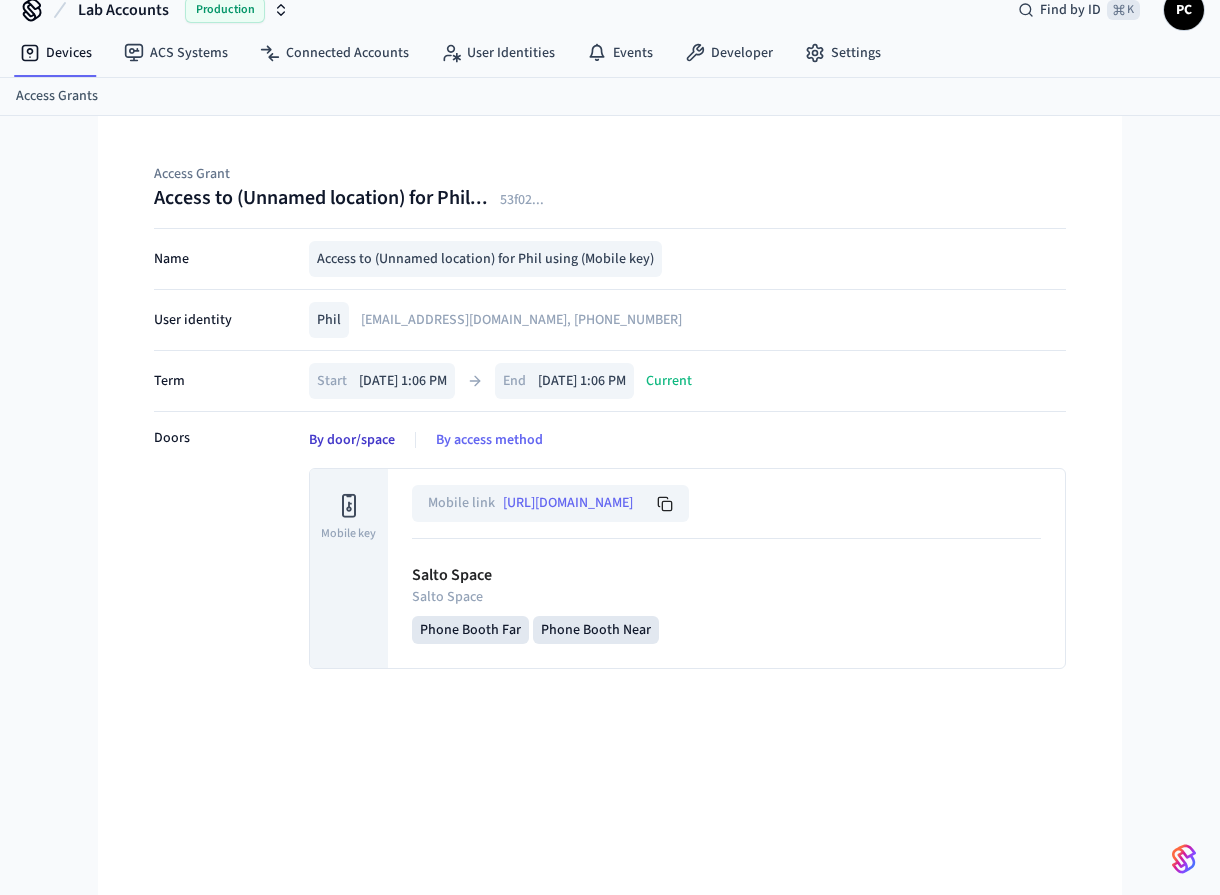 click on "By door/space" at bounding box center [352, 440] 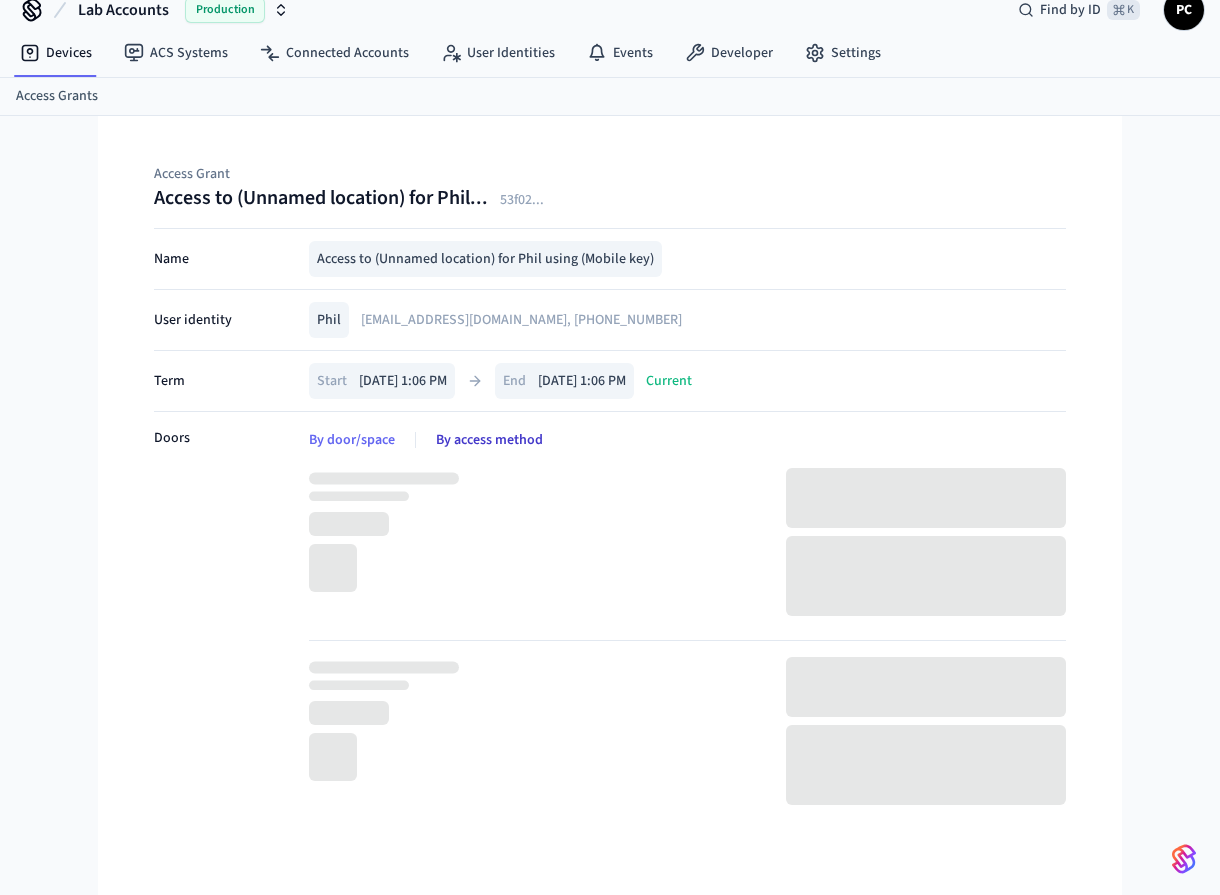 click on "By access method" at bounding box center [489, 440] 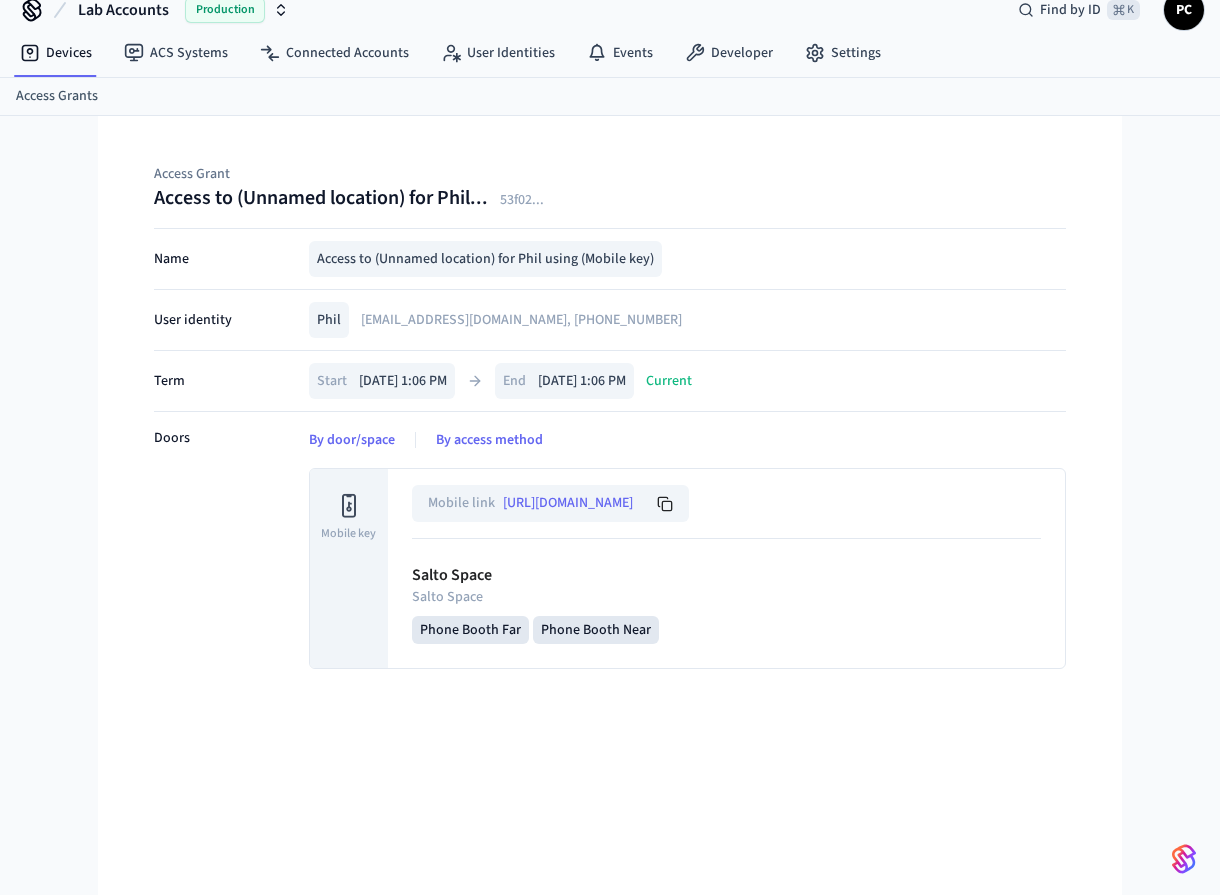click on "Phone Booth Far" at bounding box center [470, 630] 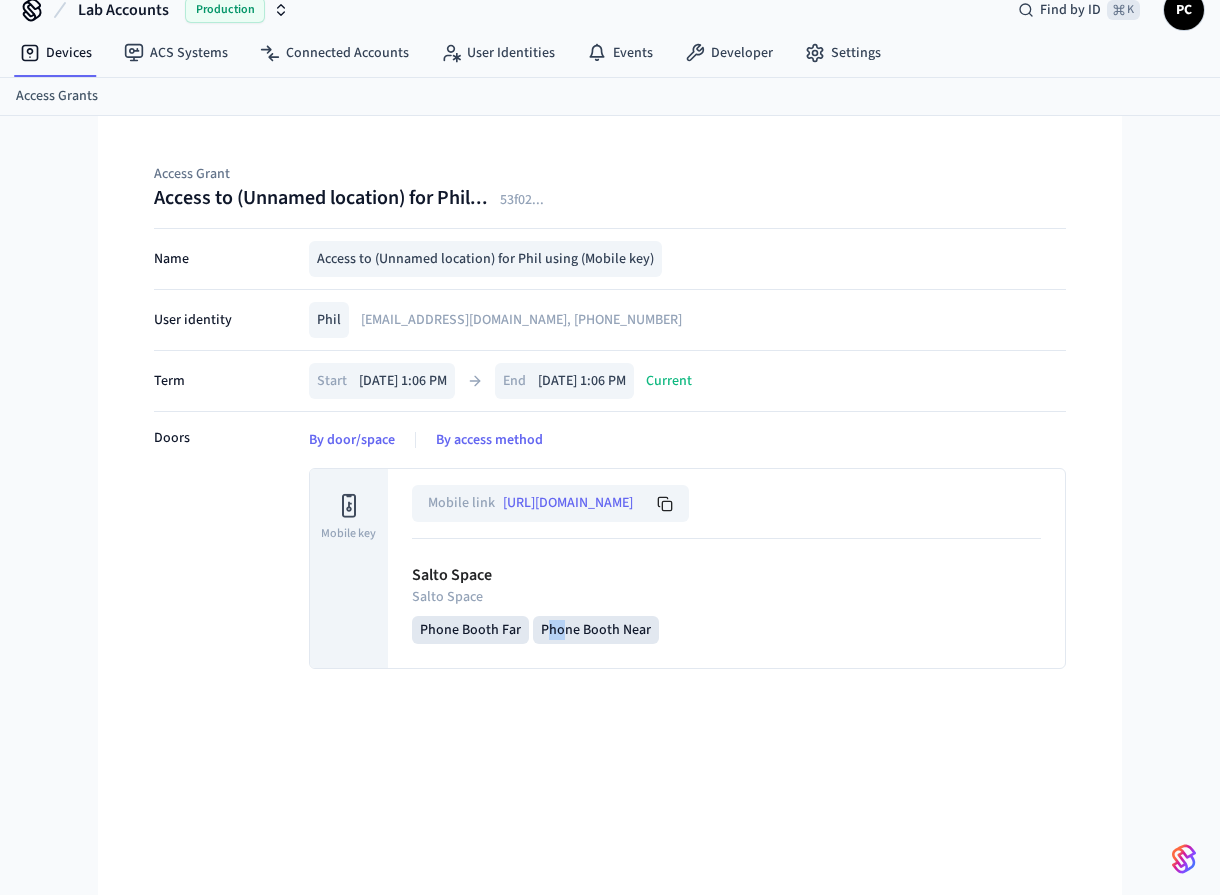 click on "Phone Booth Near" at bounding box center [596, 630] 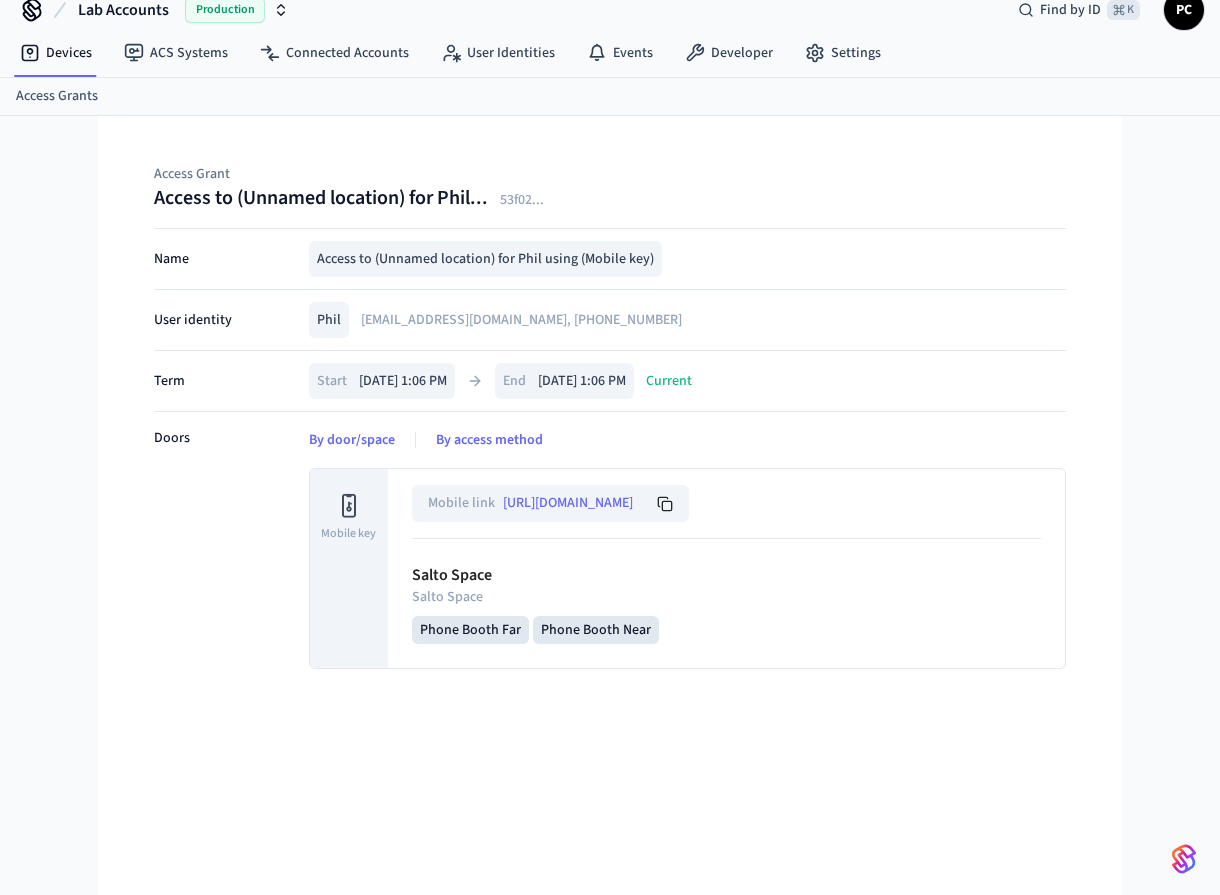 click on "Start 07/22/2025 1:06 PM" at bounding box center [382, 381] 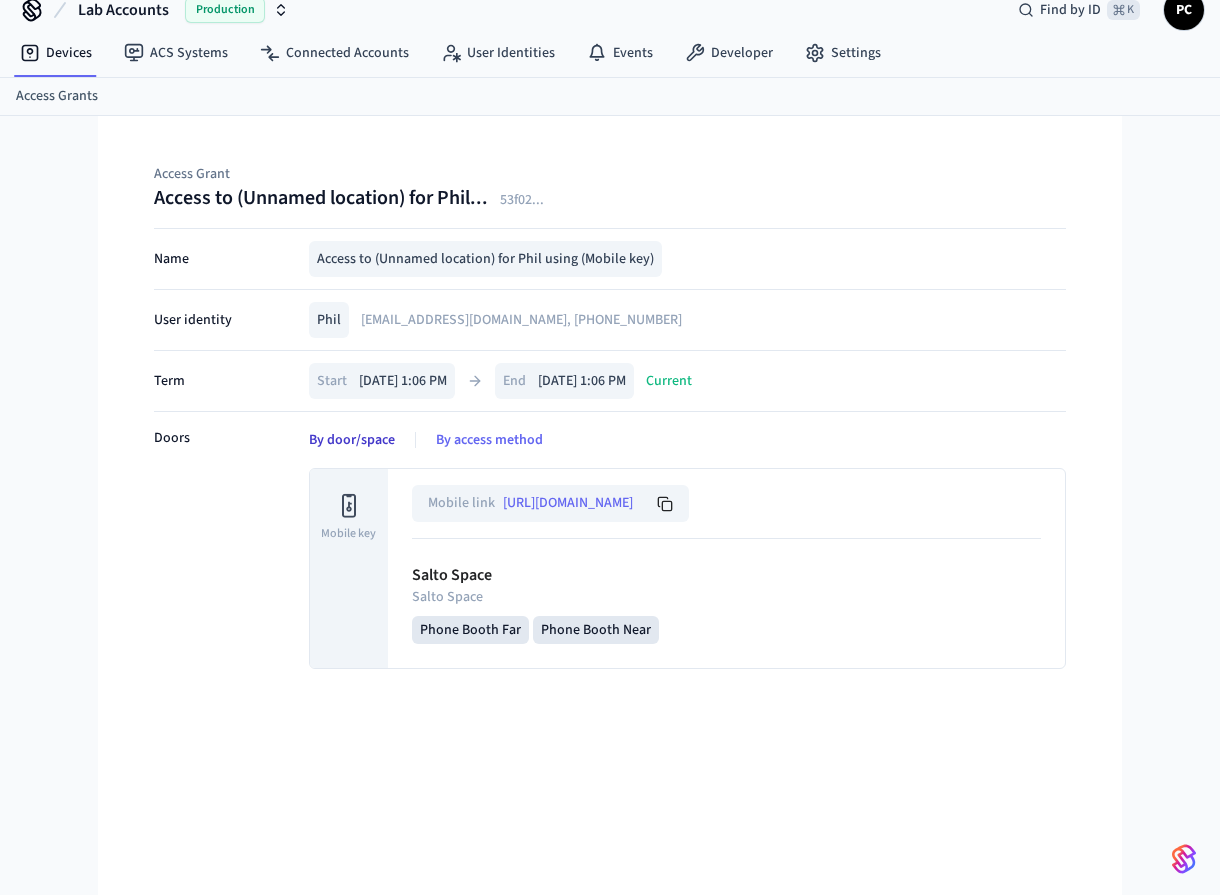 click on "By door/space" at bounding box center [352, 440] 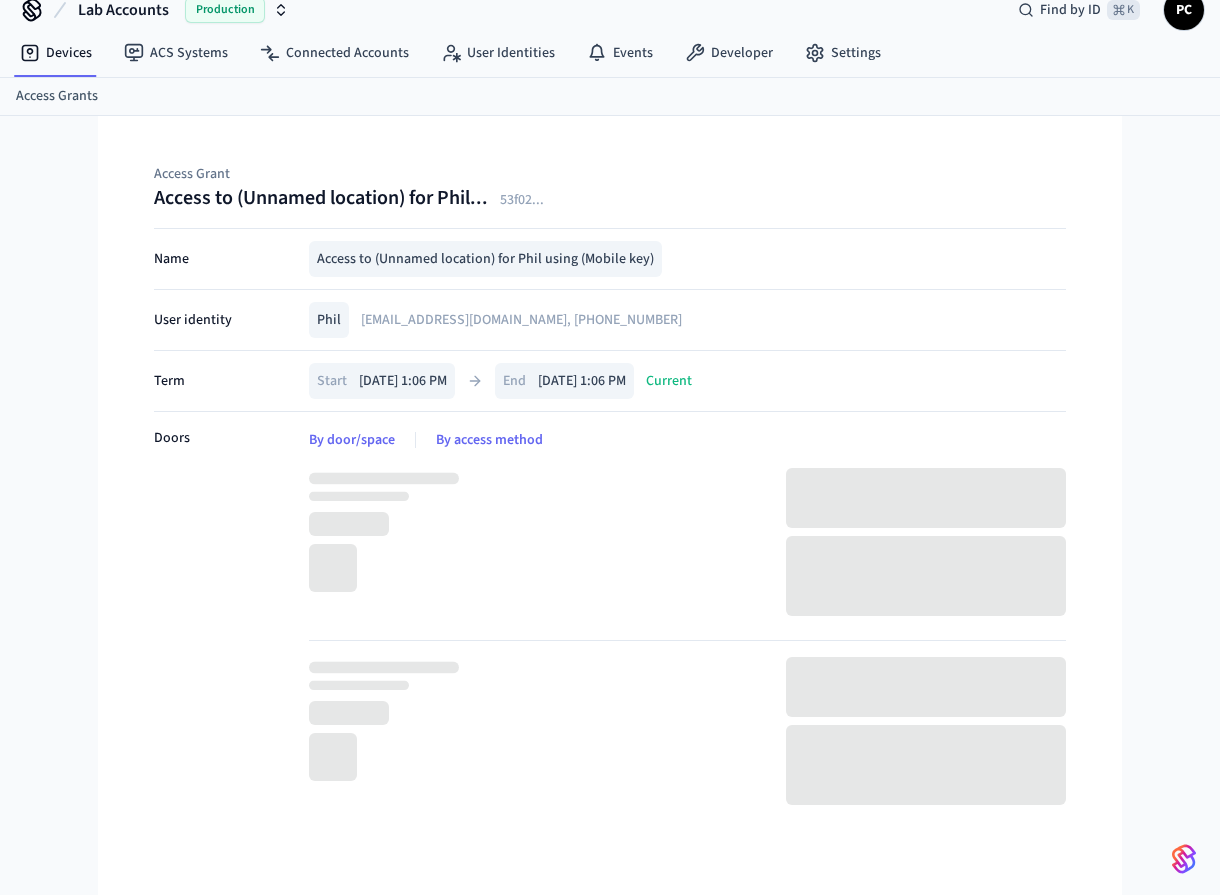 click at bounding box center (926, 576) 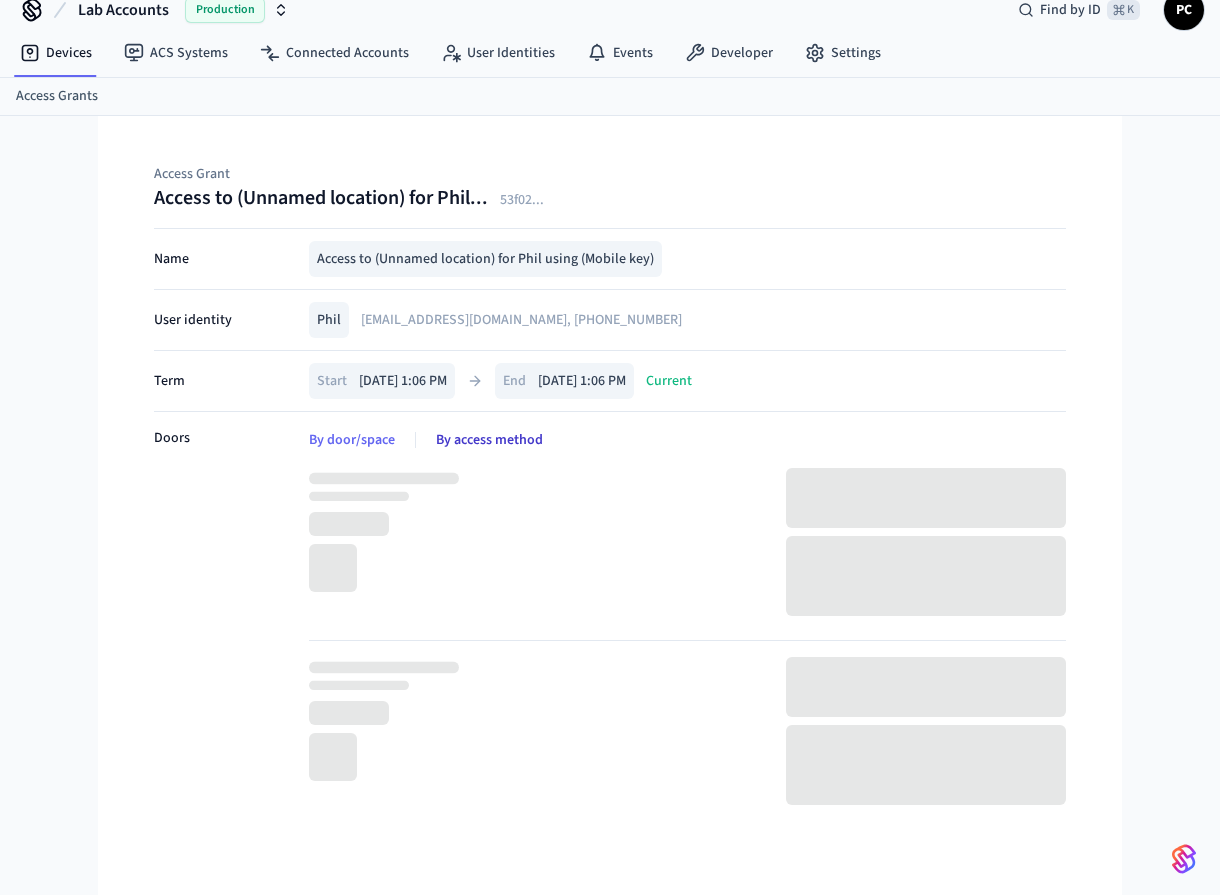 click on "By access method" at bounding box center [489, 440] 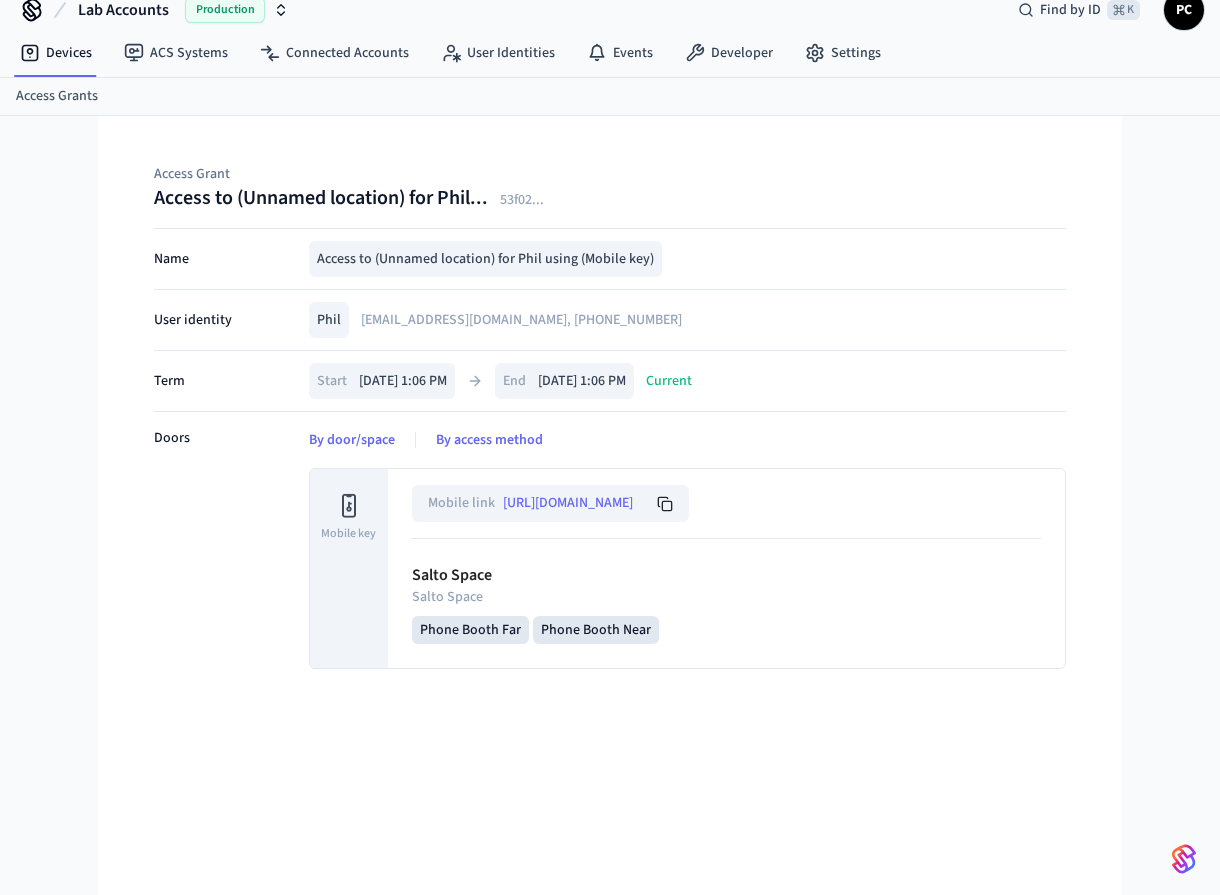 click on "Salto Space Salto Space Phone Booth Far Phone Booth Near" at bounding box center (726, 603) 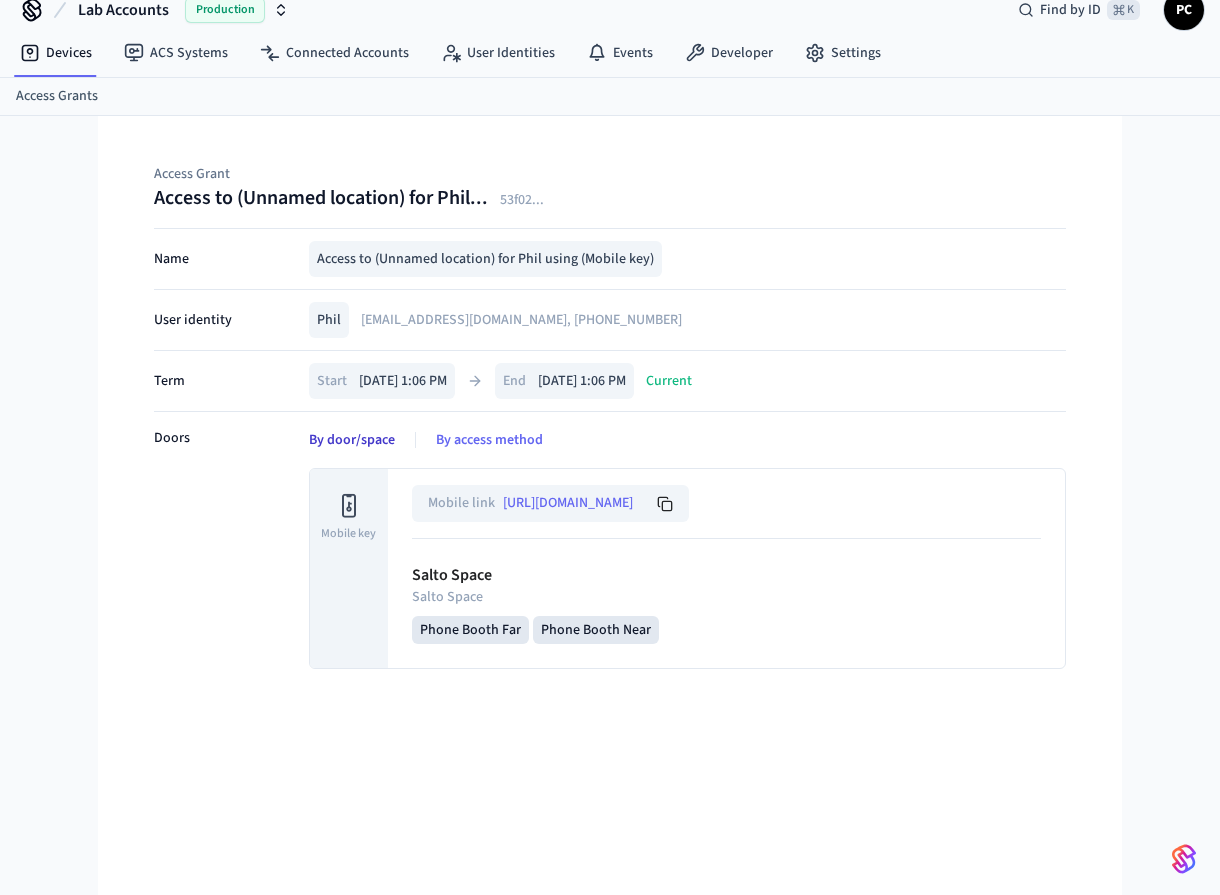 click on "By door/space" at bounding box center (352, 440) 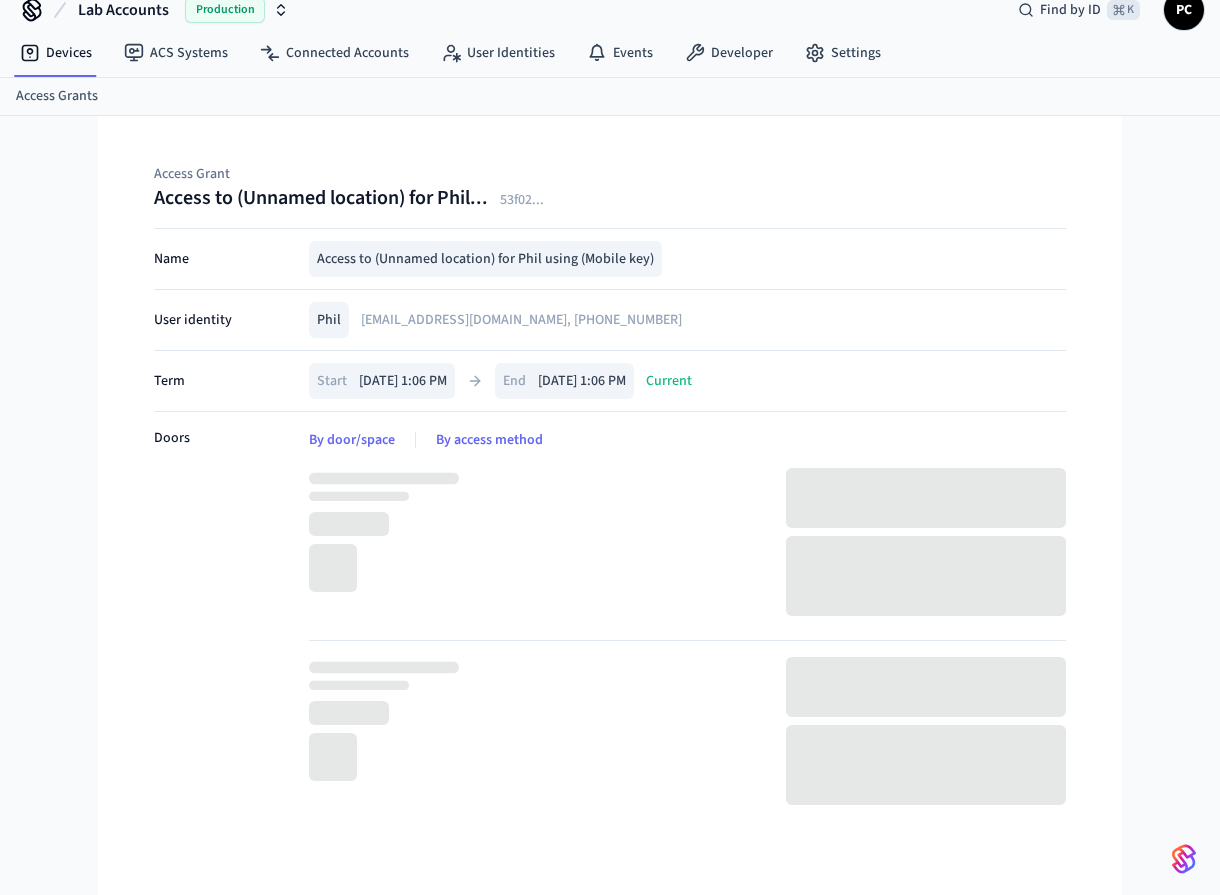 click on "Phil phil@getseam.com, +17086686872" at bounding box center [687, 320] 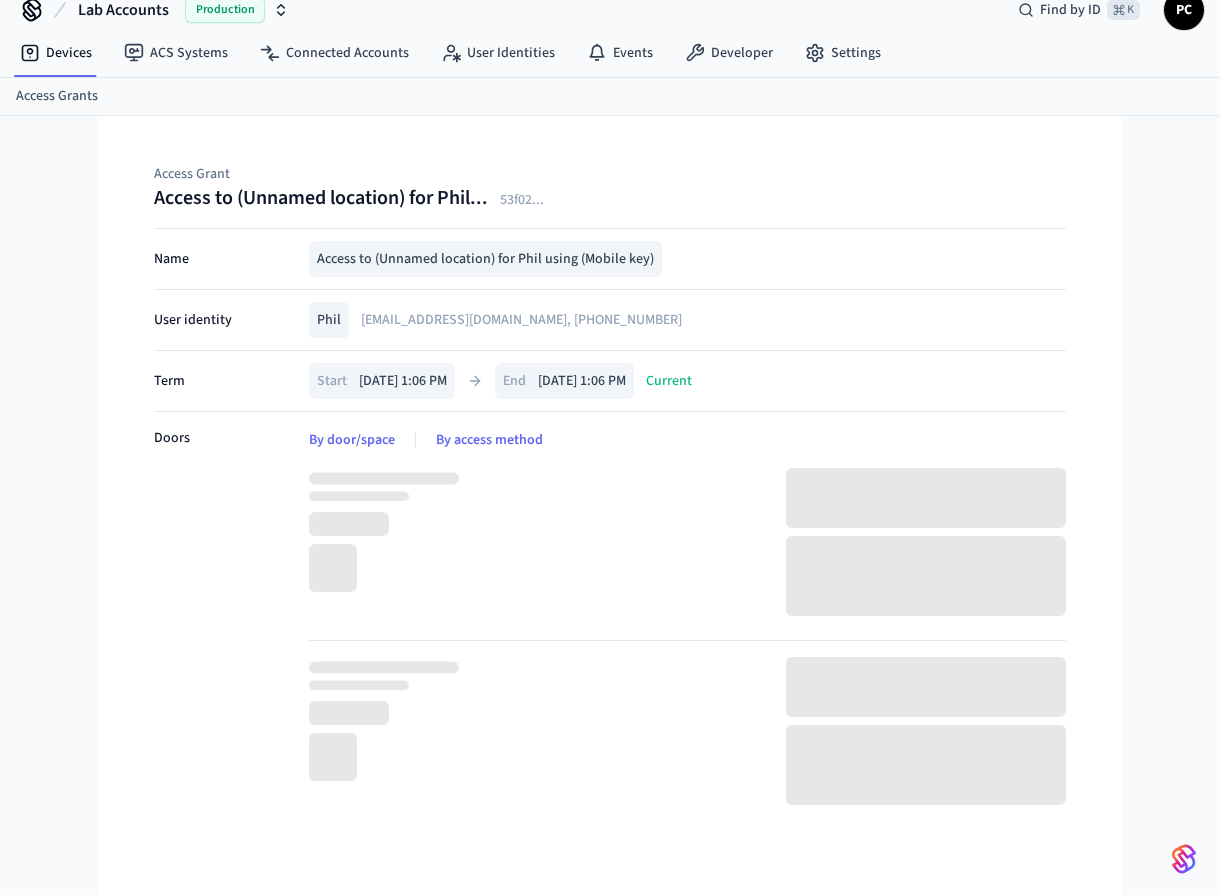 click on "Access Grants" at bounding box center (57, 96) 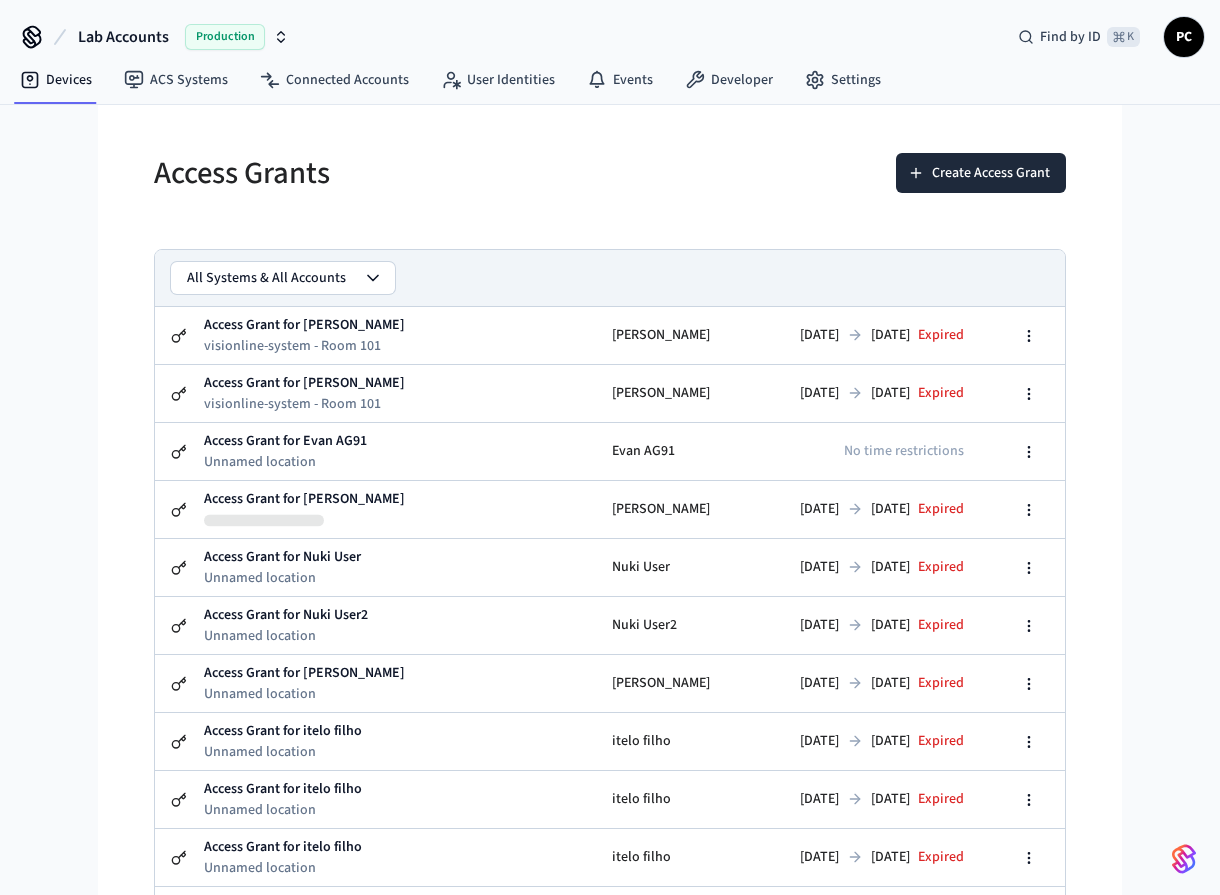 scroll, scrollTop: 1210, scrollLeft: 0, axis: vertical 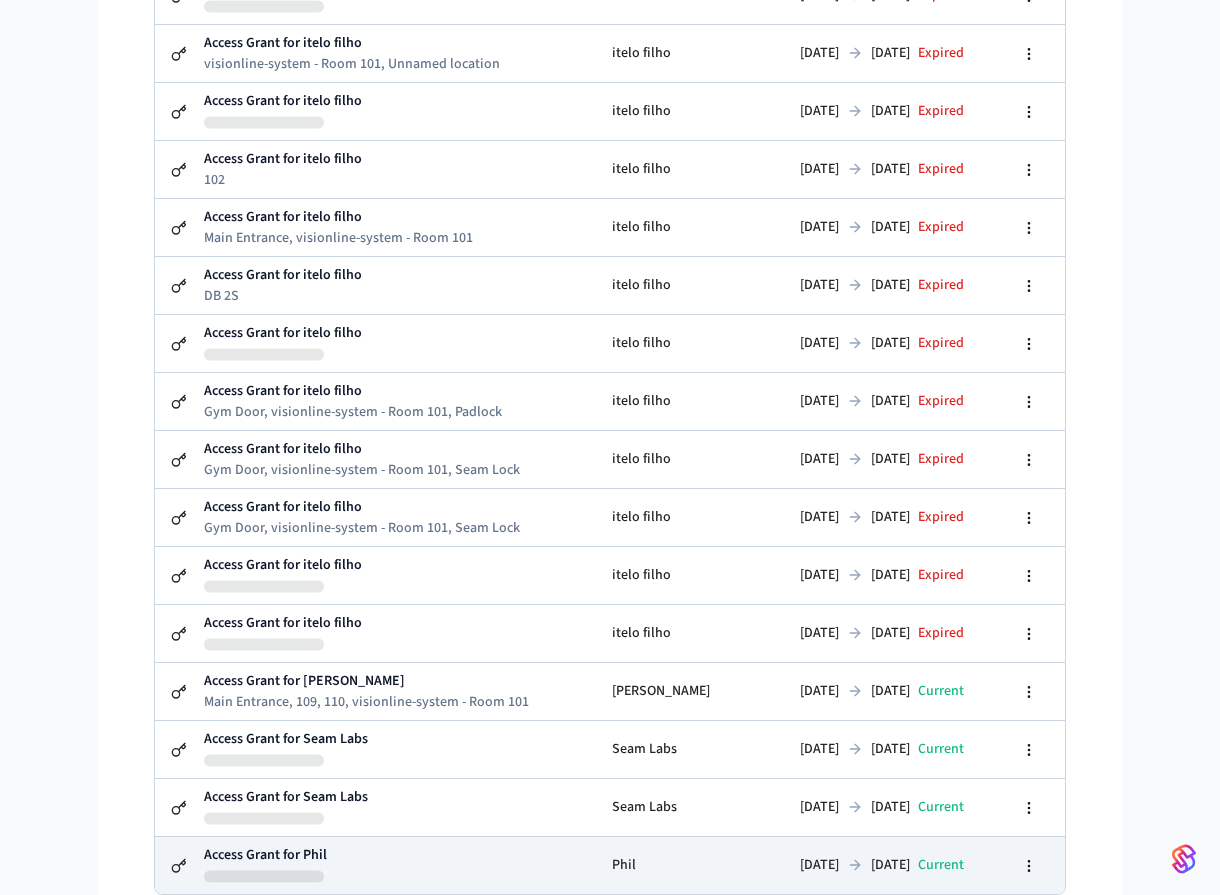 click on "Access Grant for Phil" at bounding box center [399, 865] 